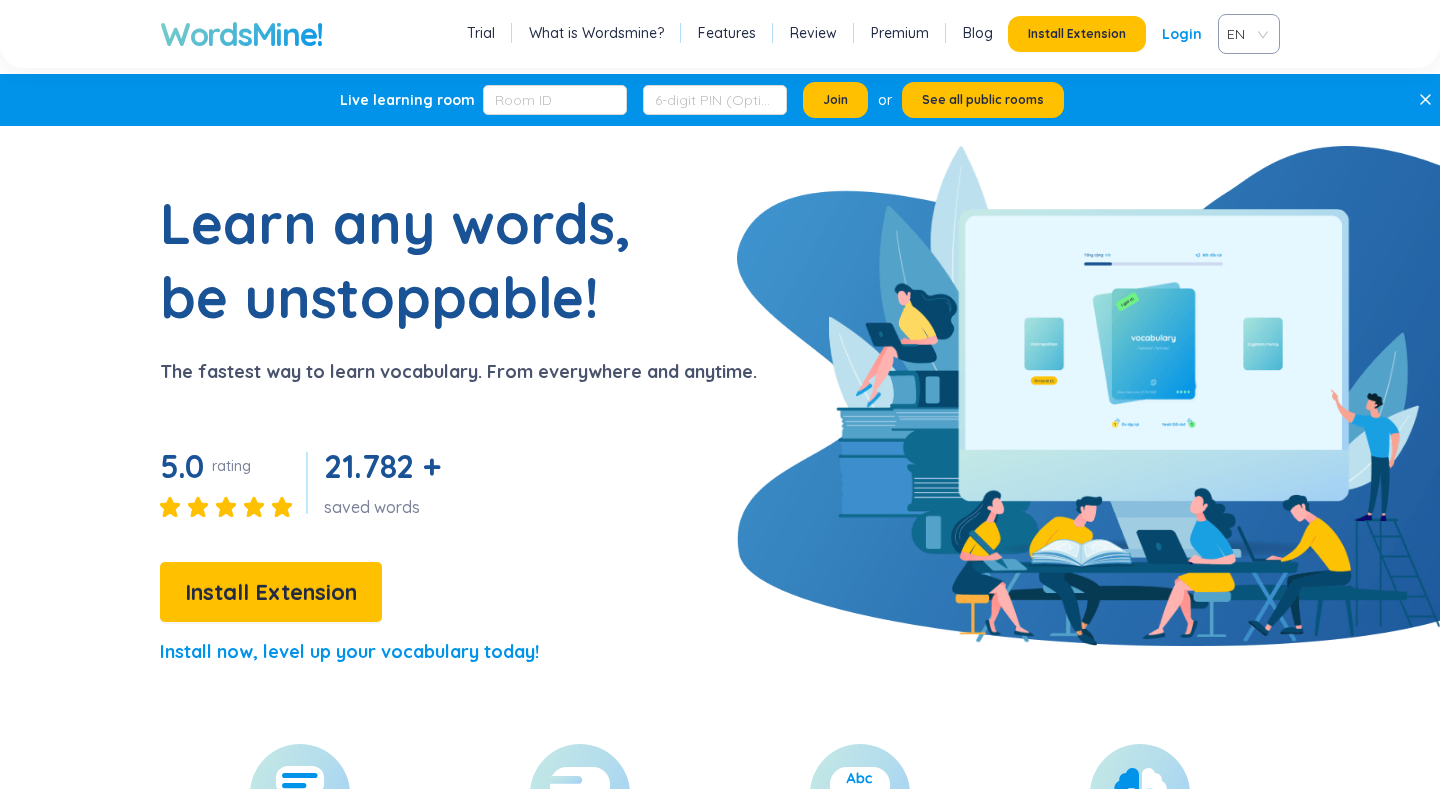 scroll, scrollTop: 0, scrollLeft: 0, axis: both 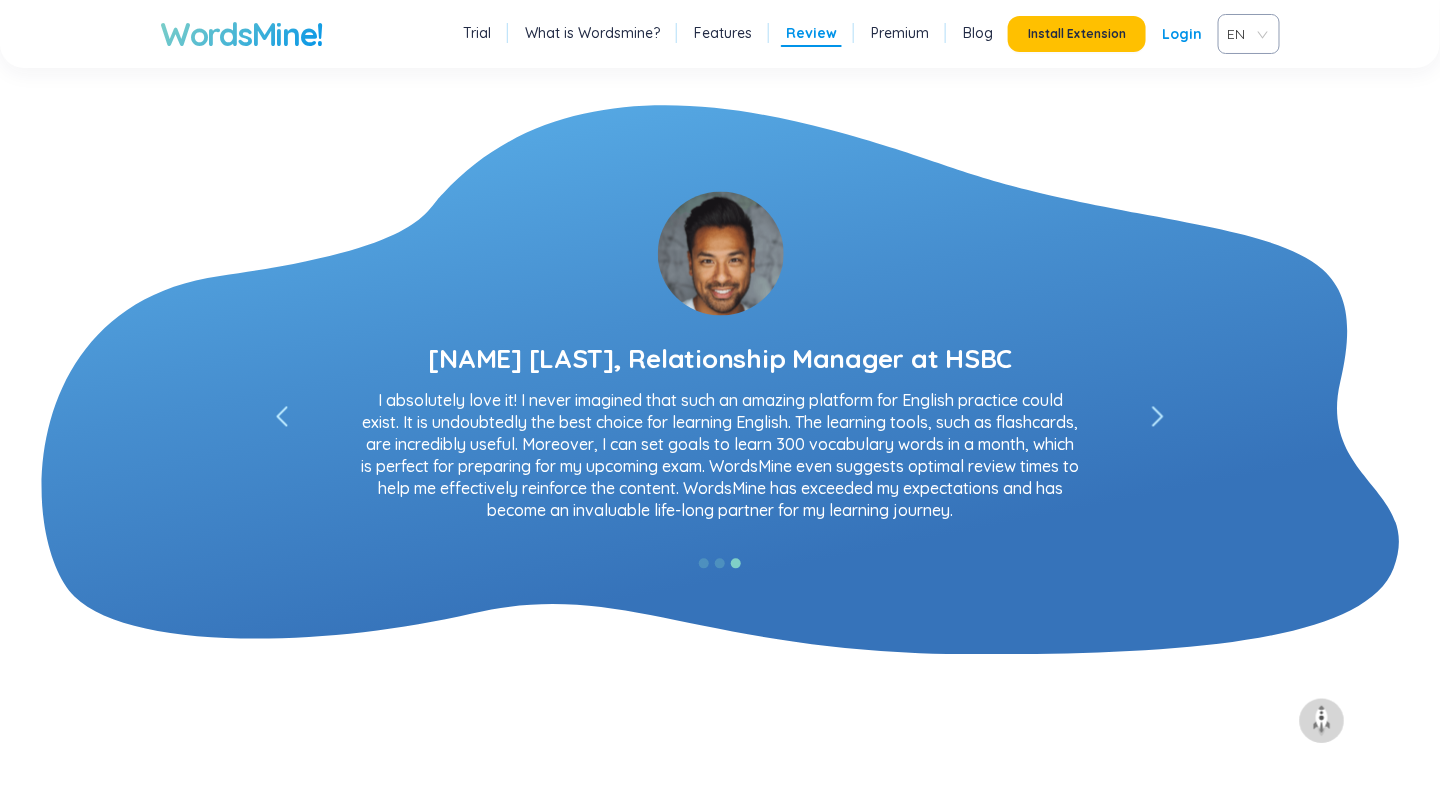 click on "David Lee, Relationship Manager at HSBC I absolutely love it! I never imagined that such an amazing platform for English practice could exist. It is undoubtedly the best choice for learning English. The learning tools, such as flashcards, are incredibly useful. Moreover, I can set goals to learn 300 vocabulary words in a month, which is perfect for preparing for my upcoming exam. WordsMine even suggests optimal review times to help me effectively reinforce the content. WordsMine has exceeded my expectations and has become an invaluable life-long partner for my learning journey." at bounding box center [720, 349] 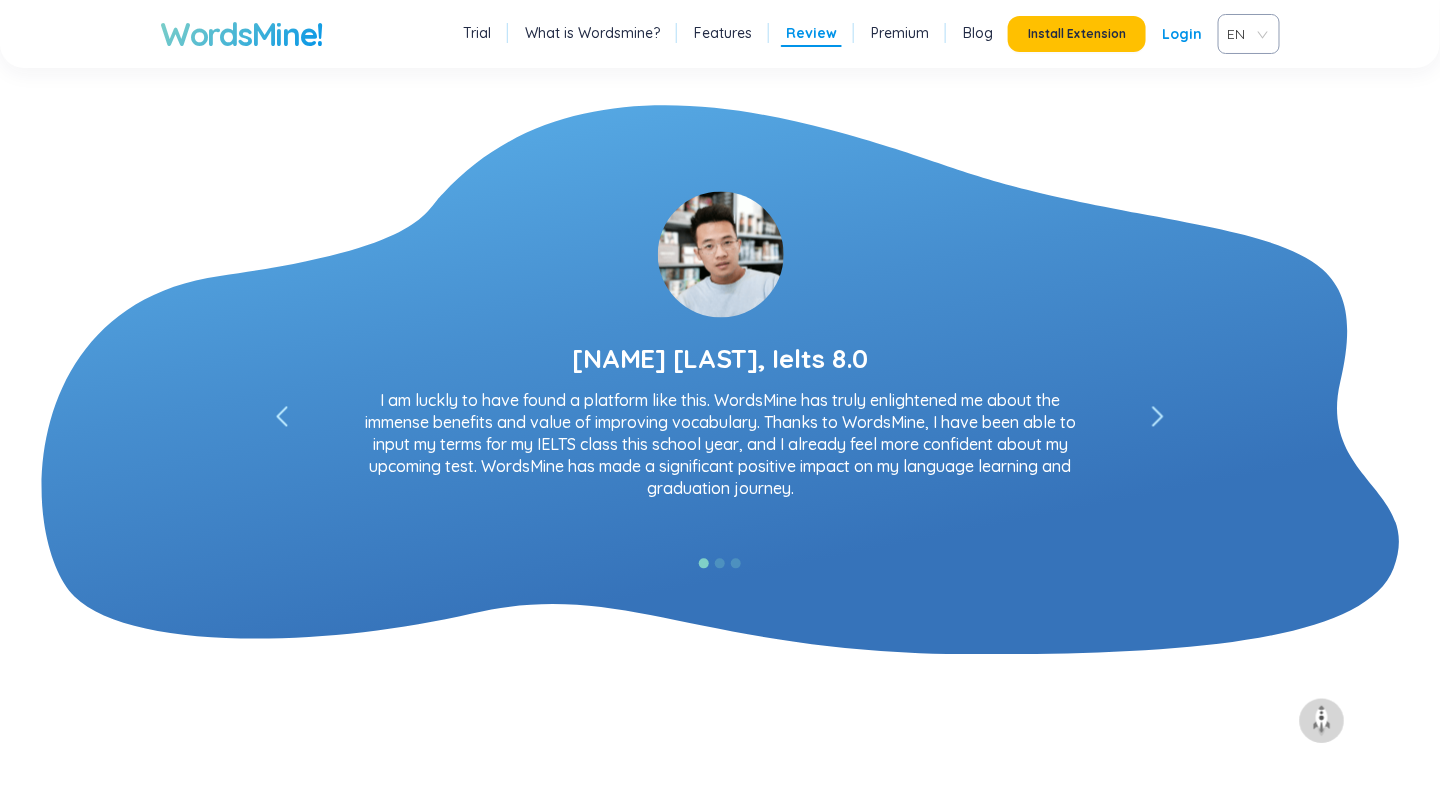 click 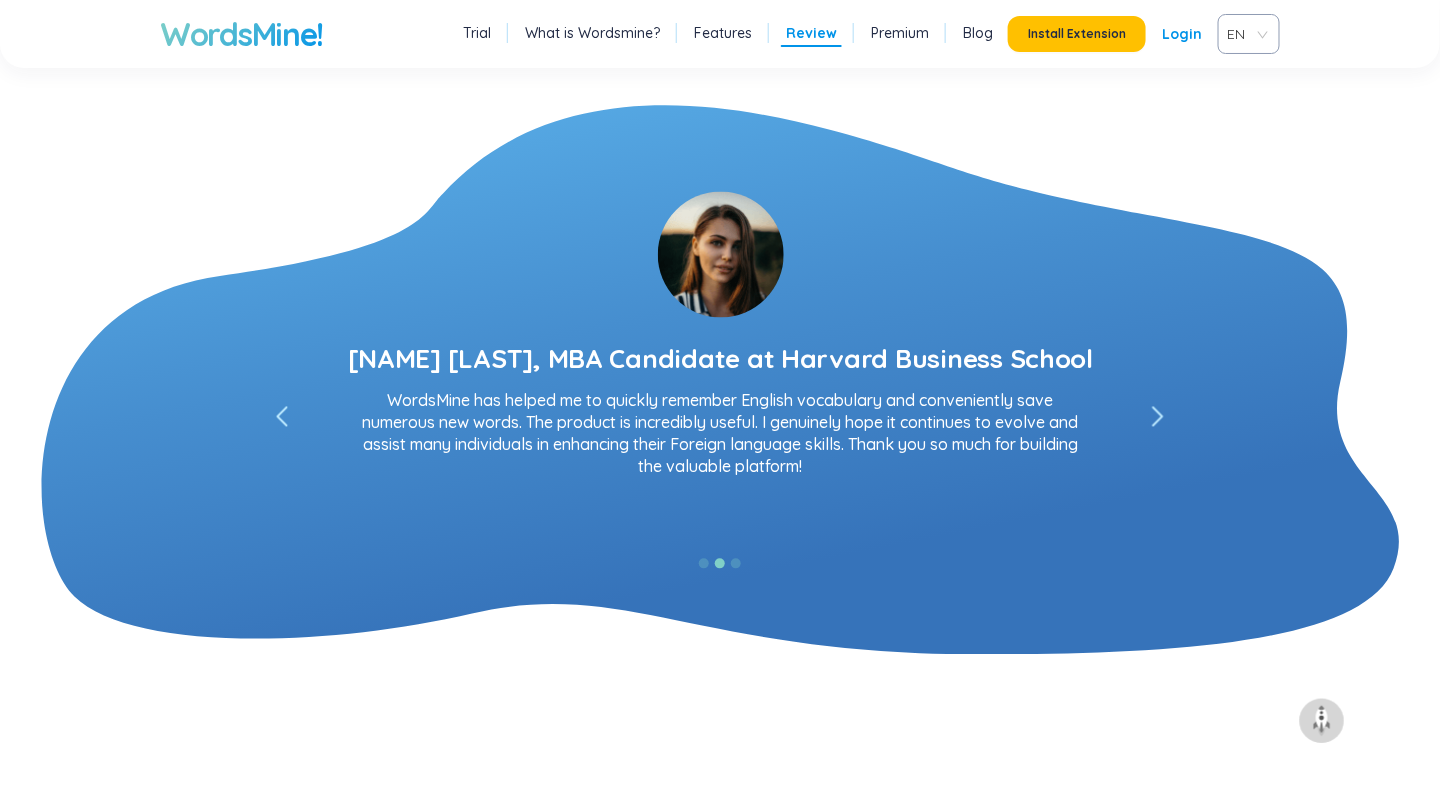 click at bounding box center [282, 417] 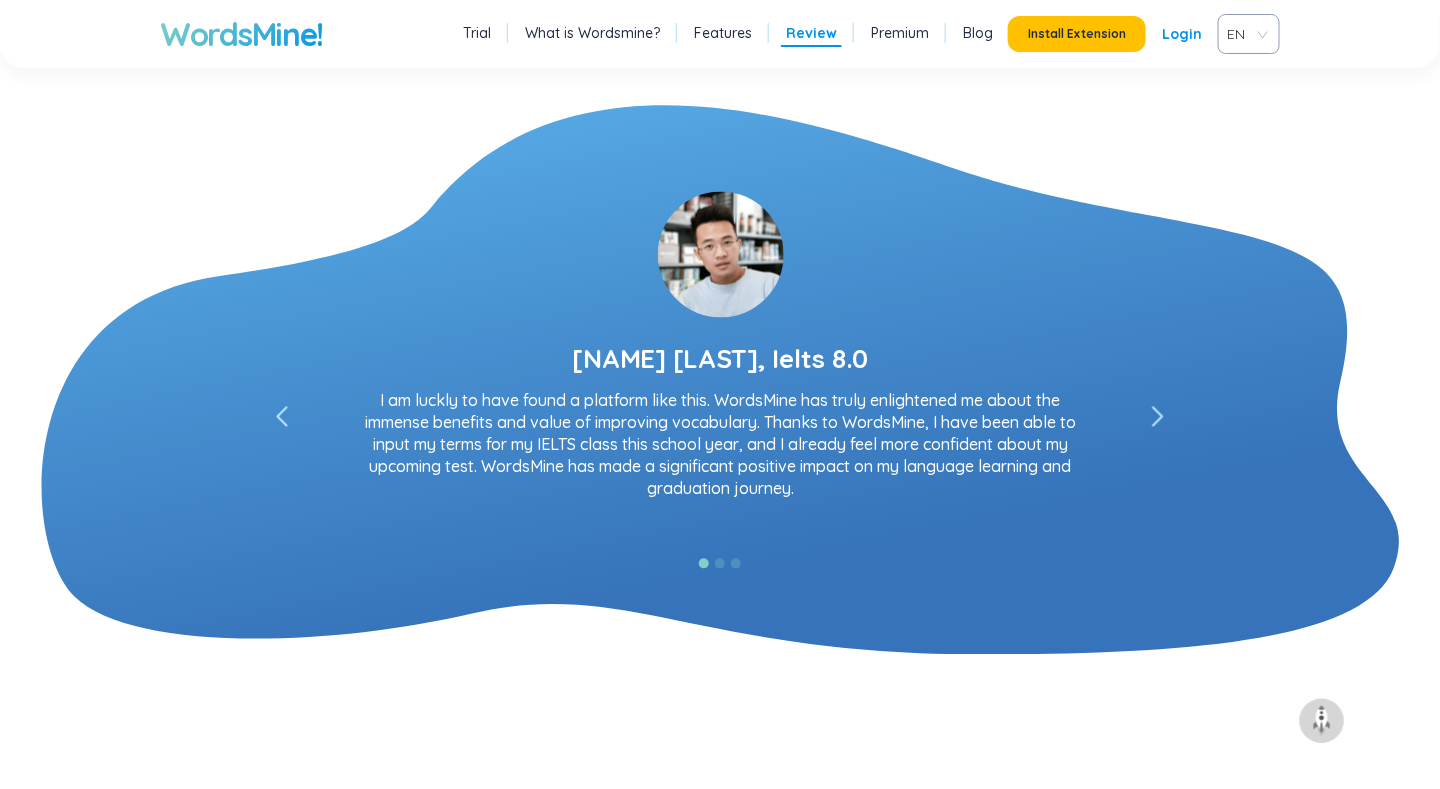 click 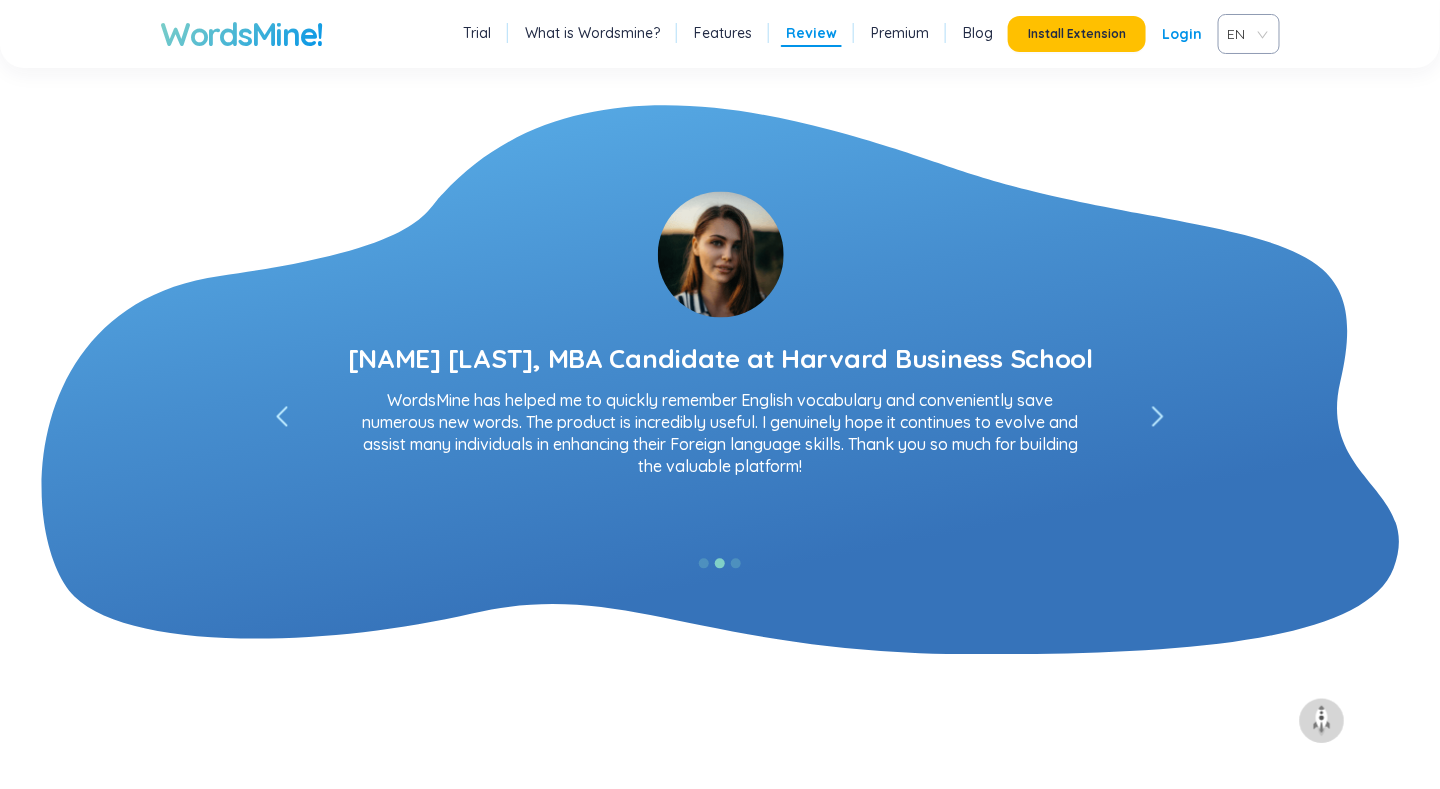 click 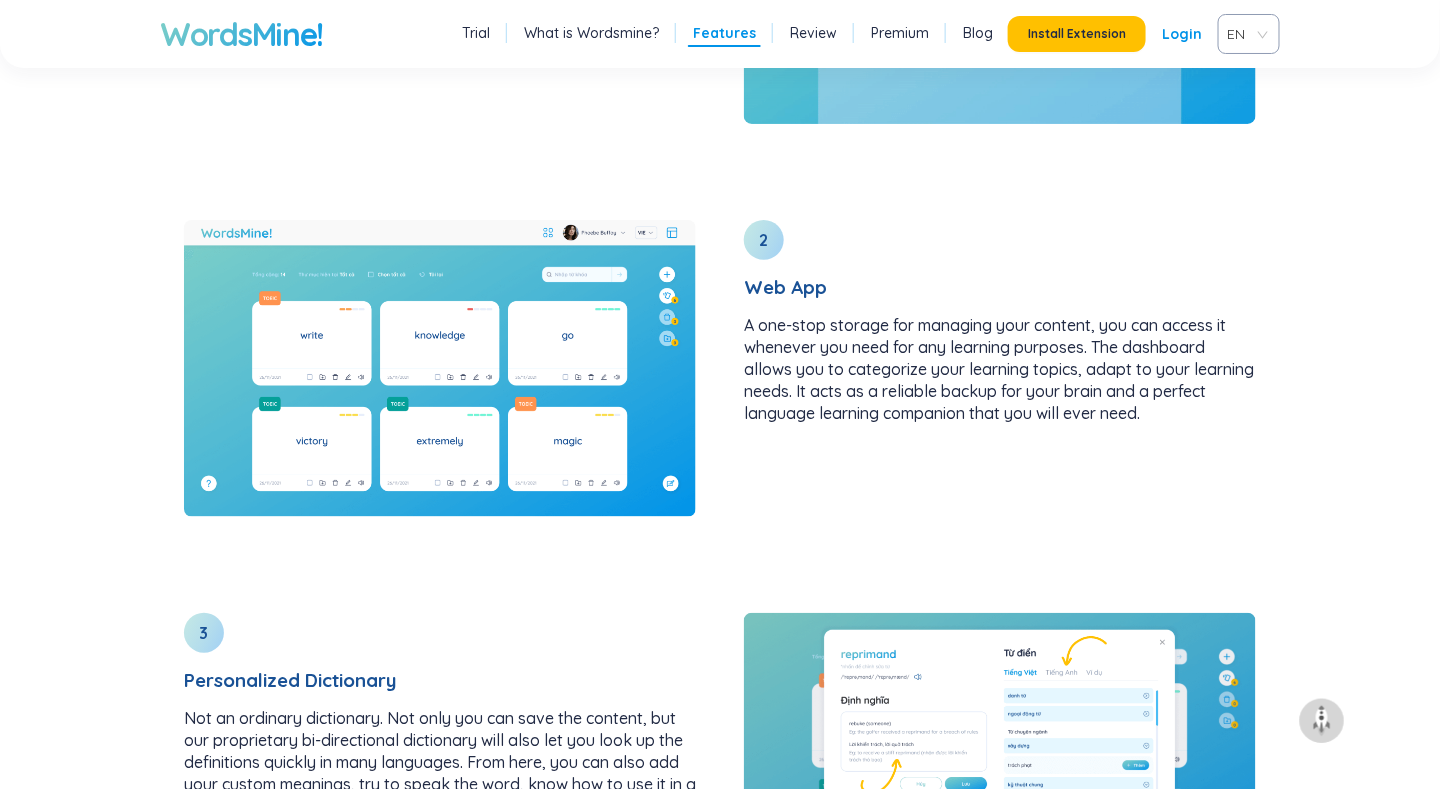 scroll, scrollTop: 2614, scrollLeft: 0, axis: vertical 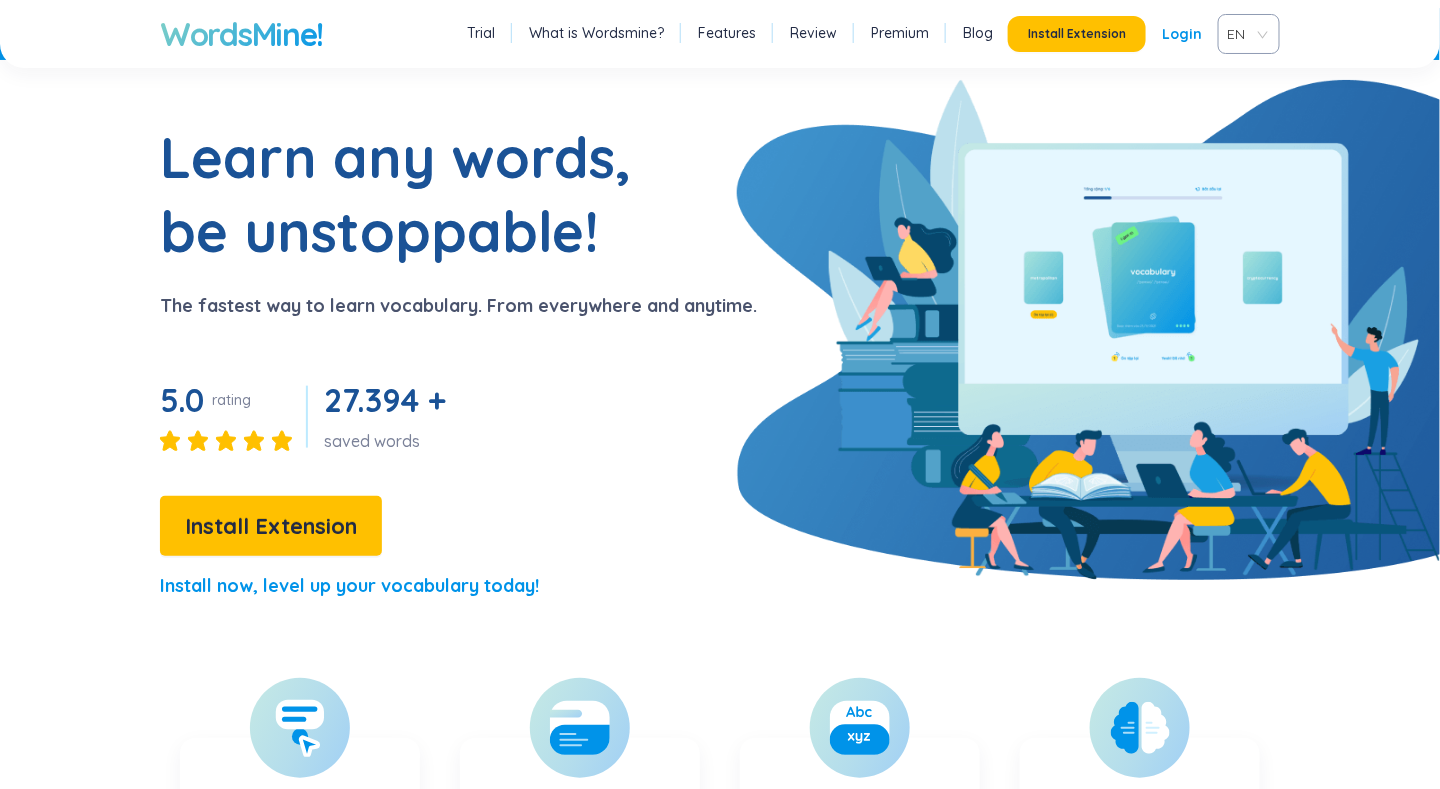 click on "What is Wordsmine?" at bounding box center [596, 33] 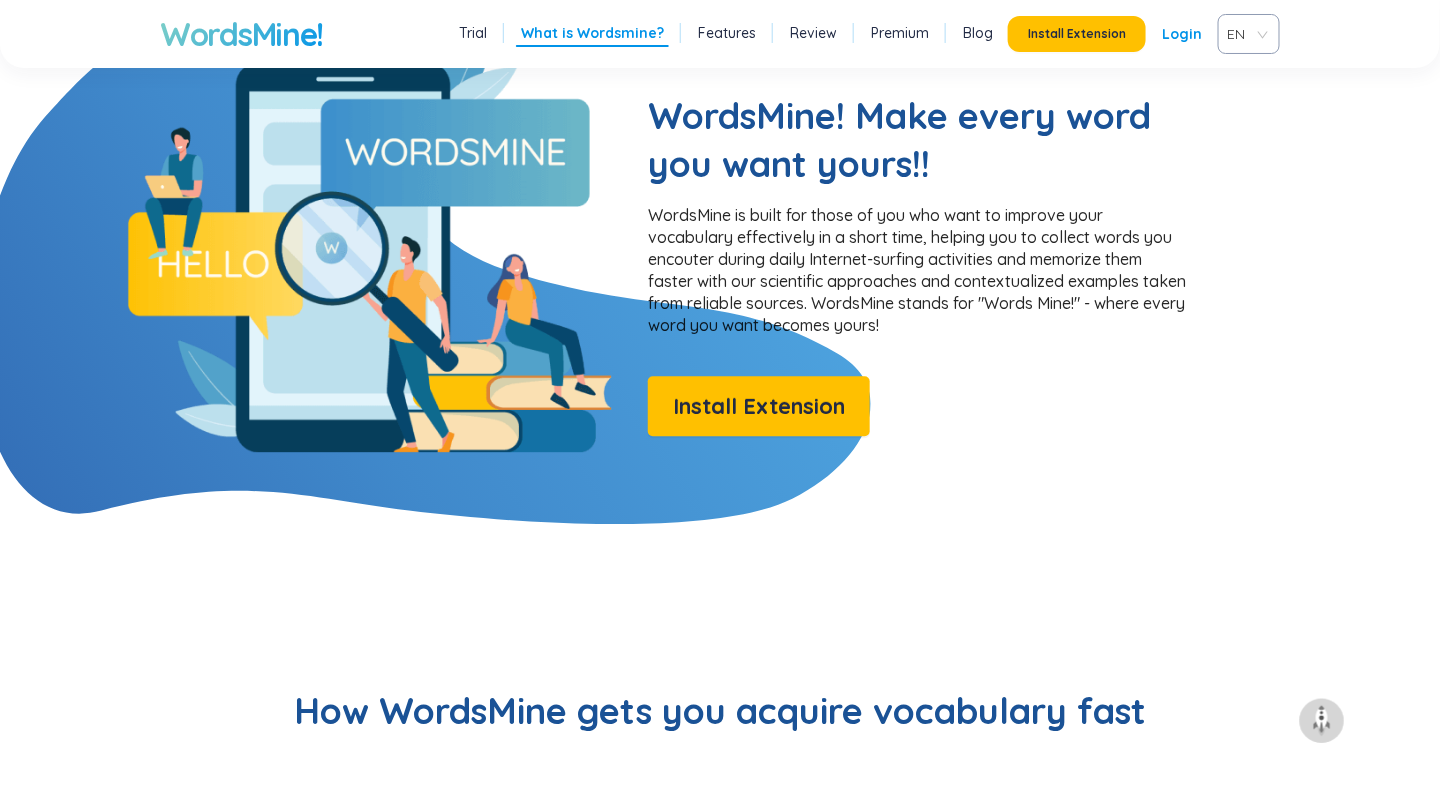 scroll, scrollTop: 1620, scrollLeft: 0, axis: vertical 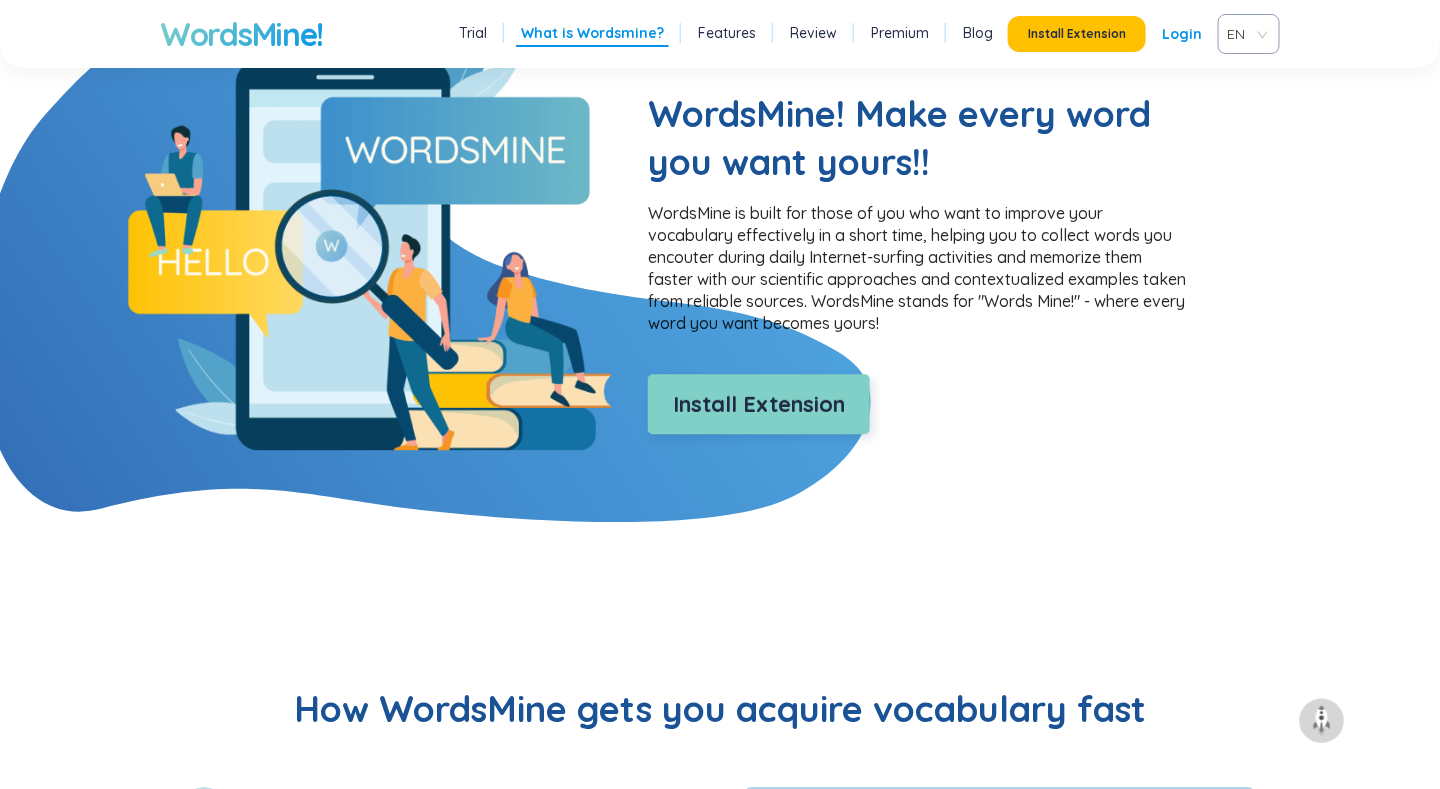 click on "Install Extension" at bounding box center [759, 404] 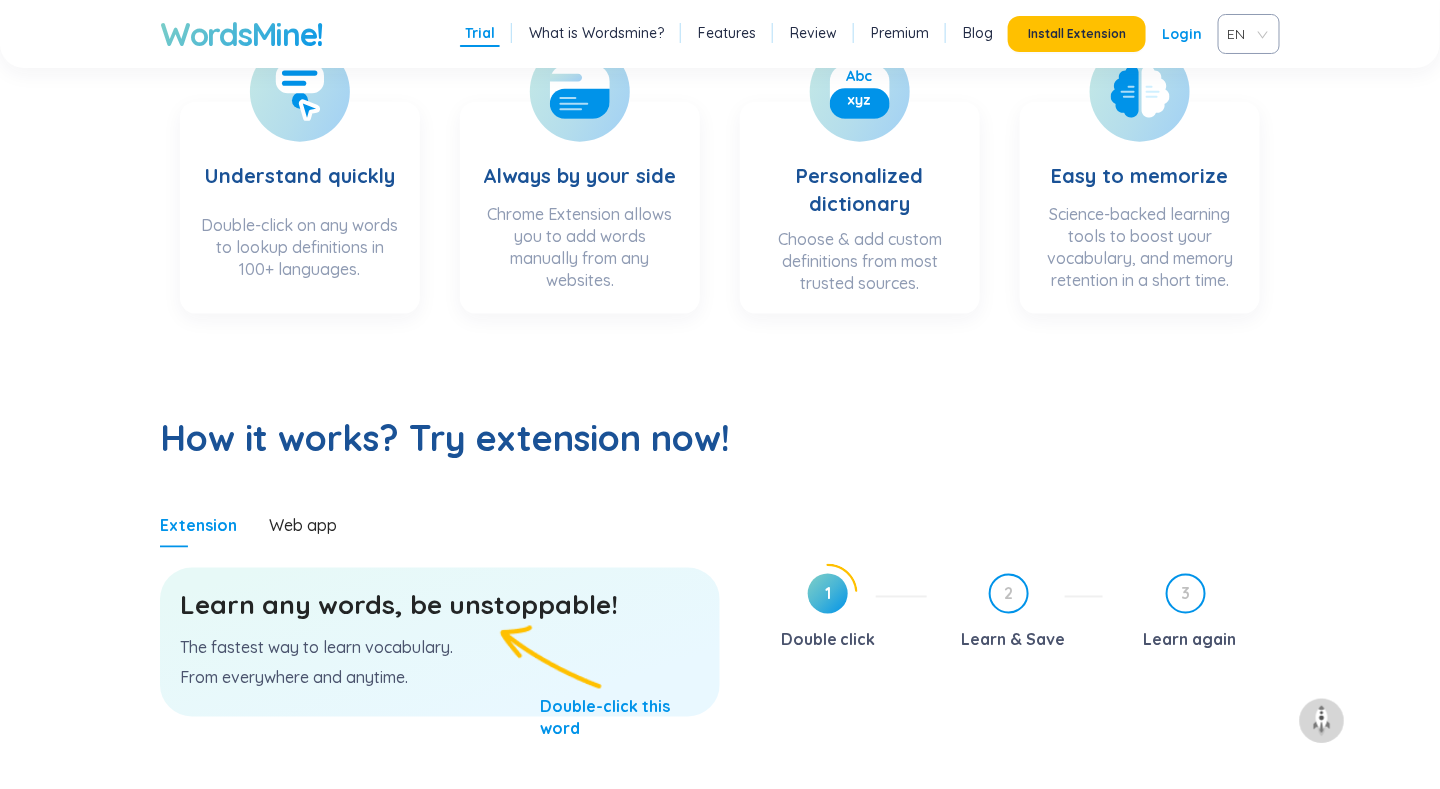 scroll, scrollTop: 0, scrollLeft: 0, axis: both 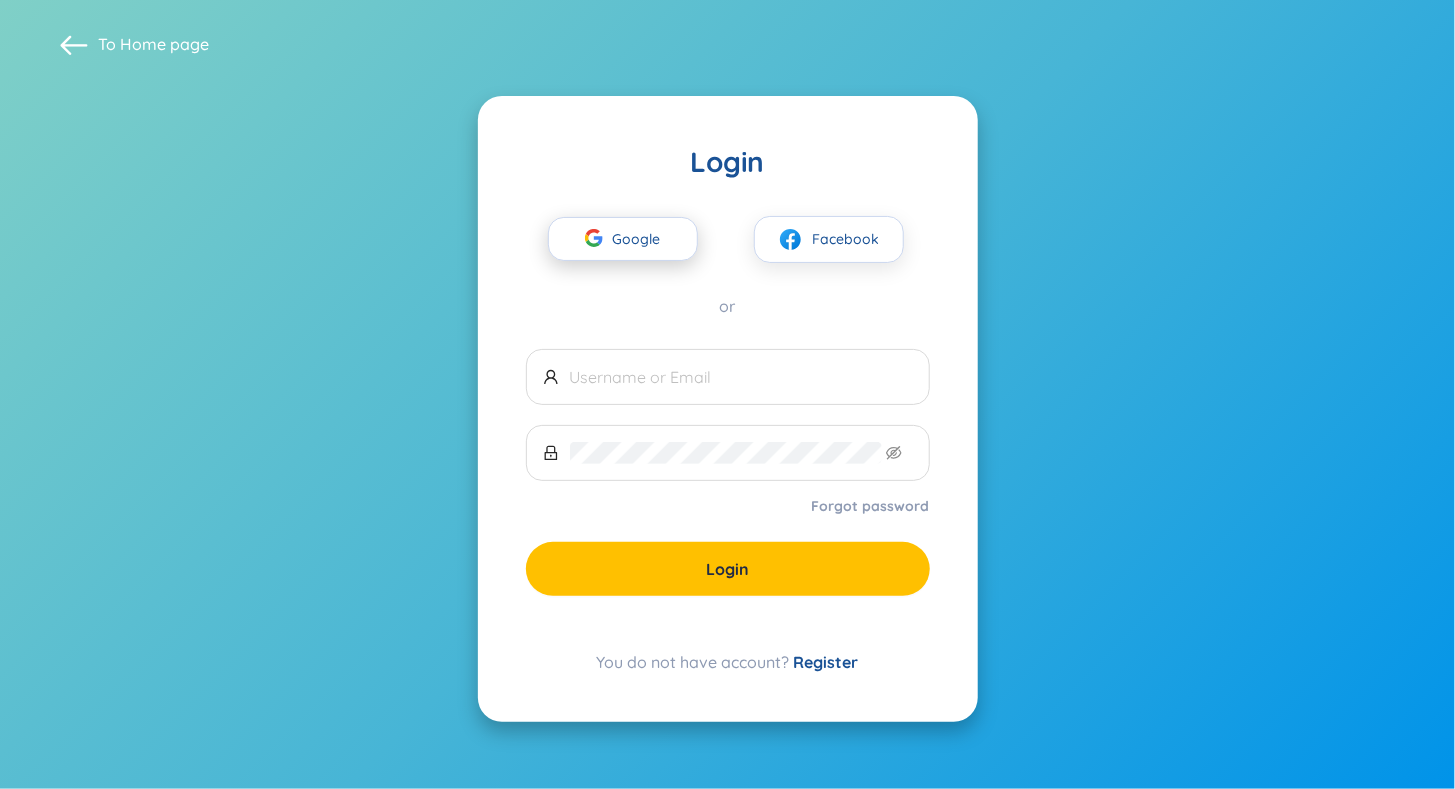 click on "Google" at bounding box center (642, 239) 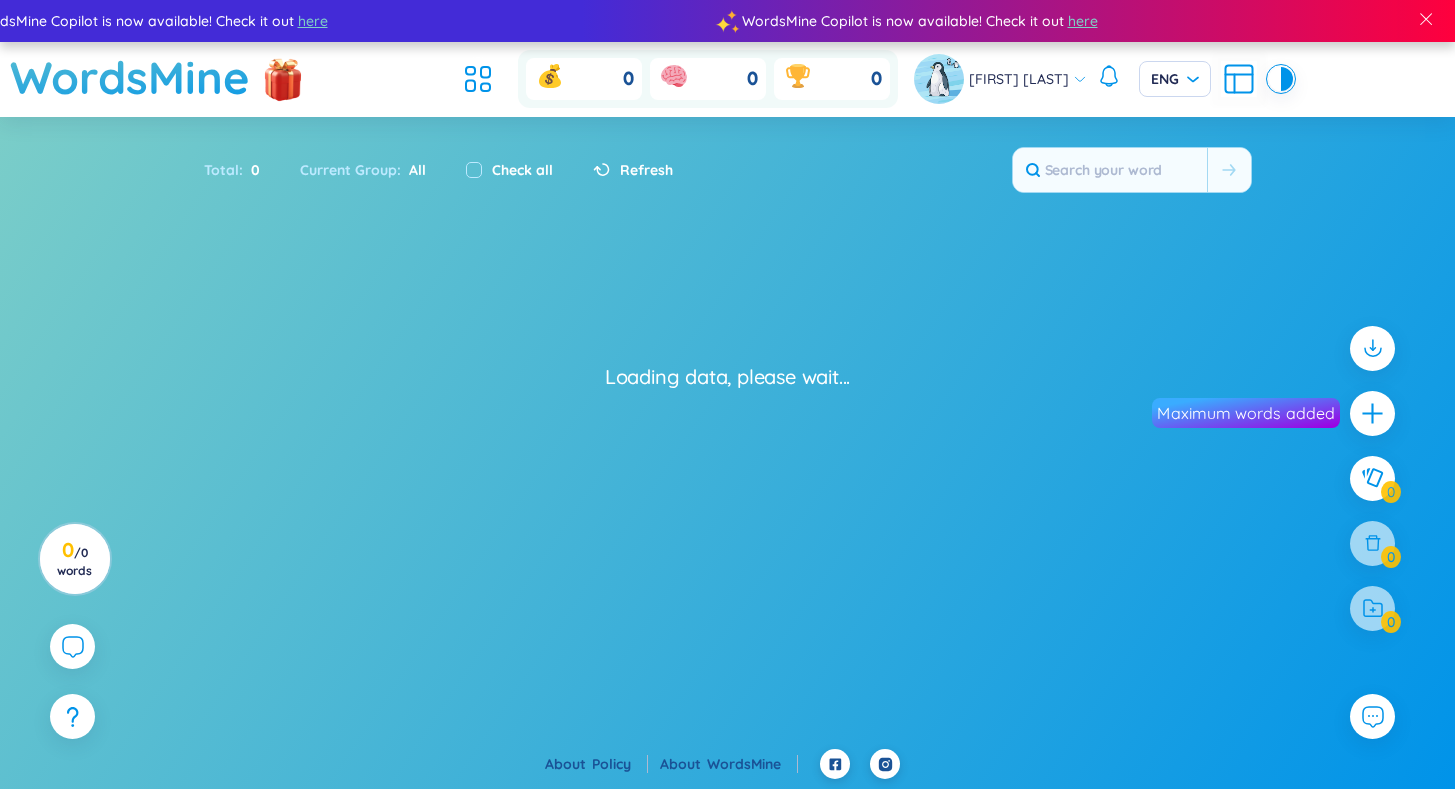 scroll, scrollTop: 0, scrollLeft: 0, axis: both 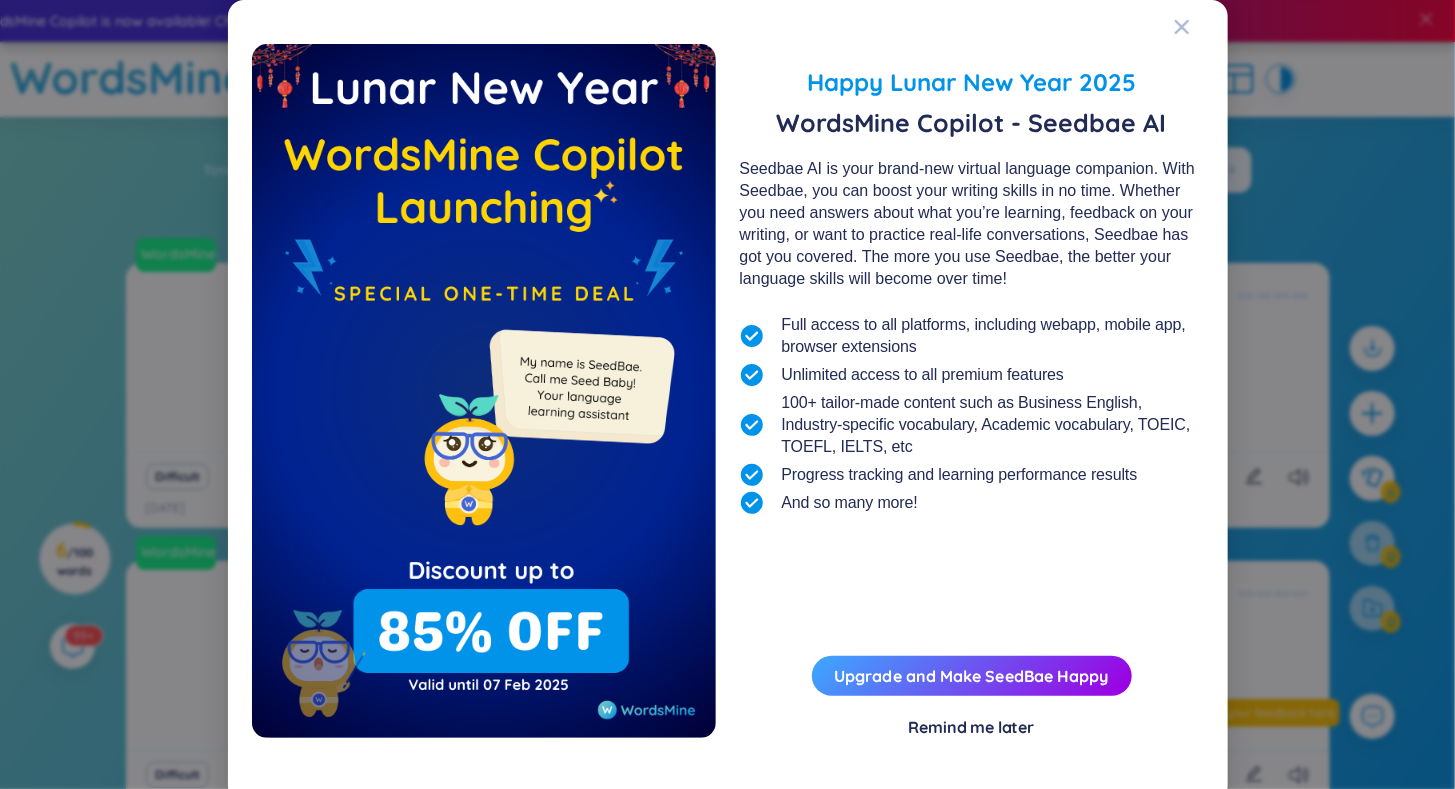 drag, startPoint x: 763, startPoint y: 171, endPoint x: 950, endPoint y: 307, distance: 231.225 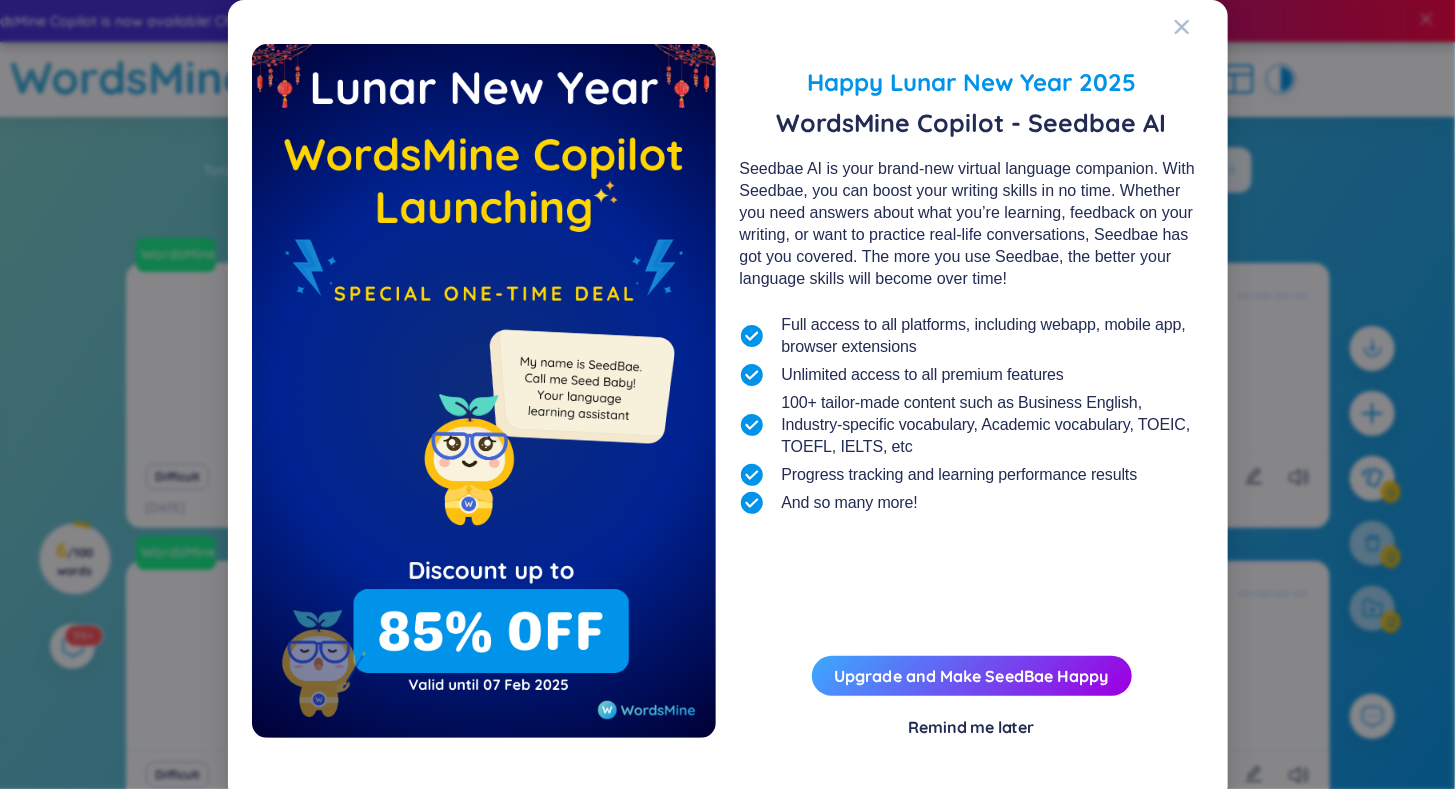 click on "Remind me later" at bounding box center (972, 727) 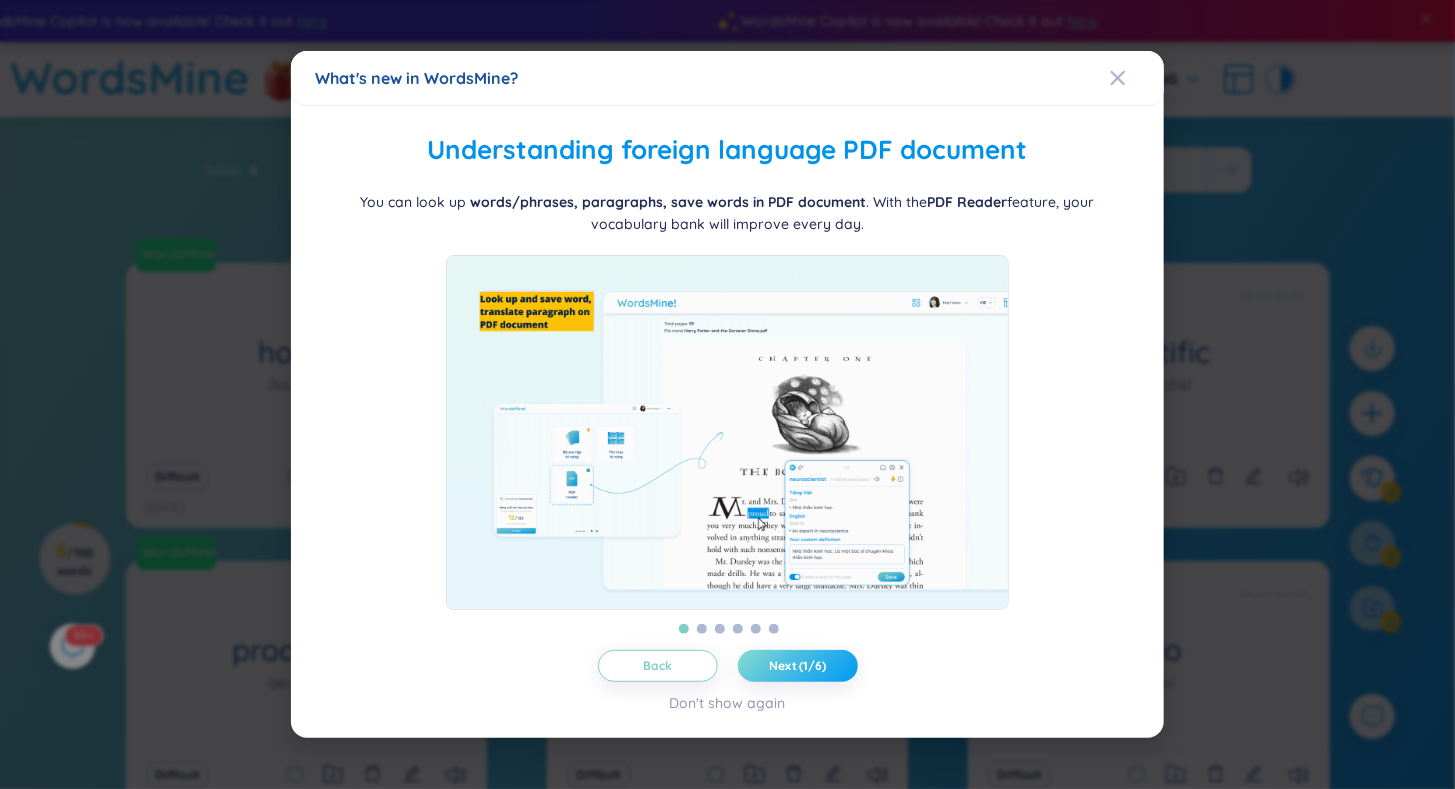 click on "Next (1/6)" at bounding box center (797, 666) 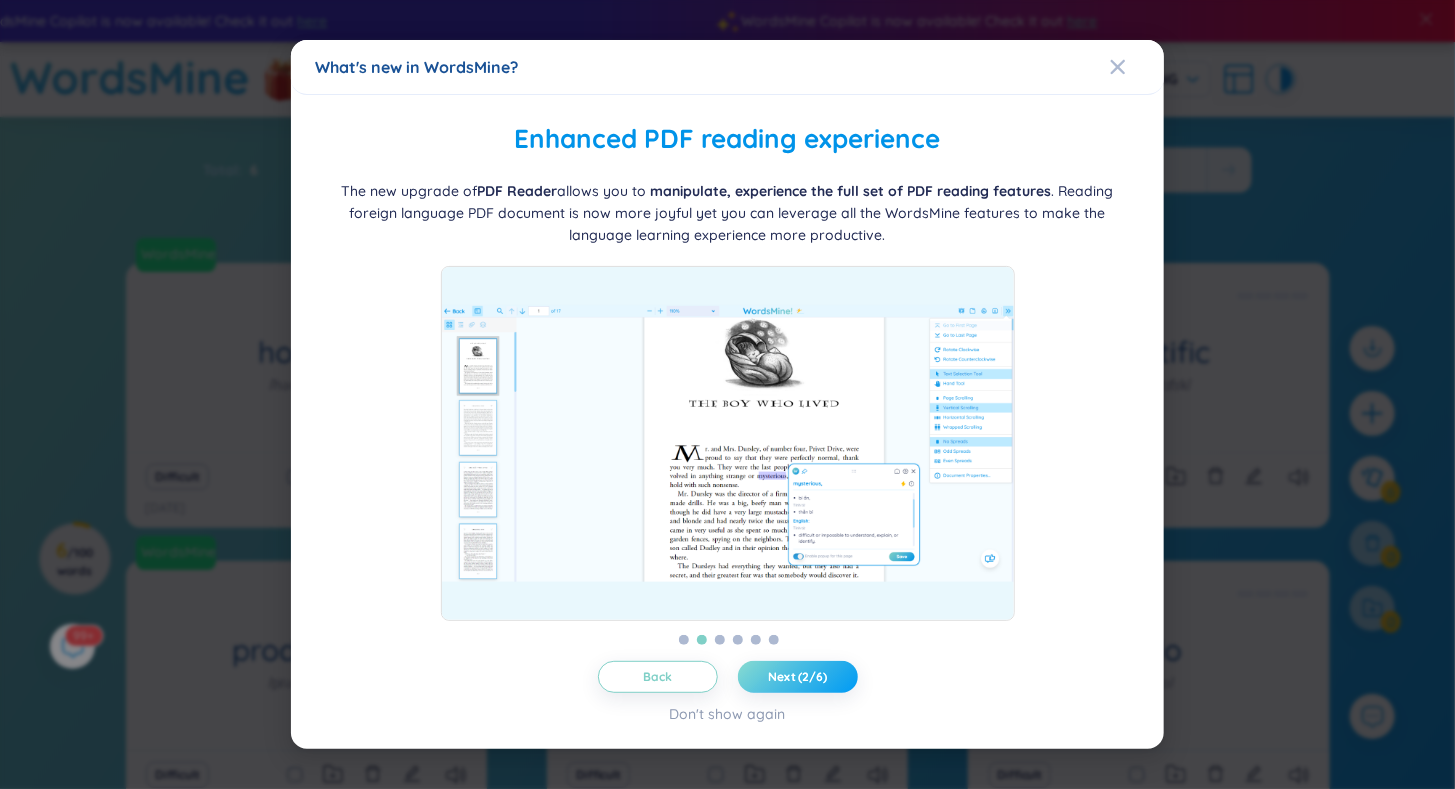 click on "Next (2/6)" at bounding box center (797, 677) 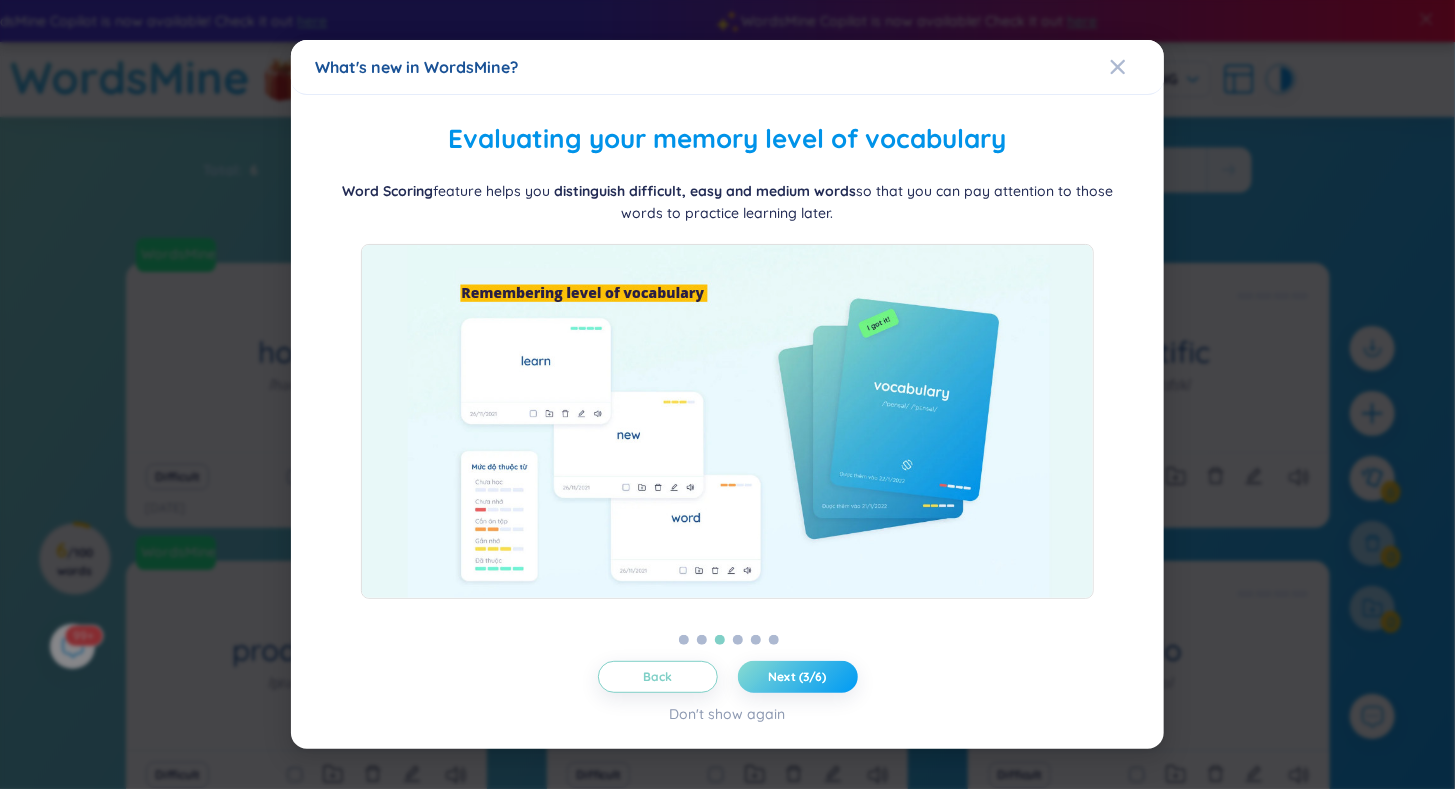 click on "Next (3/6)" at bounding box center [798, 677] 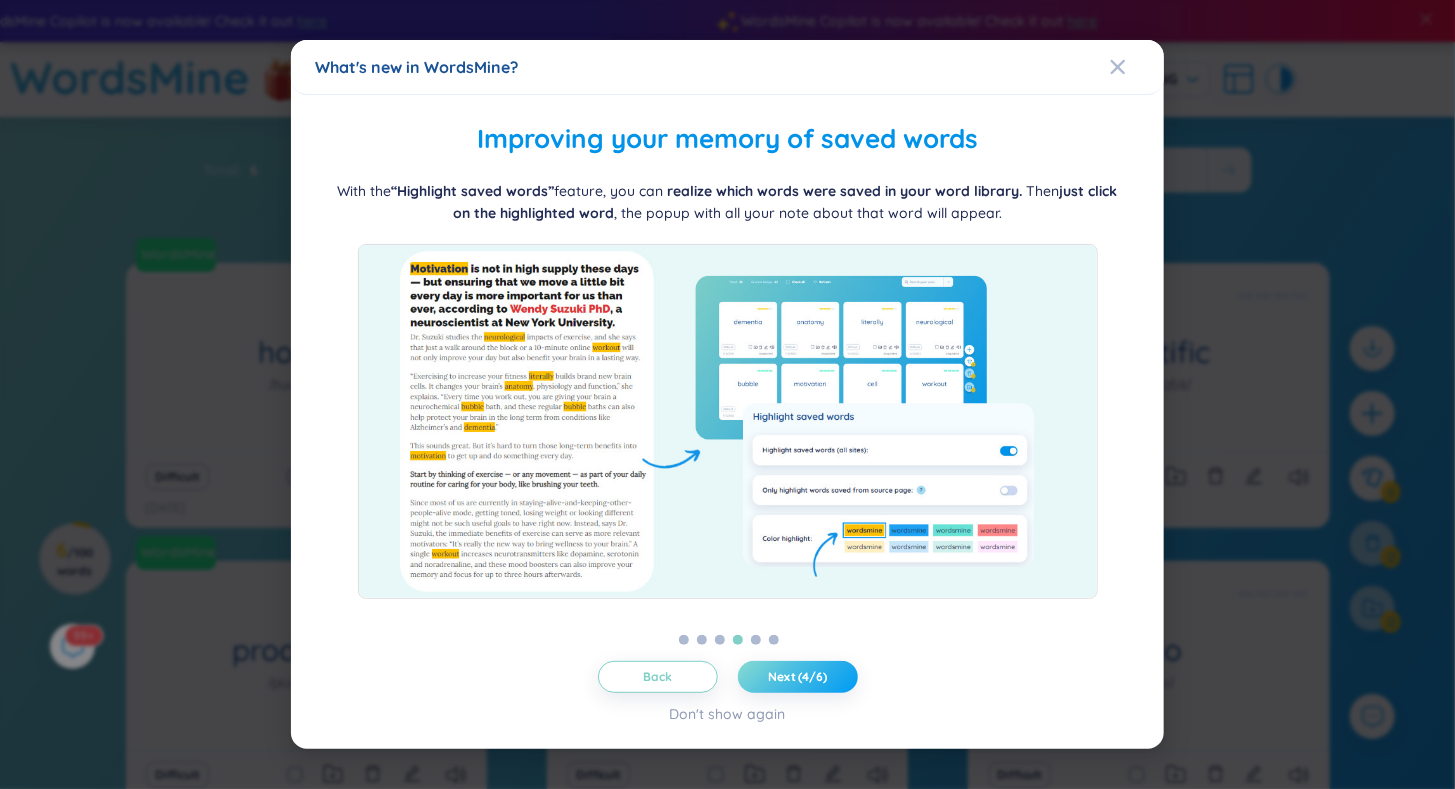click on "Next (4/6)" at bounding box center (797, 677) 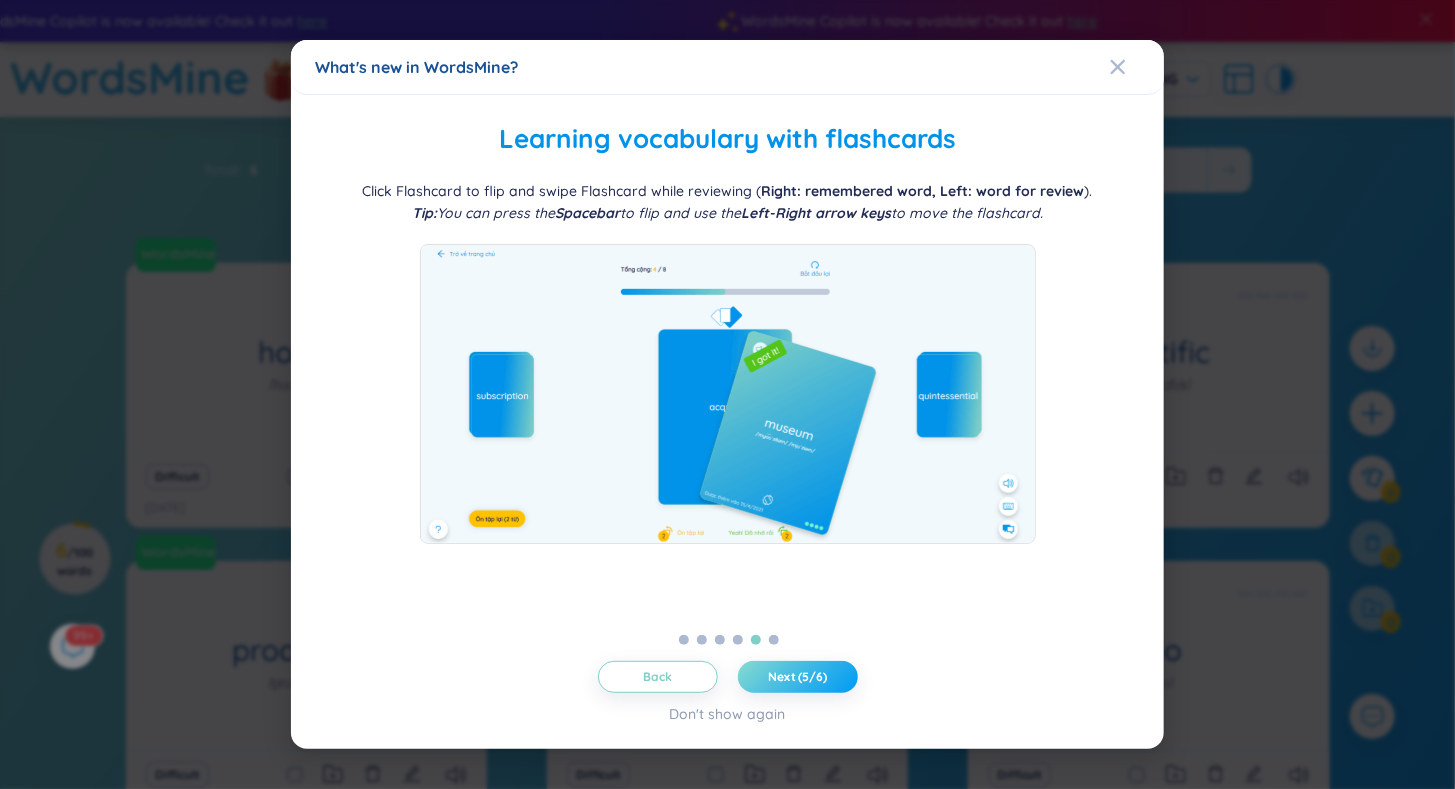 click on "Next (5/6)" at bounding box center (797, 677) 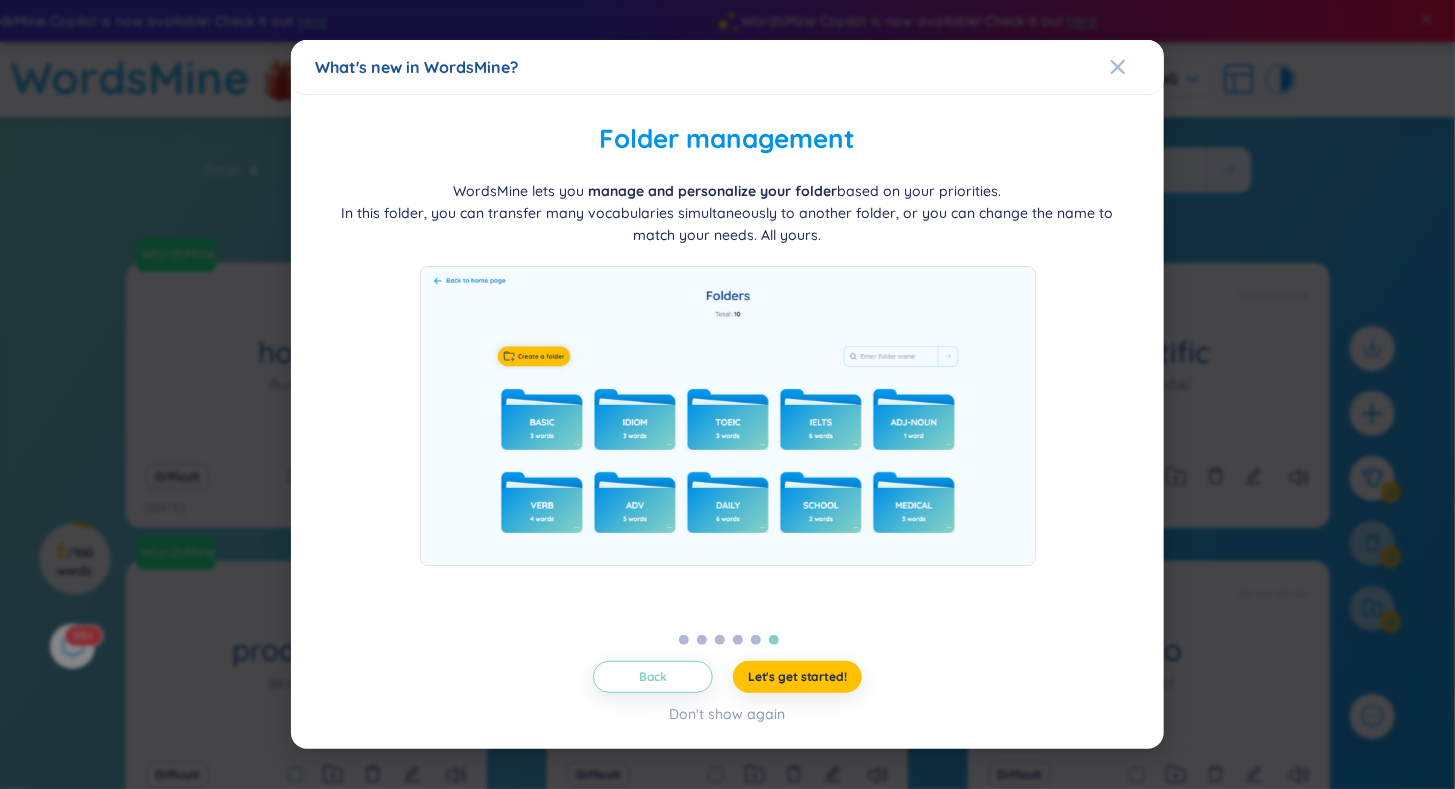 click on "What's new in WordsMine? Folder management WordsMine lets you   manage and personalize your folder  based on your priorities. In this folder, you can transfer many vocabularies simultaneously to another folder, or you can change the name to match your needs. All yours. Understanding foreign language PDF document You can look up   words/phrases, paragraphs, save words in PDF document . With the  PDF Reader  feature, your vocabulary bank will improve every day. Enhanced PDF reading experience The new upgrade of  PDF Reader  allows you to   manipulate, experience the full set of PDF reading features . Reading foreign language PDF document is now more joyful yet you can leverage all the WordsMine features to make the language learning experience more productive. Evaluating your memory level of vocabulary Word Scoring  feature helps you   distinguish difficult, easy and medium words  so that you can pay attention to those words to practice learning later. Improving your memory of saved words With the      Then  )." at bounding box center [727, 394] 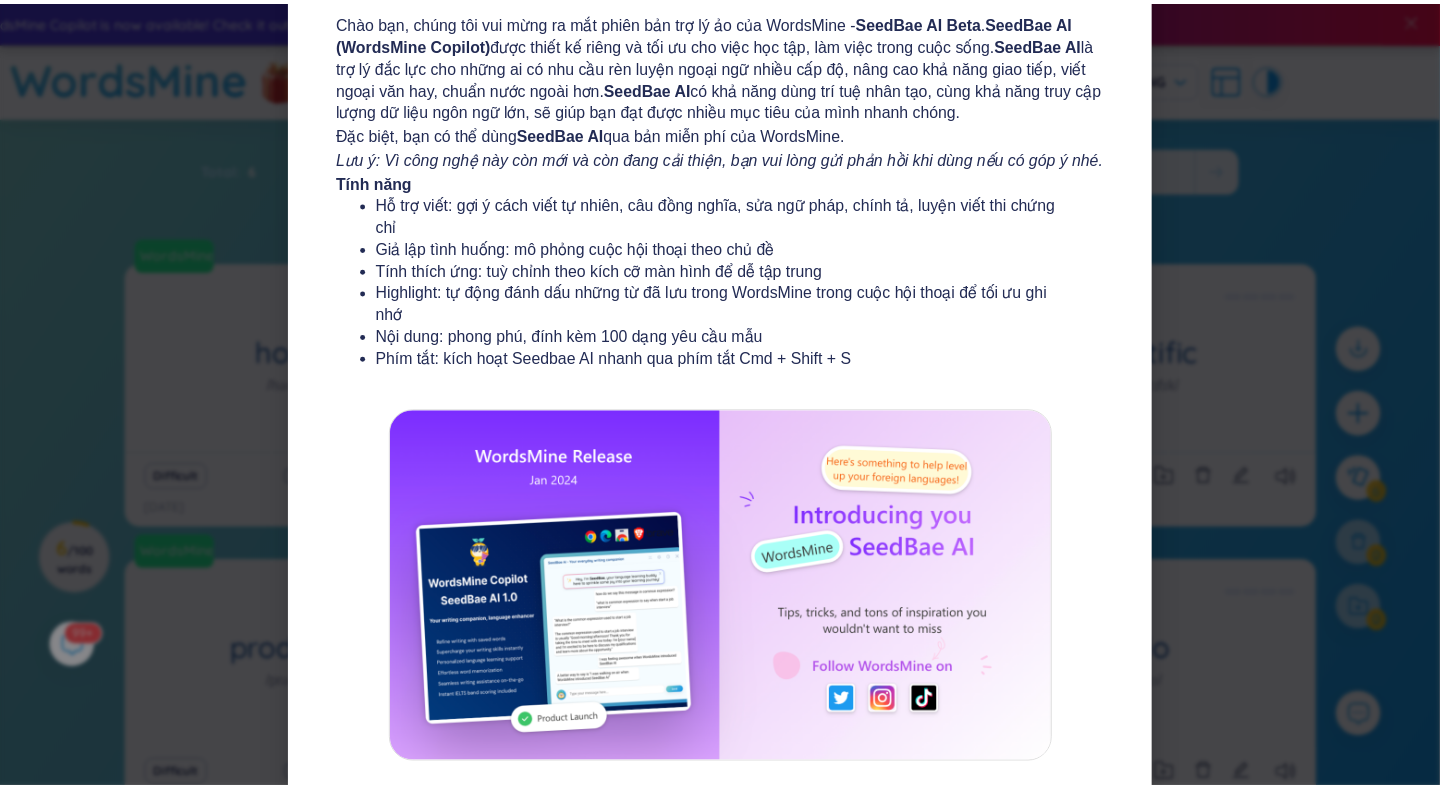 scroll, scrollTop: 231, scrollLeft: 0, axis: vertical 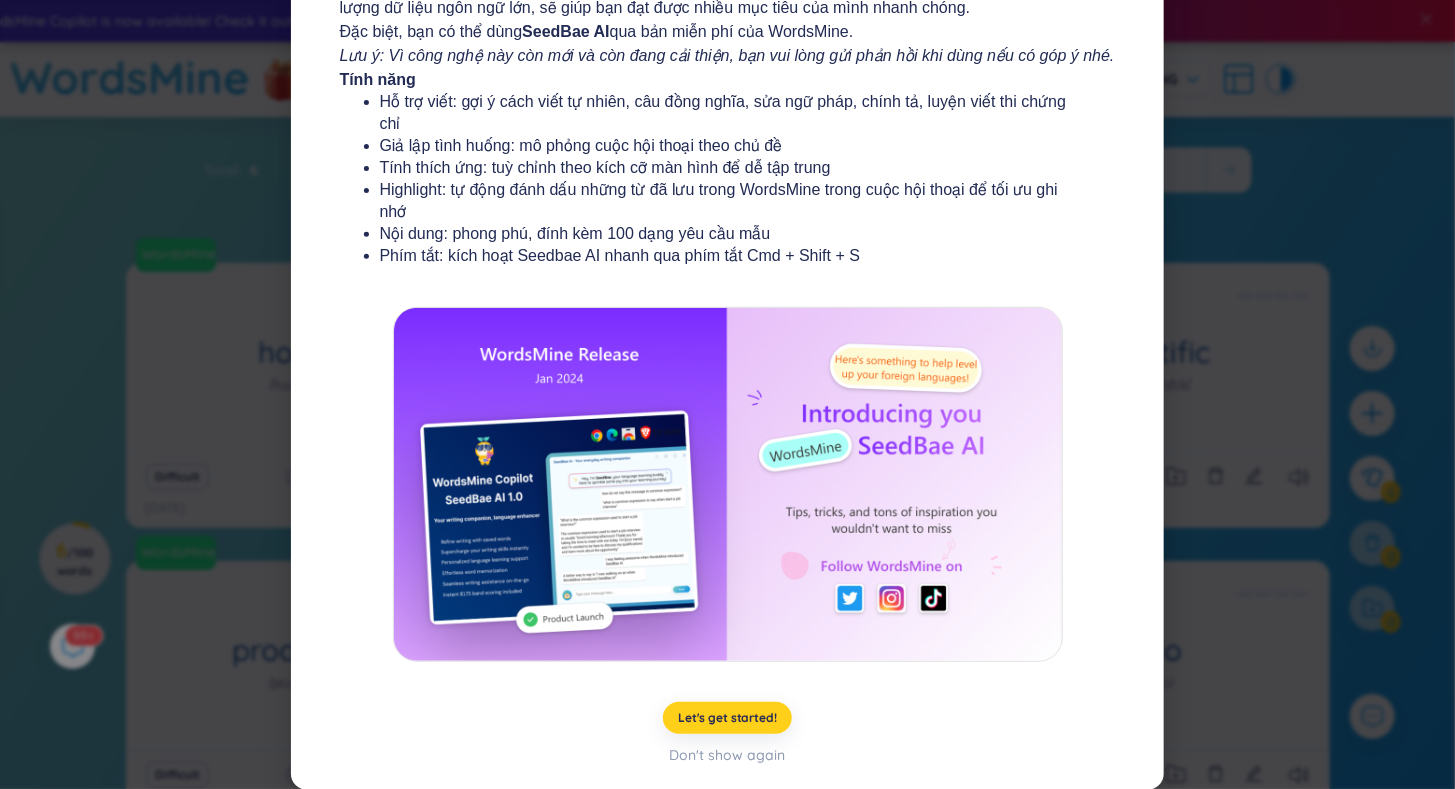 click on "Let's get started!" at bounding box center (727, 718) 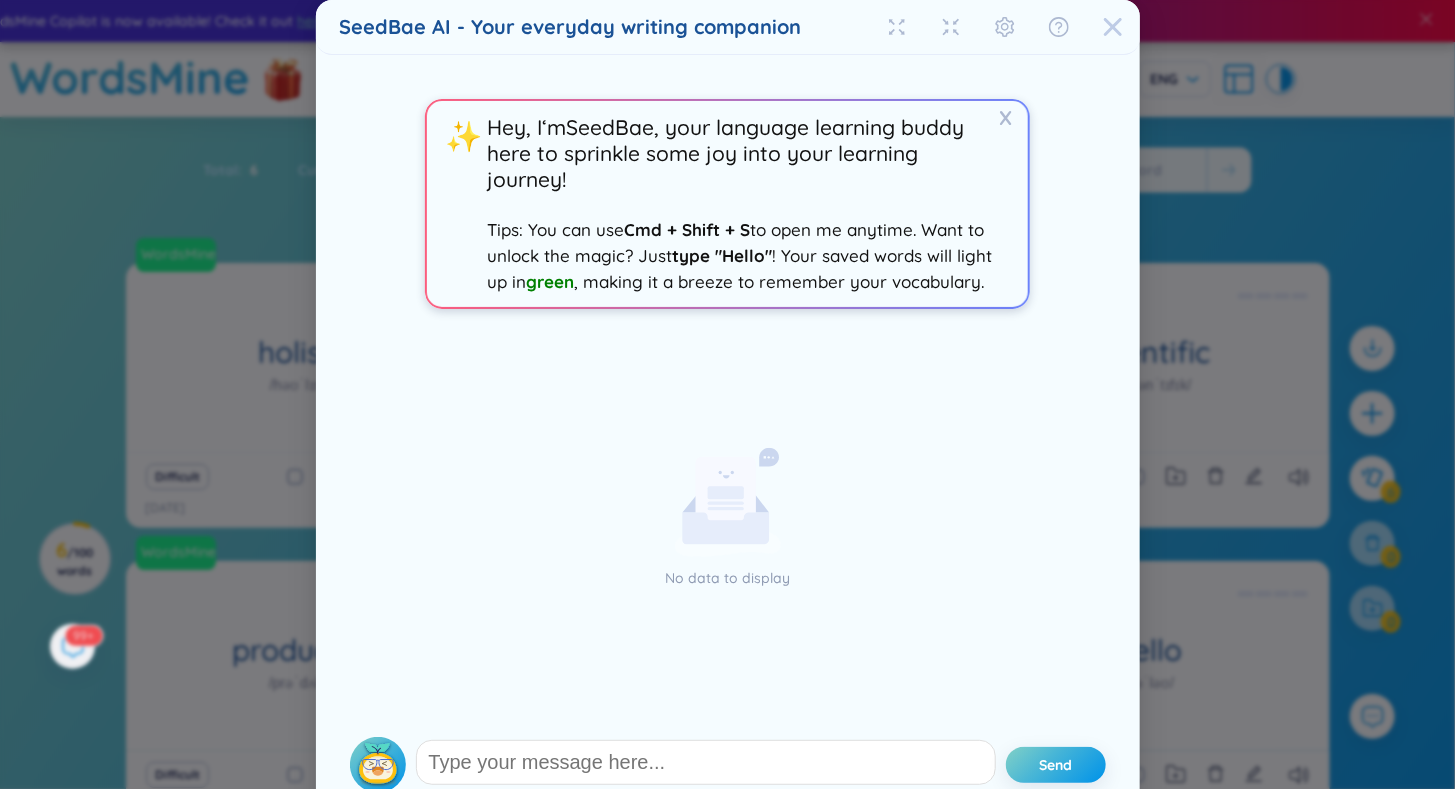 click 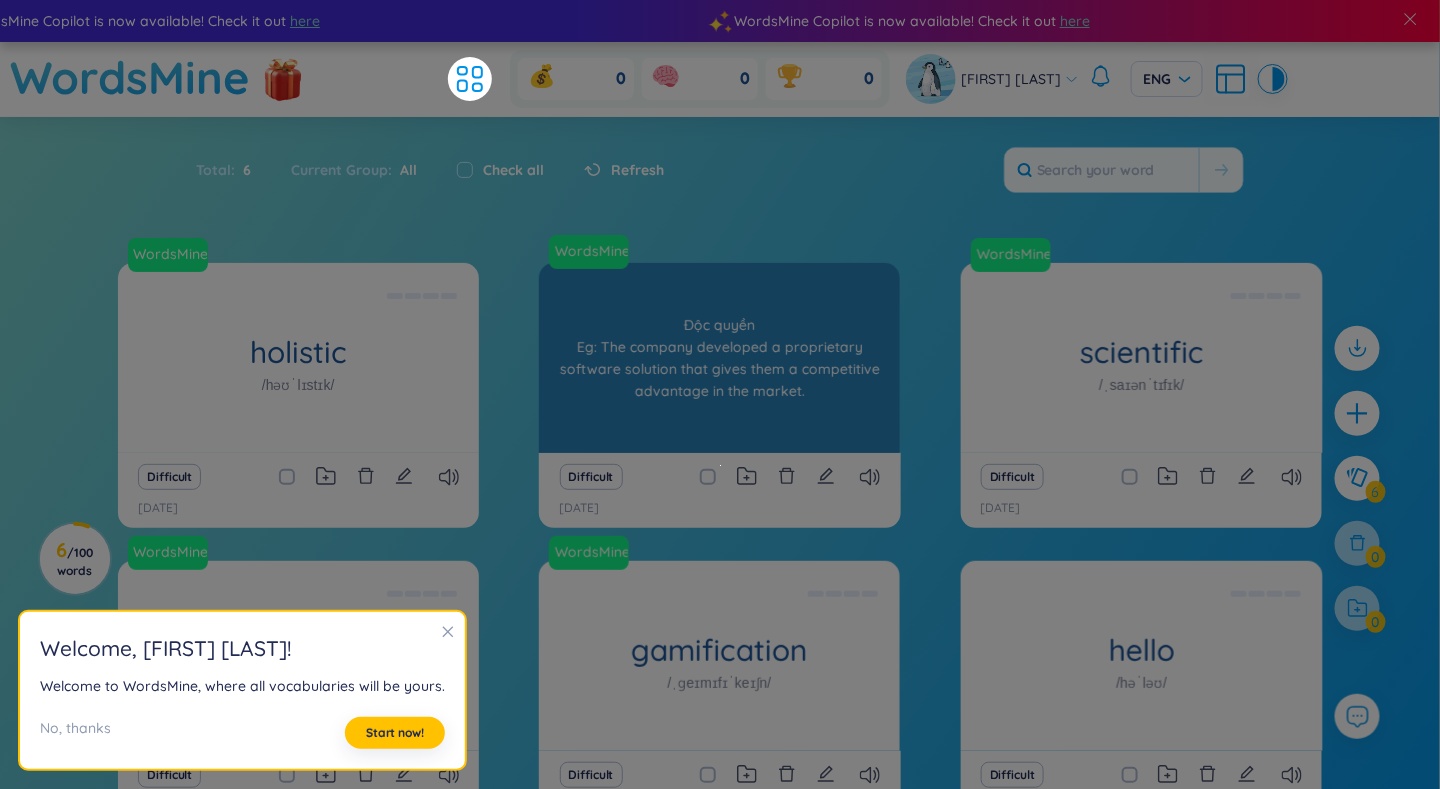scroll, scrollTop: 140, scrollLeft: 0, axis: vertical 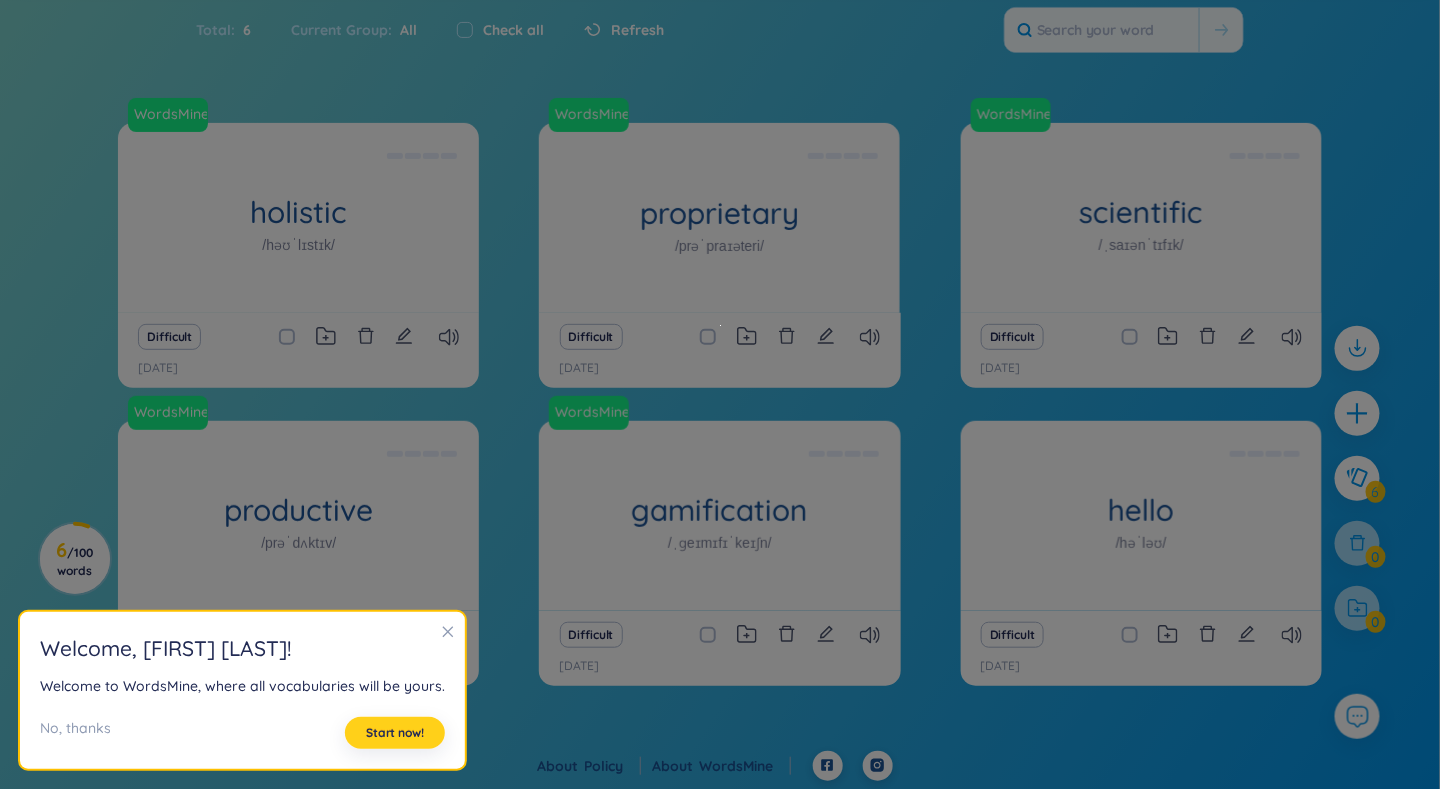 click on "Start now!" at bounding box center (395, 733) 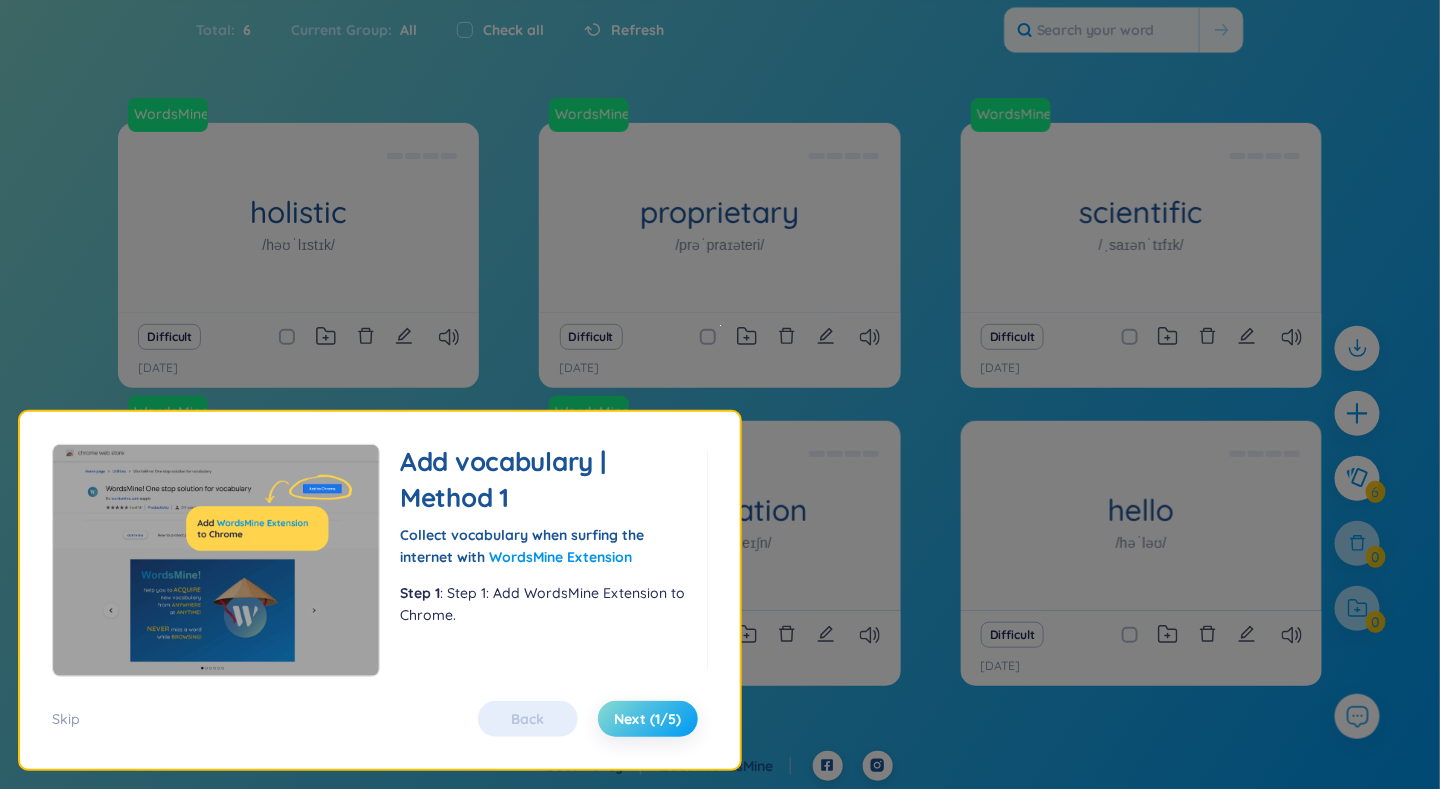 click on "Next (1/5)" at bounding box center [648, 719] 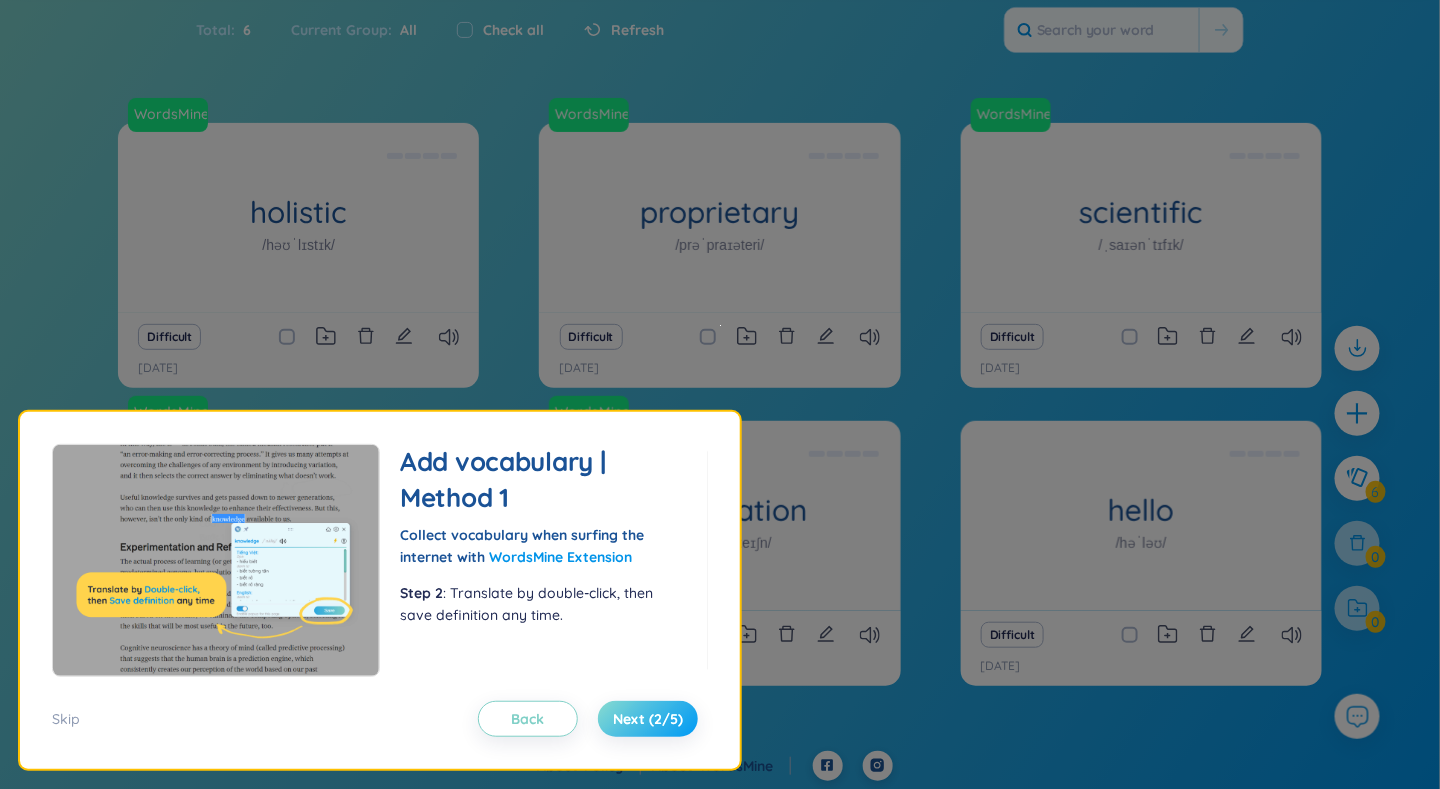 click on "Next (2/5)" at bounding box center [648, 719] 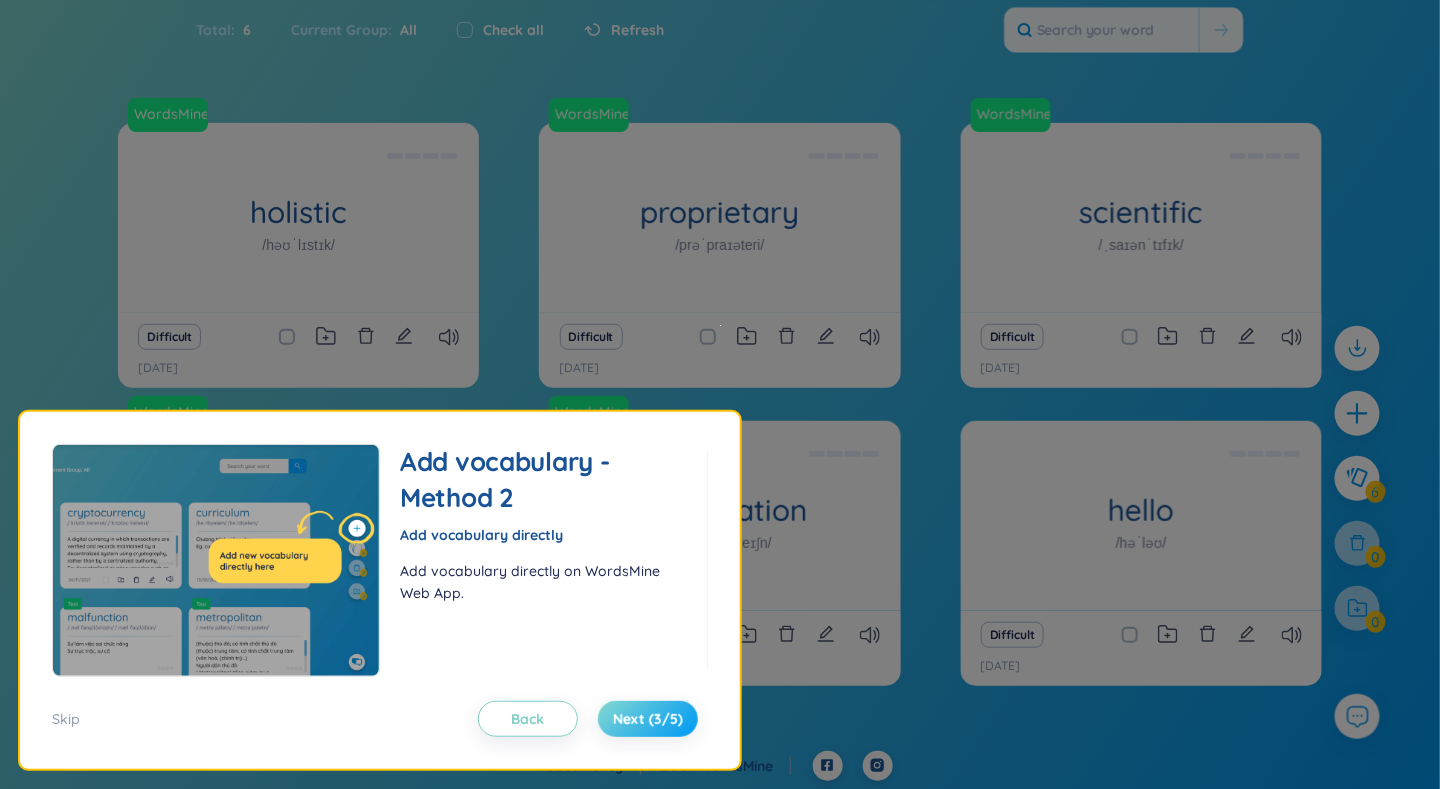 click on "Next (3/5)" at bounding box center (648, 719) 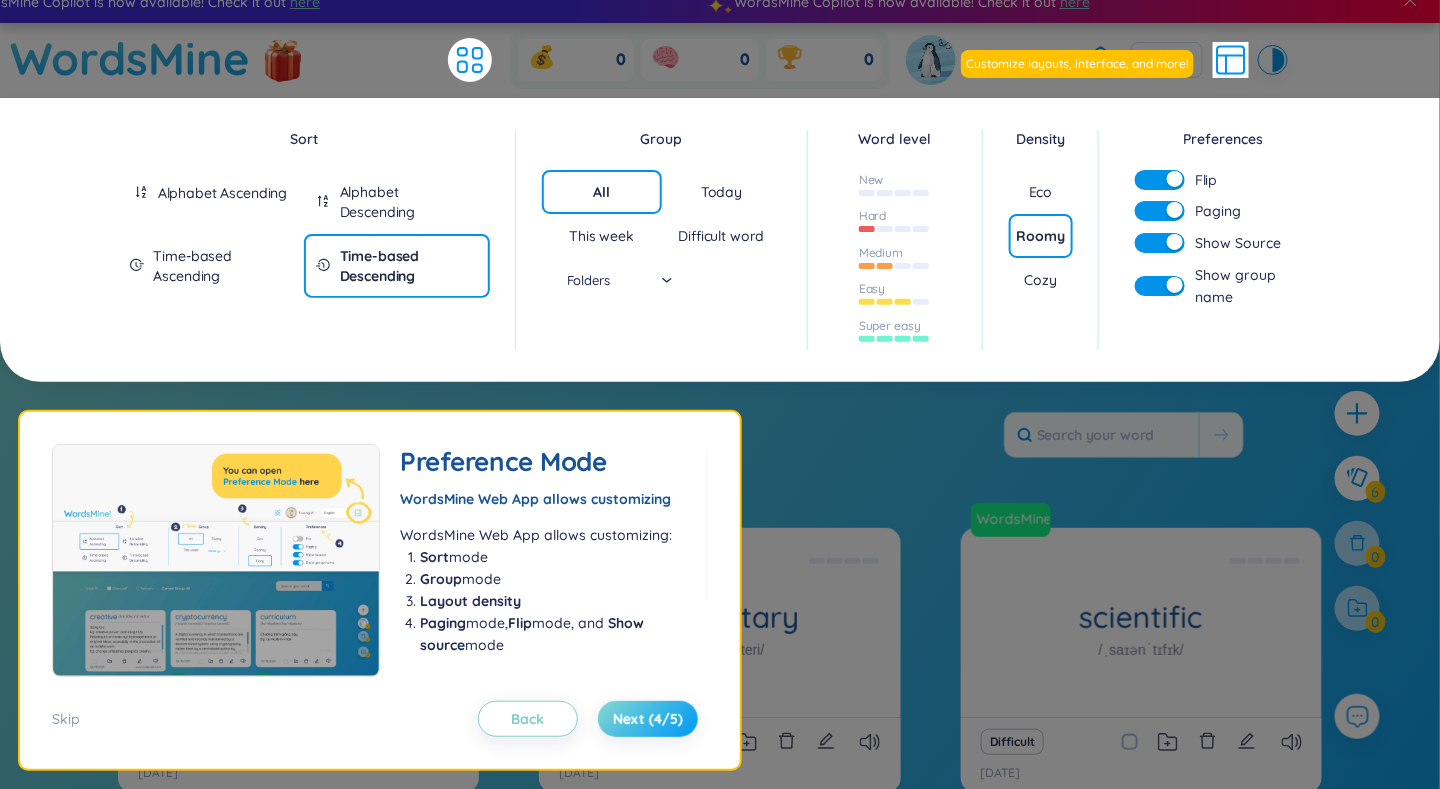 scroll, scrollTop: 0, scrollLeft: 0, axis: both 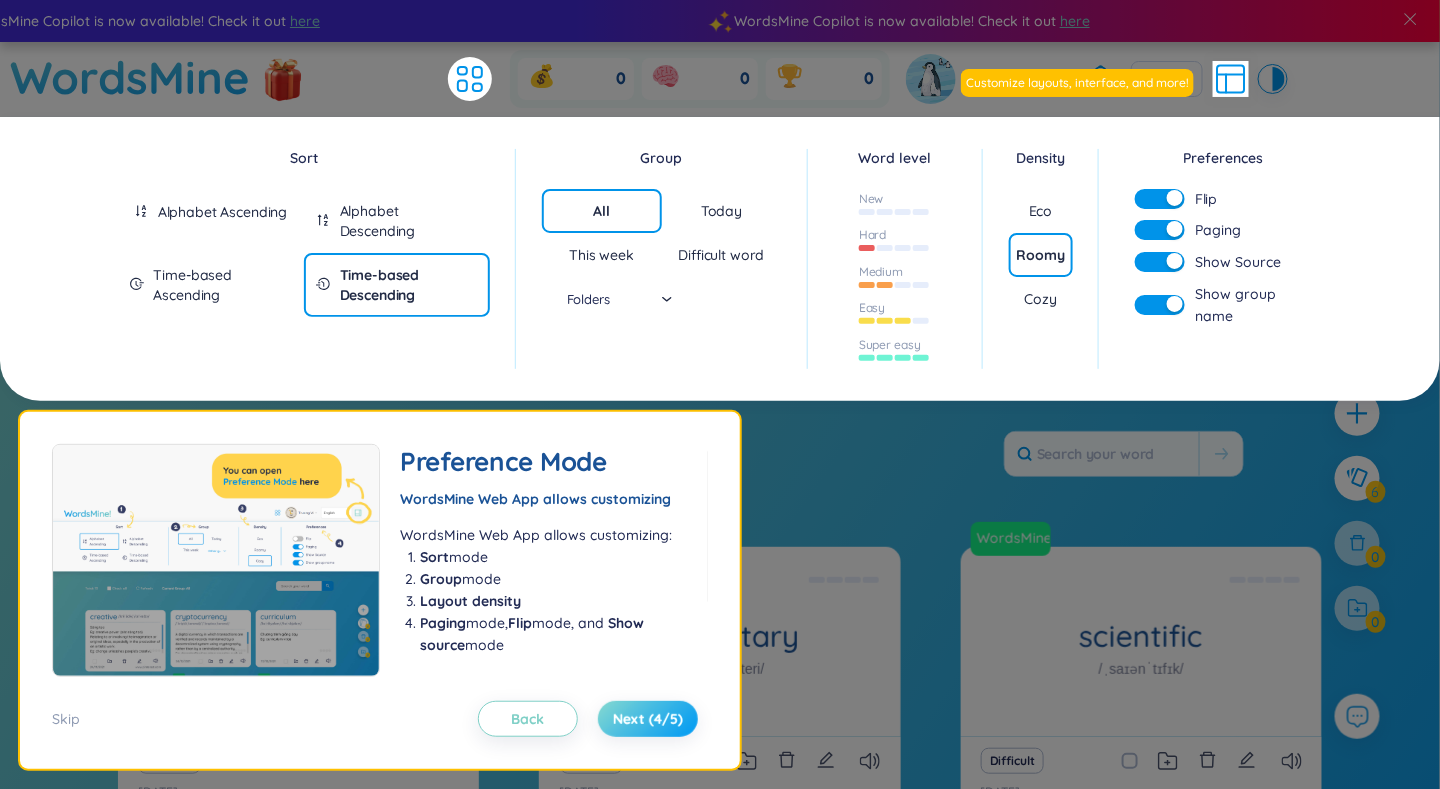 click on "Next (4/5)" at bounding box center (648, 719) 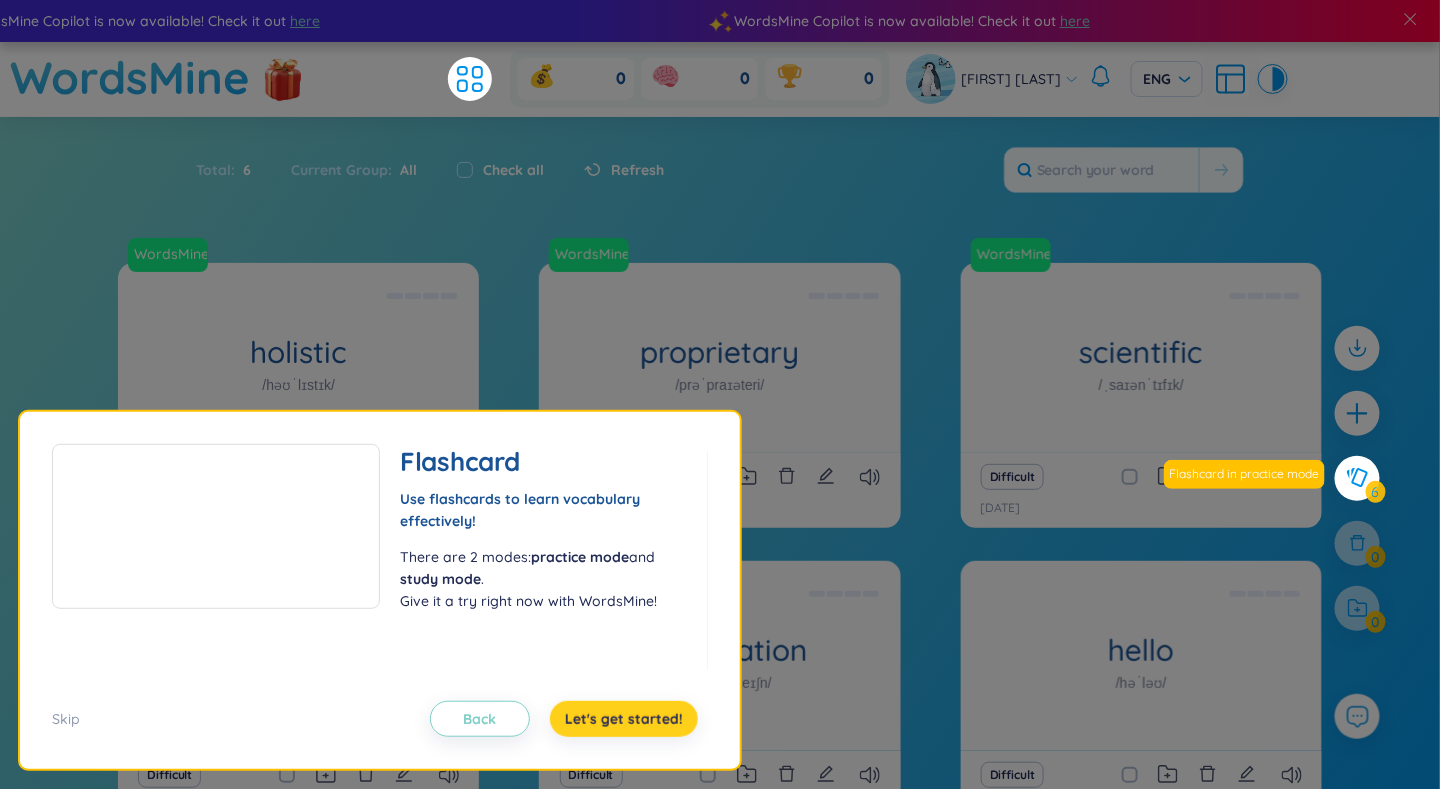 click on "Let's get started!" at bounding box center (624, 719) 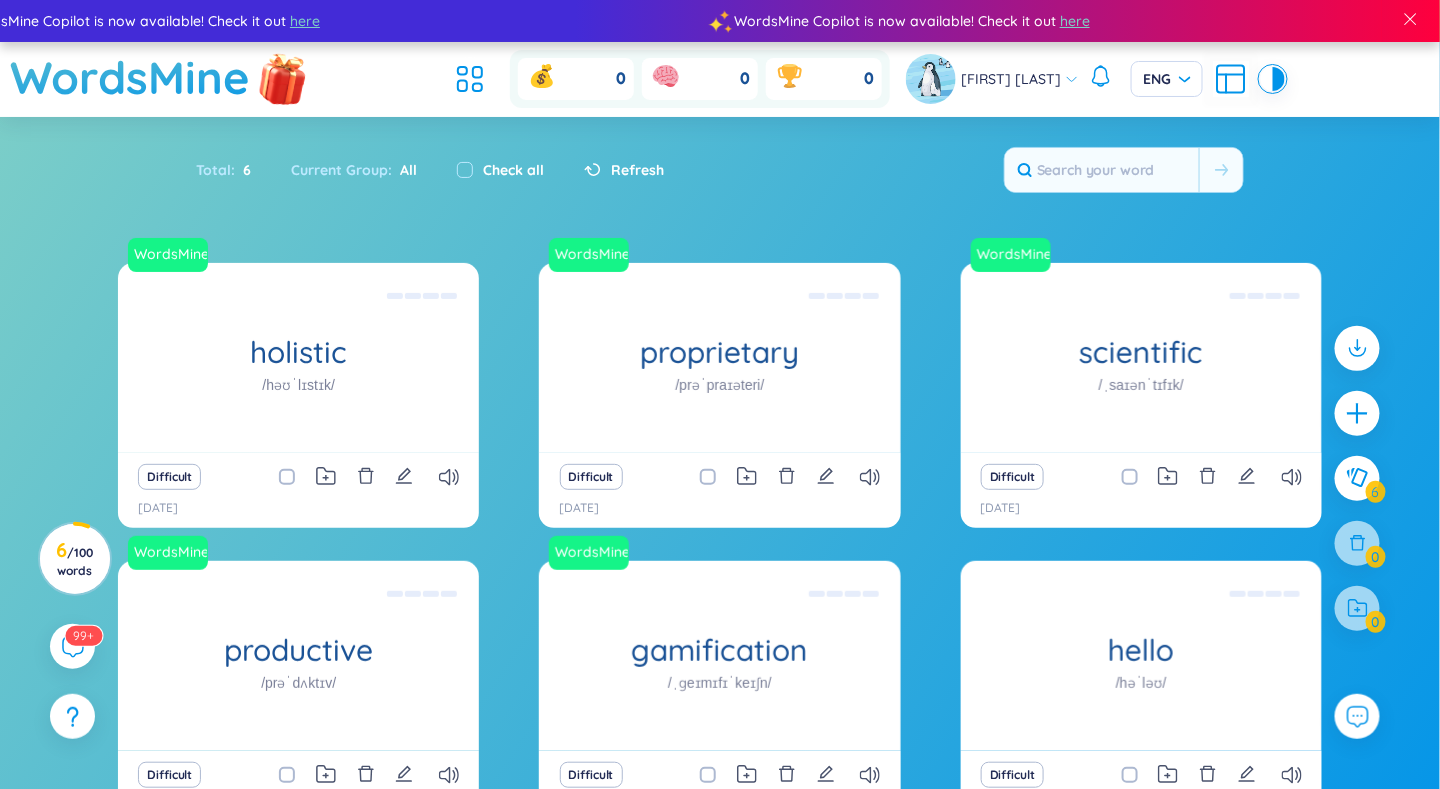 click at bounding box center (283, 78) 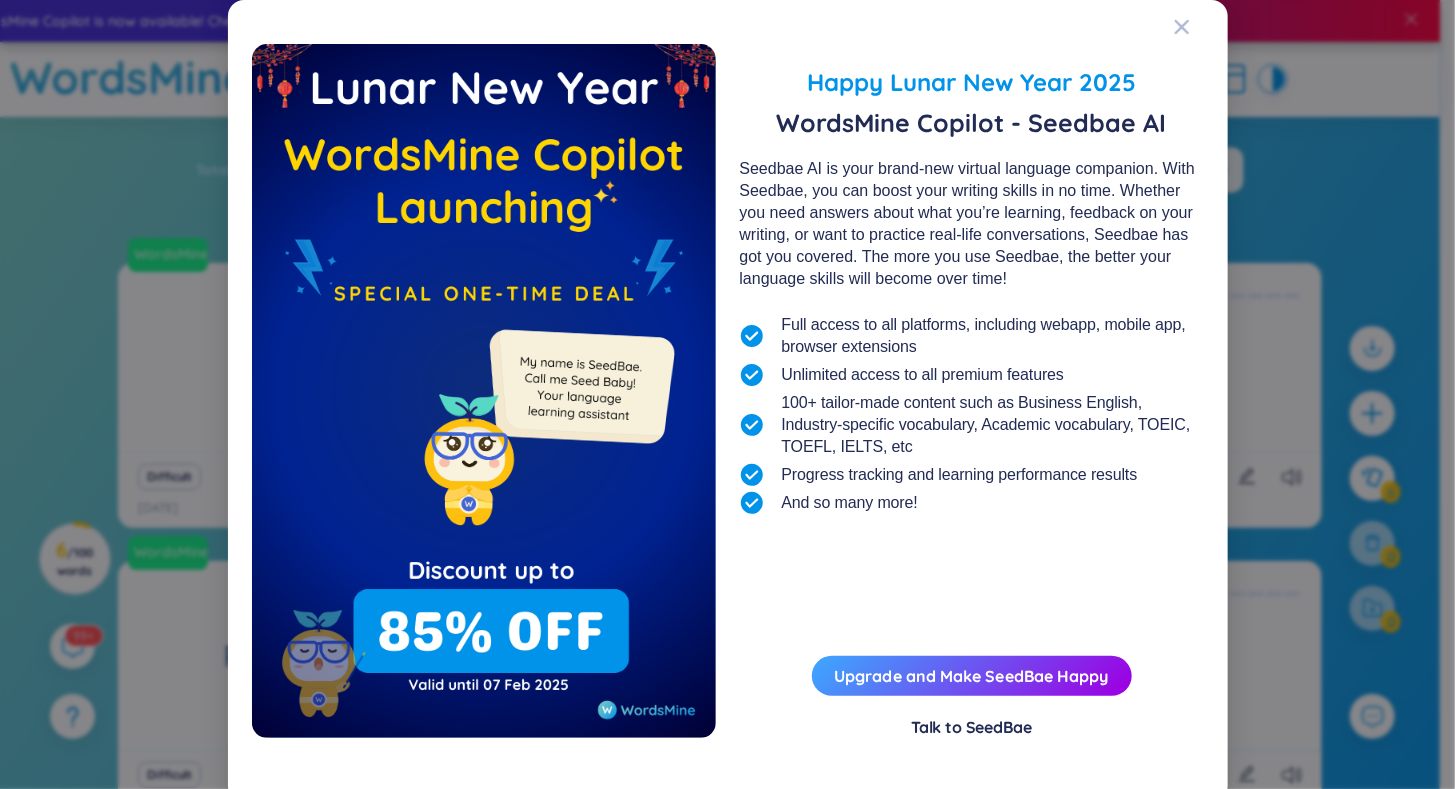 click on "Happy Lunar New Year 2025 WordsMine Copilot - Seedbae AI Seedbae AI is your brand-new virtual language companion. With Seedbae, you can boost your writing skills in no time. Whether you need answers about what you’re learning, feedback on your writing, or want to practice real-life conversations, Seedbae has got you covered. The more you use Seedbae, the better your language skills will become over time! Full access to all platforms, including webapp, mobile app, browser extensions Unlimited access to all premium features 100+ tailor-made content such as Business English, Industry-specific vocabulary, Academic vocabulary, TOEIC, TOEFL, IELTS, etc Progress tracking and learning performance results And so many more! Upgrade and Make SeedBae Happy Talk to SeedBae" at bounding box center [727, 394] 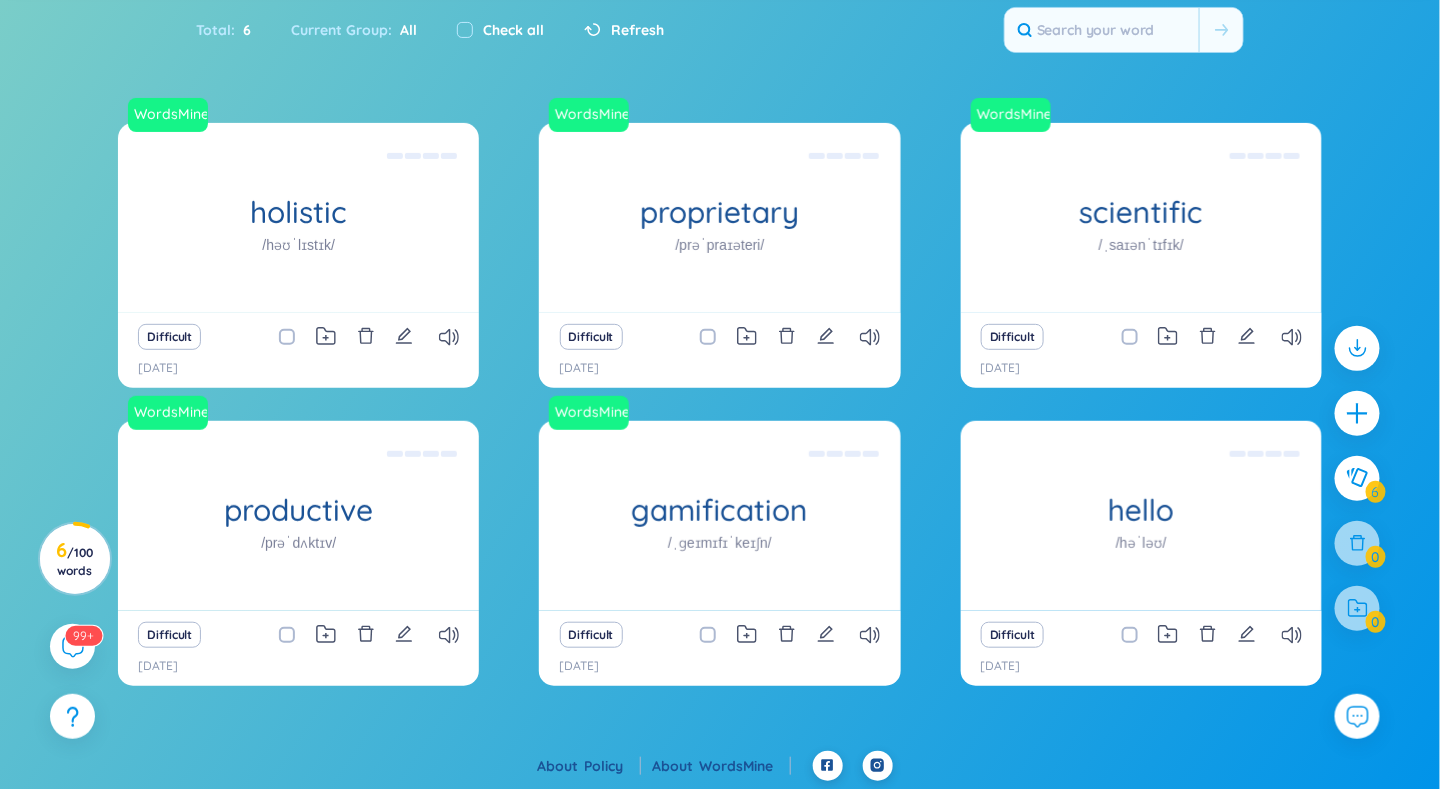 scroll, scrollTop: 0, scrollLeft: 0, axis: both 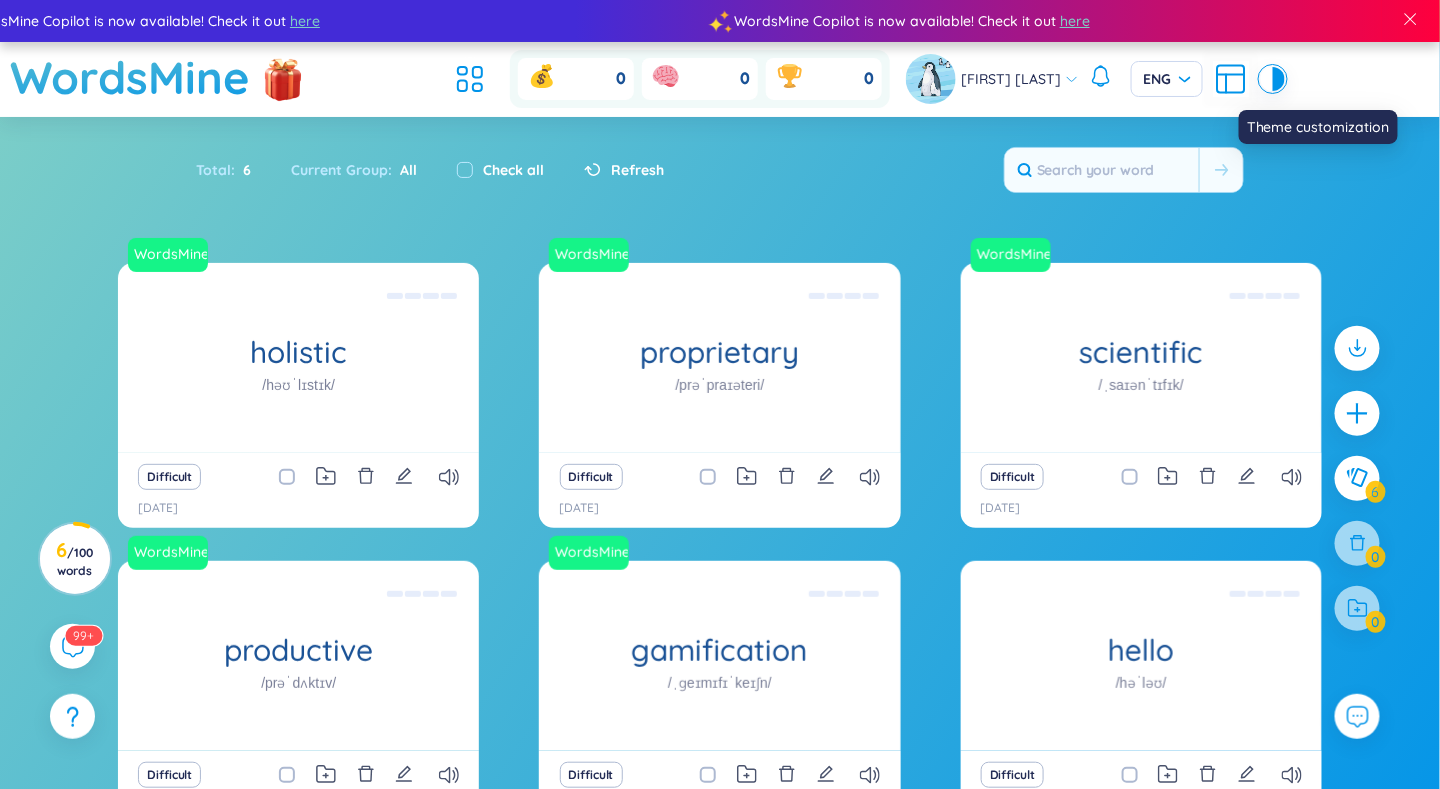 click at bounding box center (1267, 79) 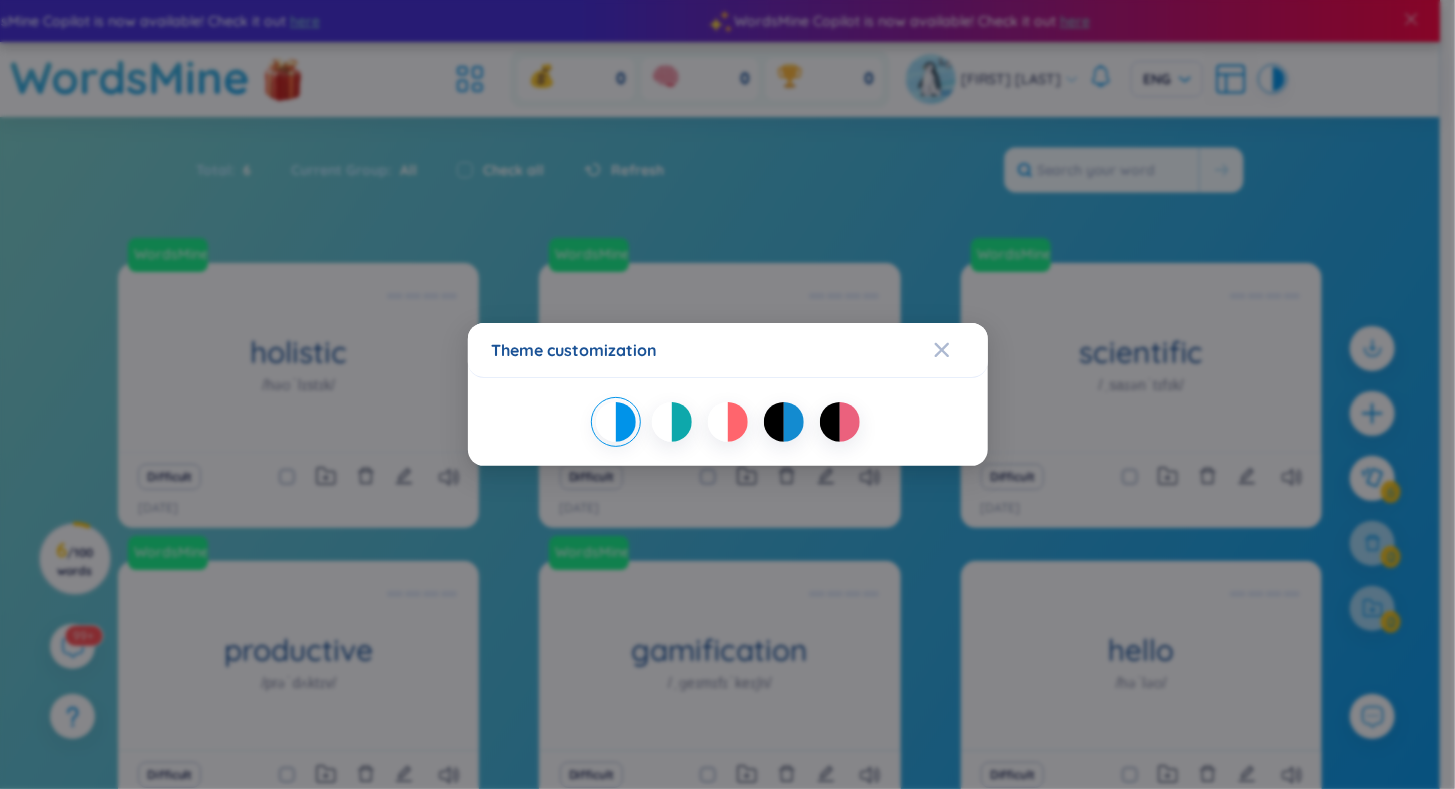 click at bounding box center (794, 422) 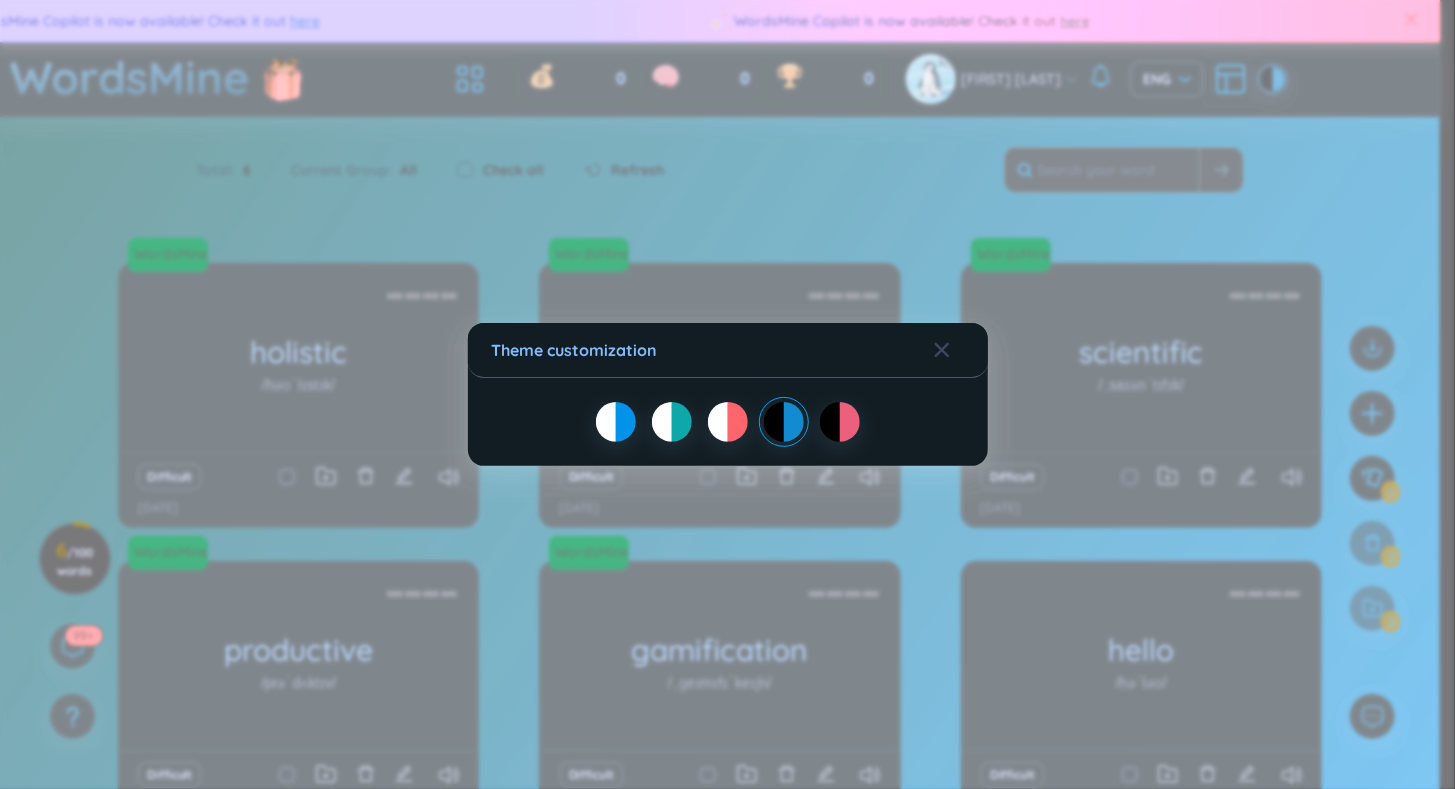 click on "Theme customization" at bounding box center [727, 394] 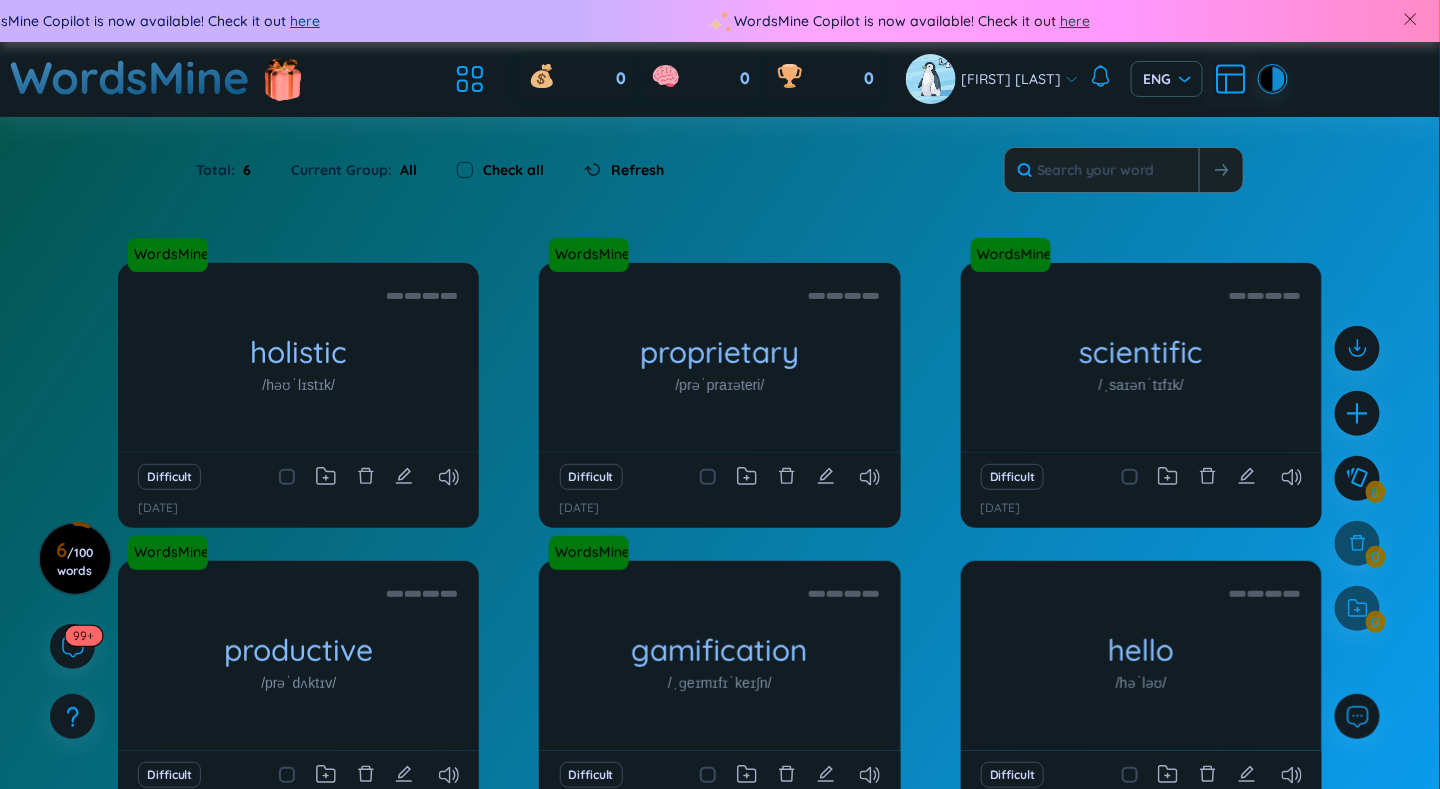 scroll, scrollTop: 140, scrollLeft: 0, axis: vertical 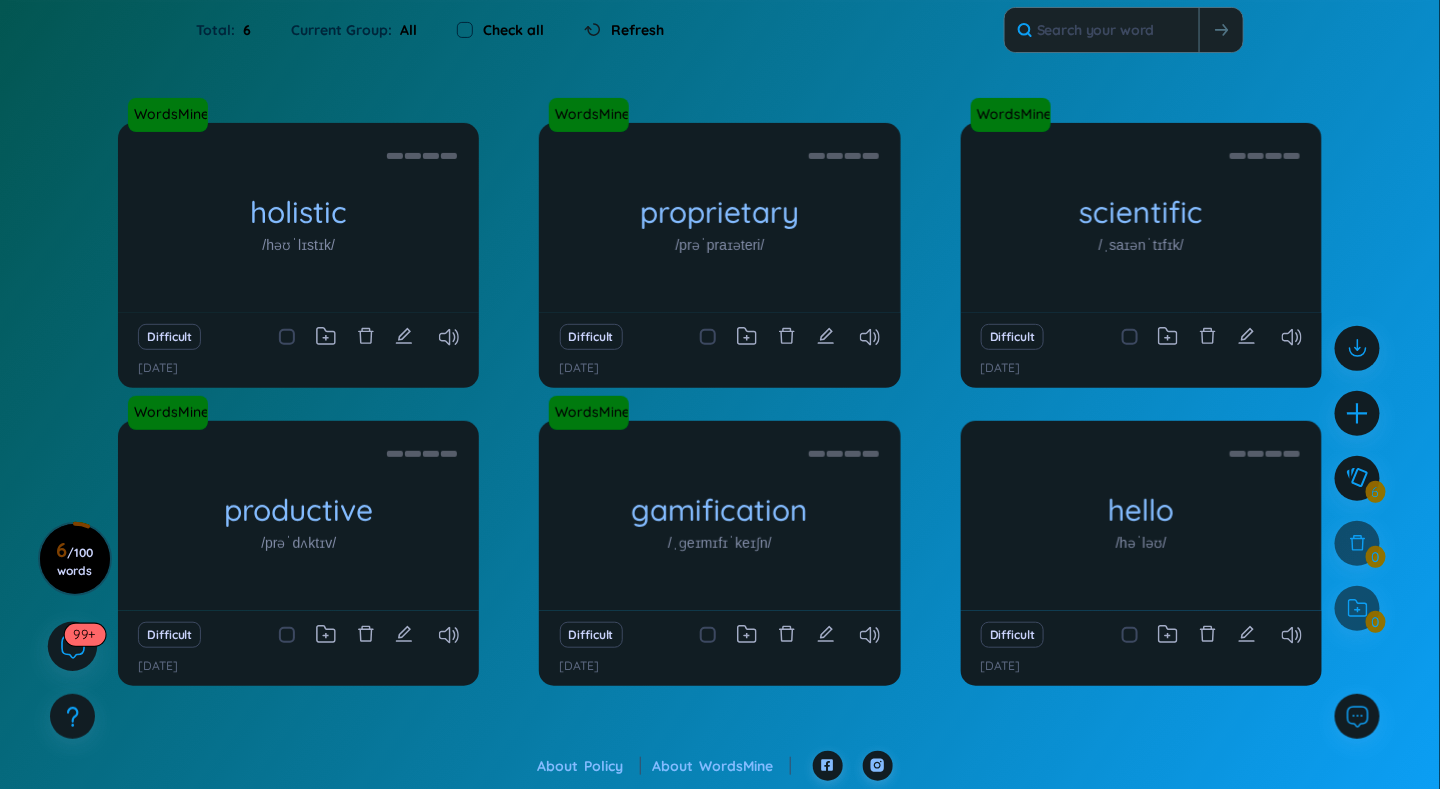 click on "99+" at bounding box center [73, 647] 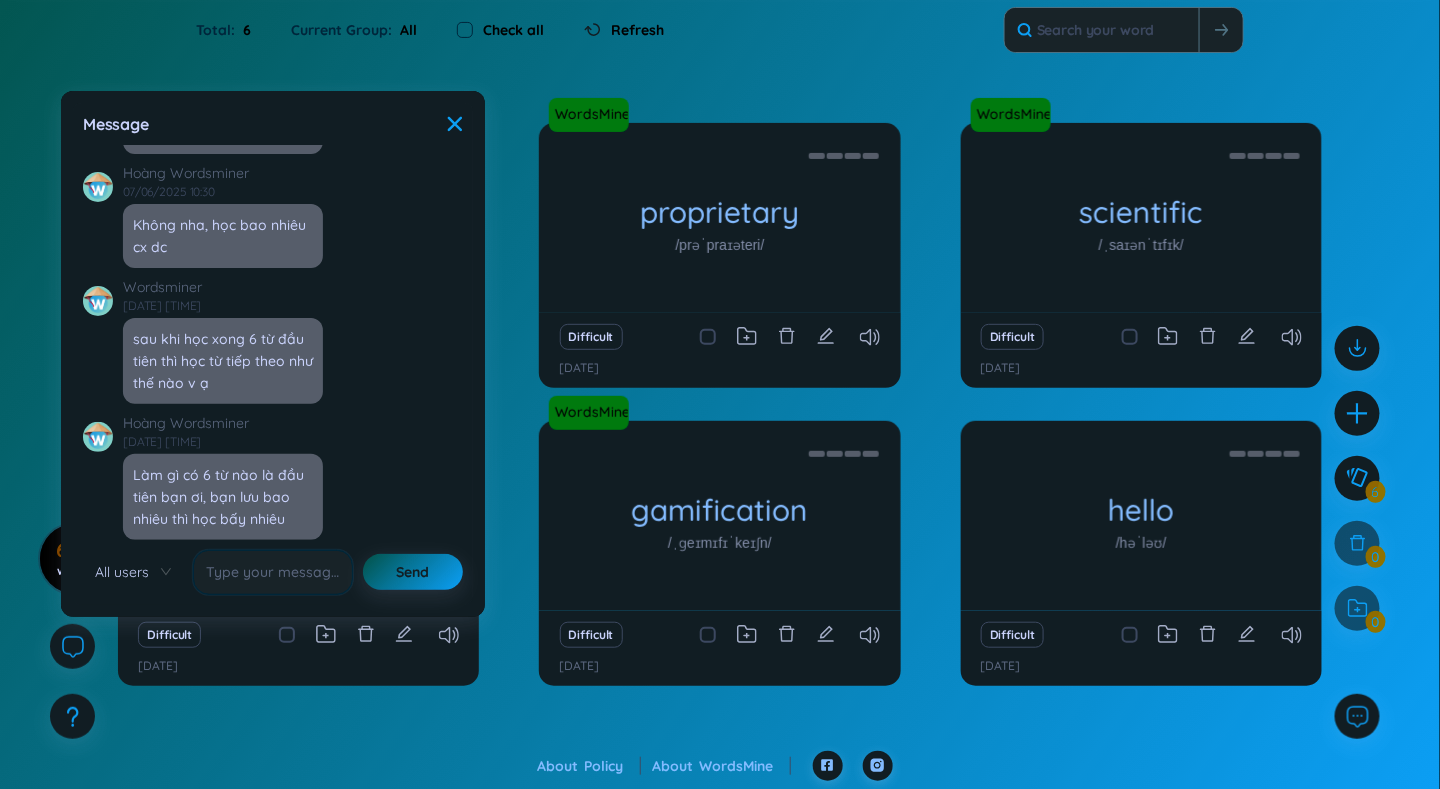 scroll, scrollTop: 21927, scrollLeft: 0, axis: vertical 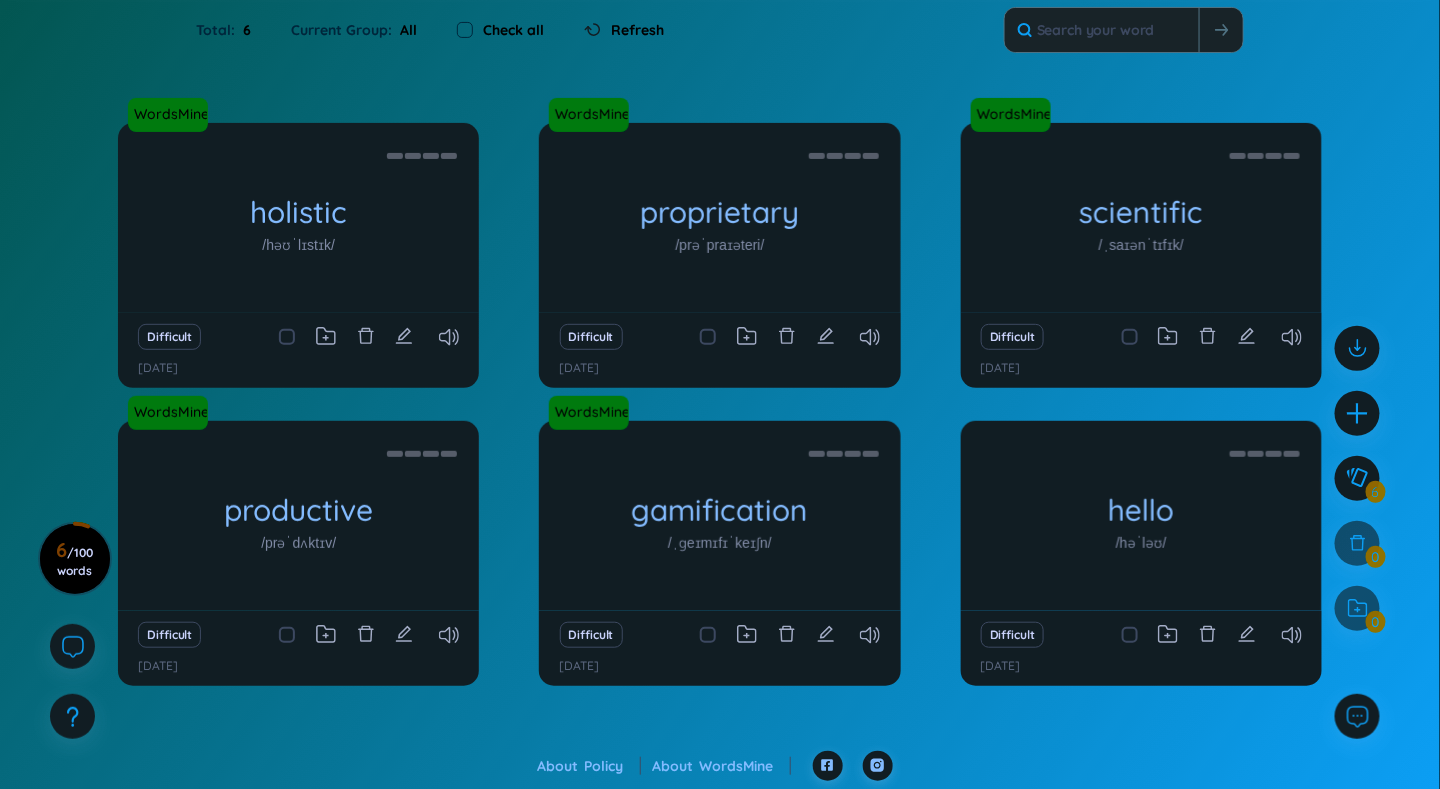 click on "Total :       6 Current Group :     All Check all   Refresh" at bounding box center [720, 40] 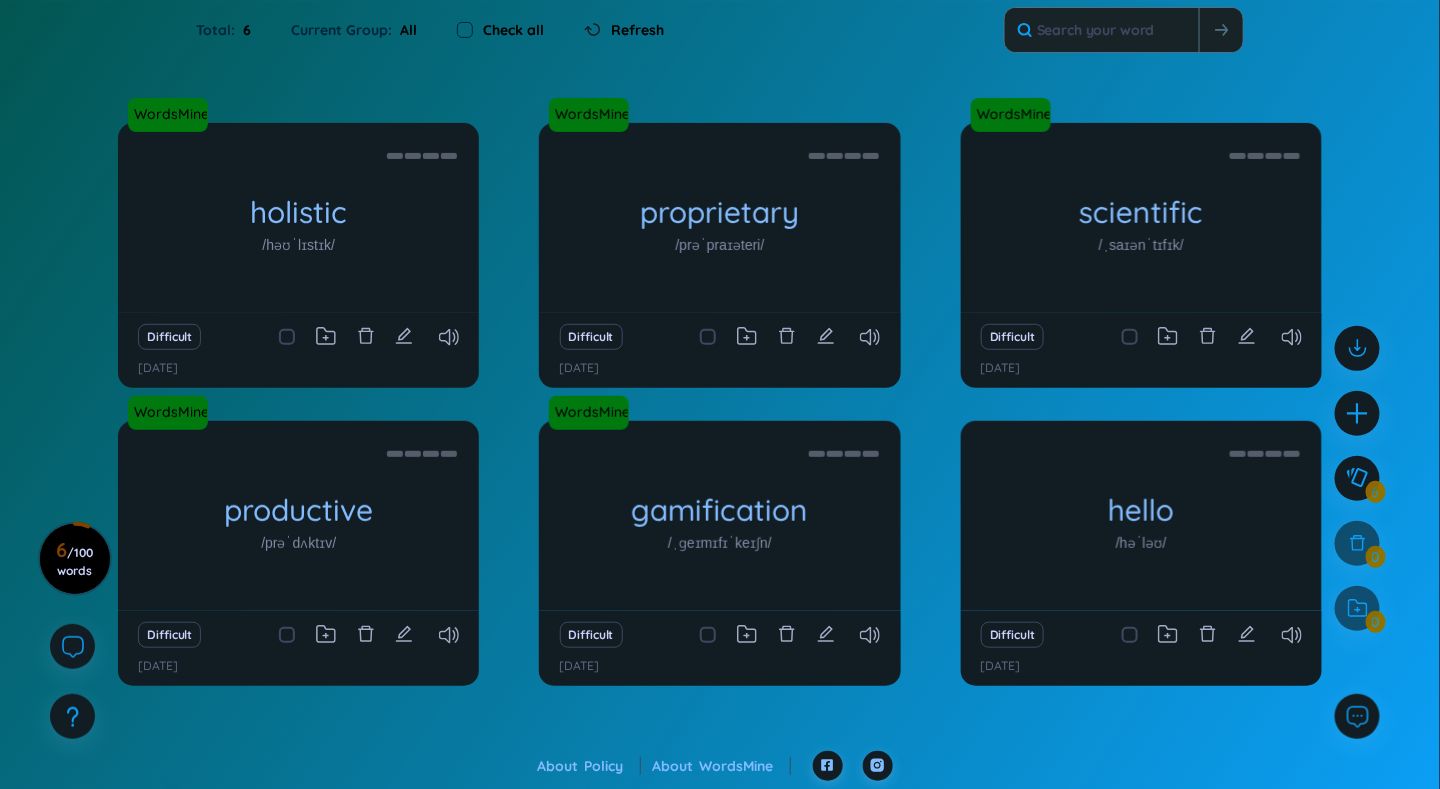 scroll, scrollTop: 3, scrollLeft: 0, axis: vertical 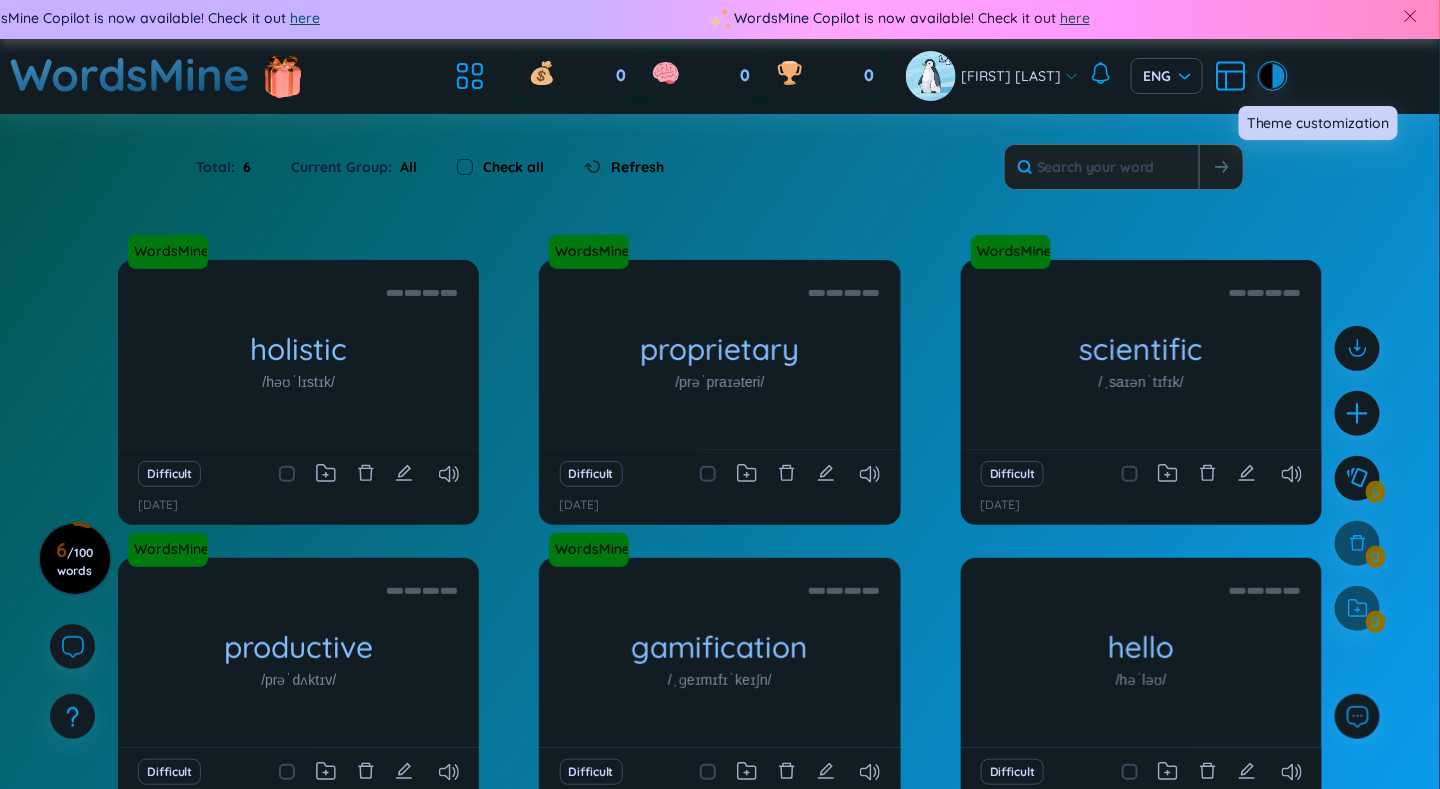 click at bounding box center (1279, 76) 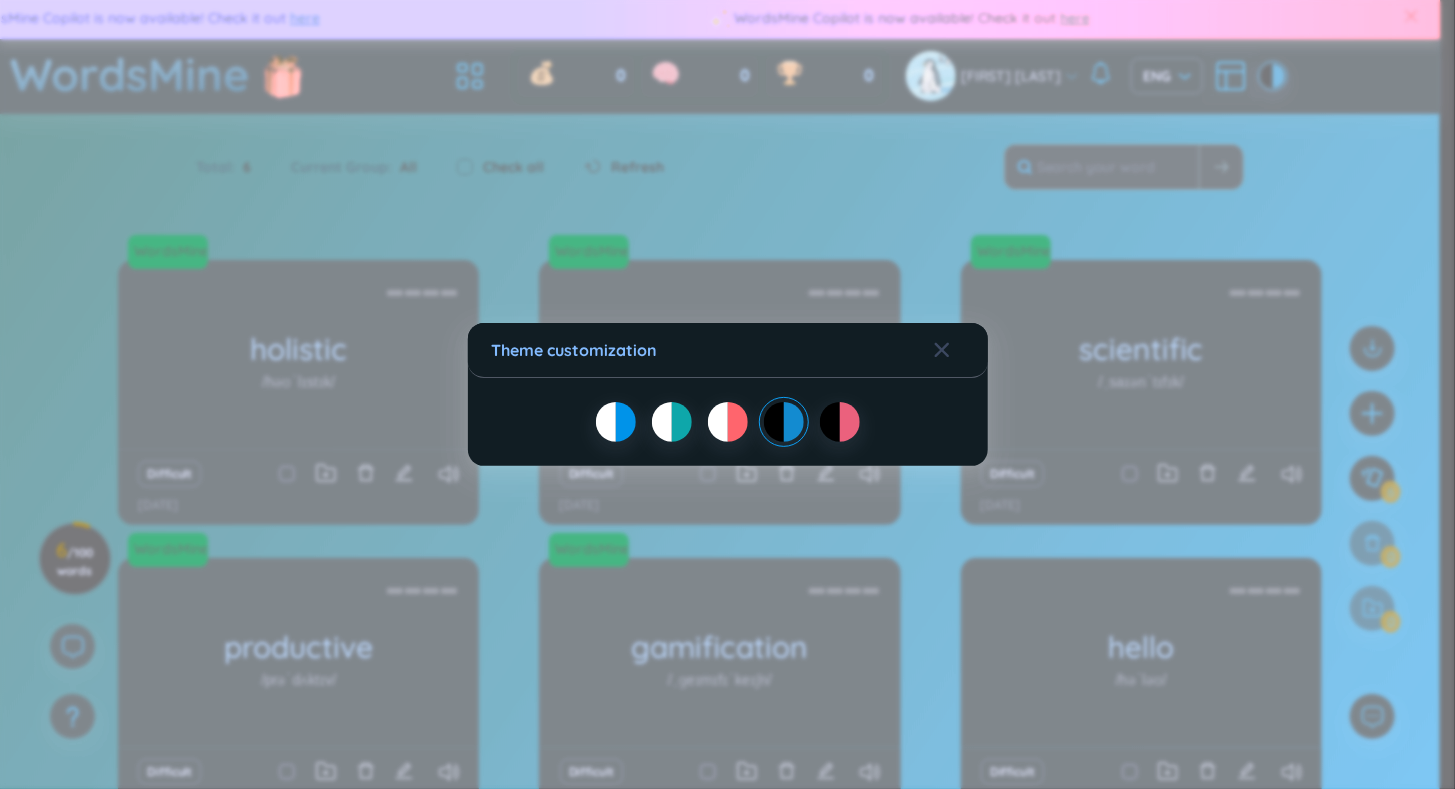 click at bounding box center [738, 422] 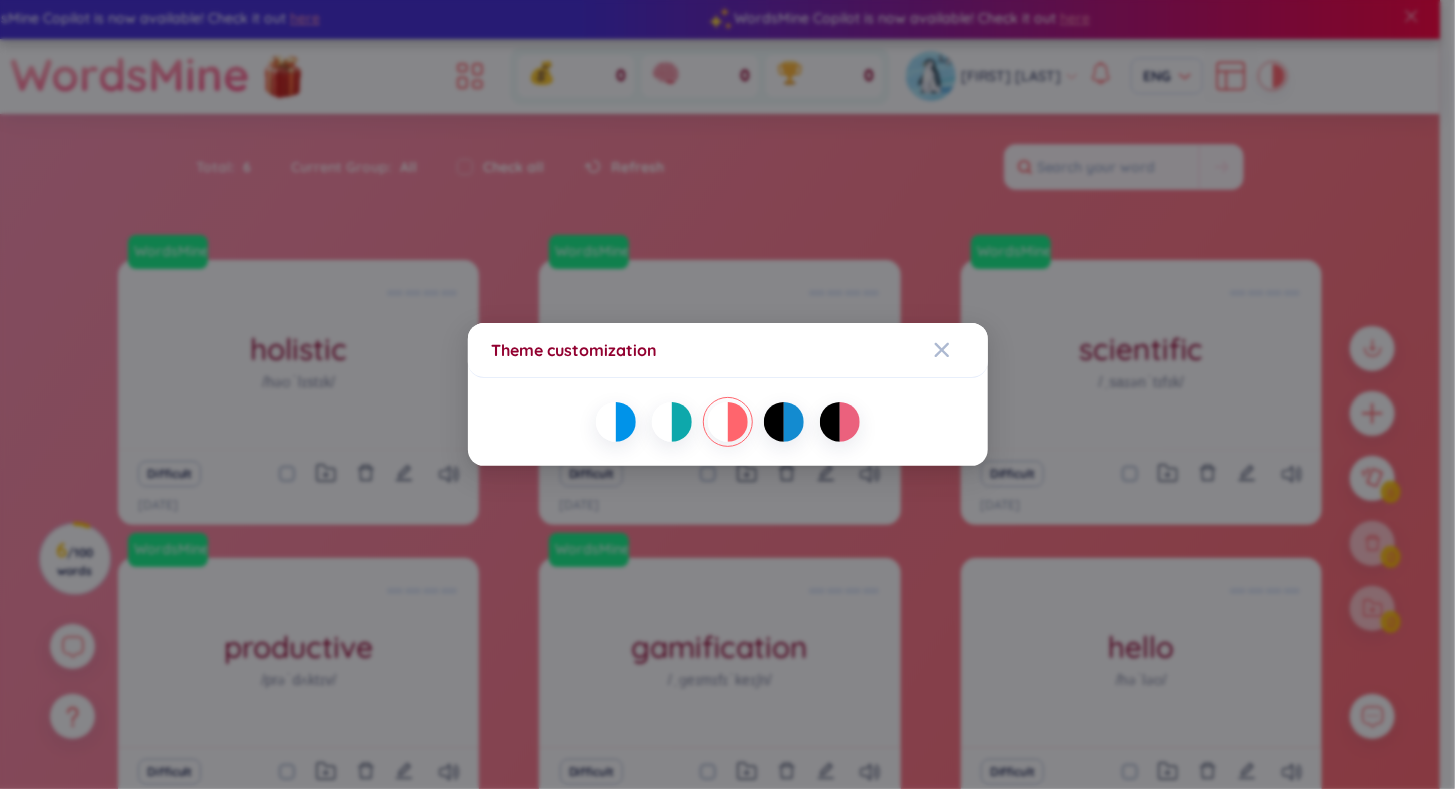 click at bounding box center [662, 422] 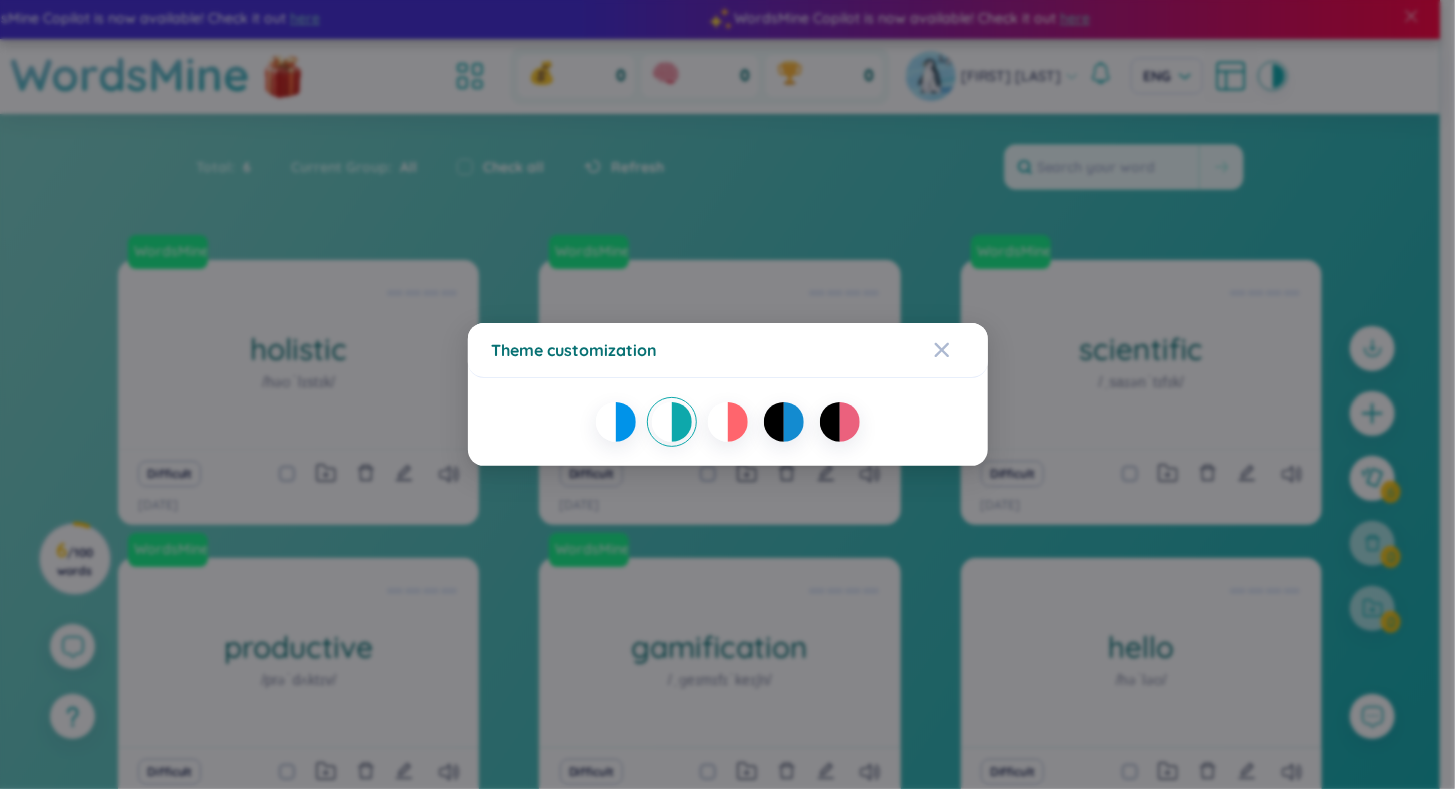 click on "Theme customization" at bounding box center [727, 394] 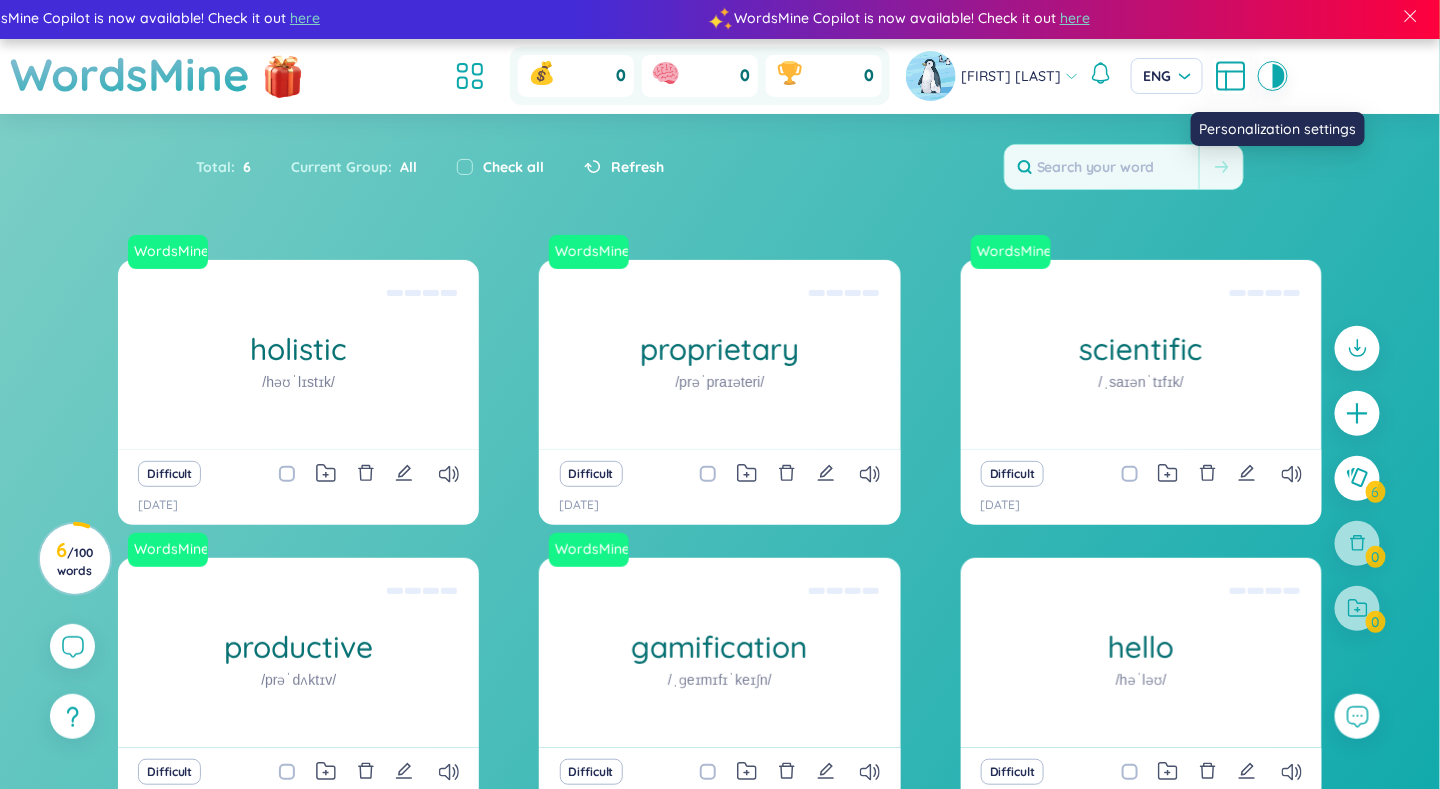 click 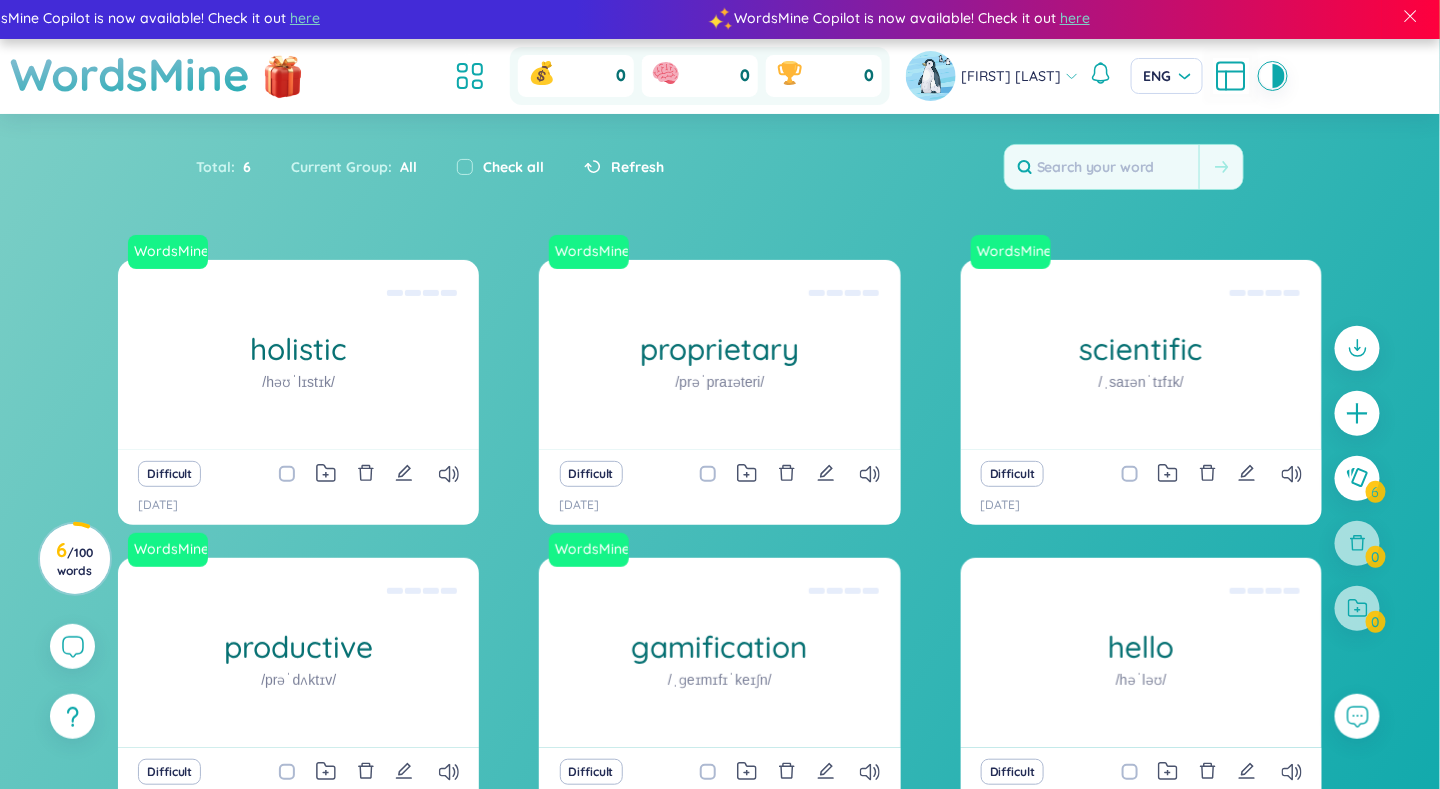 click on "Sort Alphabet Ascending Alphabet Descending Time-based Ascending Time-based Descending Group All Today This week Difficult word Folders Word level New Hard Medium Easy Super easy Density Eco Roomy Cozy Preferences Flip Paging Show Source Show group name Looks like you don't have extension installed! In order for WordsMine to work, you'll need to add the WordsMine extension to your browser.   Download WordsMine for free Total :       6 Current Group :     All Check all   Refresh WordsMine holistic /həʊˈlɪstɪk/ Toàn diện
Eg: The holistic approach to healthcare takes into account the physical, mental, and emotional well-being of an individual. Difficult 4/8/2025 WordsMine proprietary /prəˈpraɪəteri/ Độc quyền
Eg: The company developed a proprietary software solution that gives them a competitive advantage in the market. Difficult 4/8/2025 WordsMine scientific /ˌsaɪənˈtɪfɪk/ Difficult 4/8/2025 WordsMine productive /prəˈdʌktɪv/ Difficult 4/8/2025 WordsMine gamification Difficult hello" at bounding box center [720, 501] 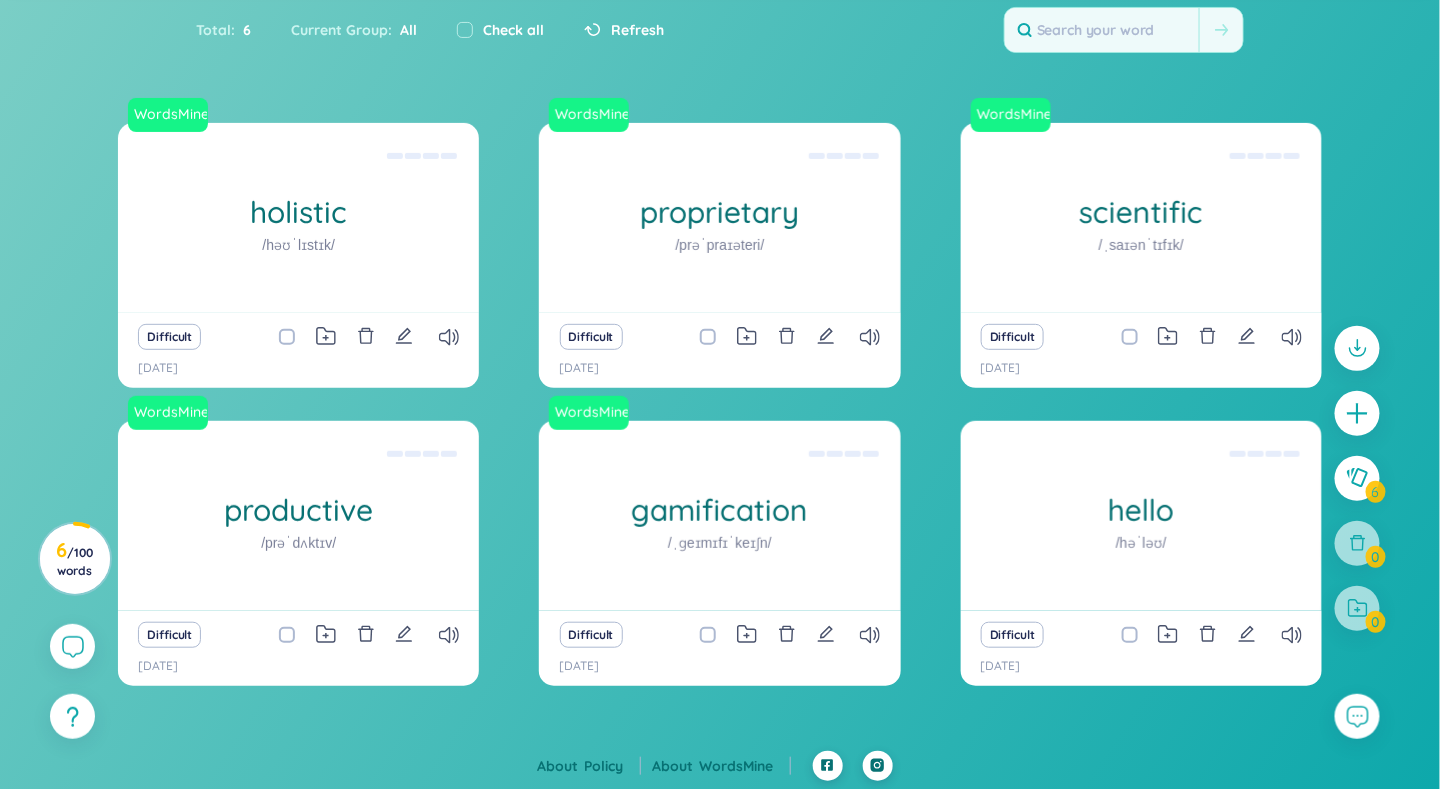 scroll, scrollTop: 0, scrollLeft: 0, axis: both 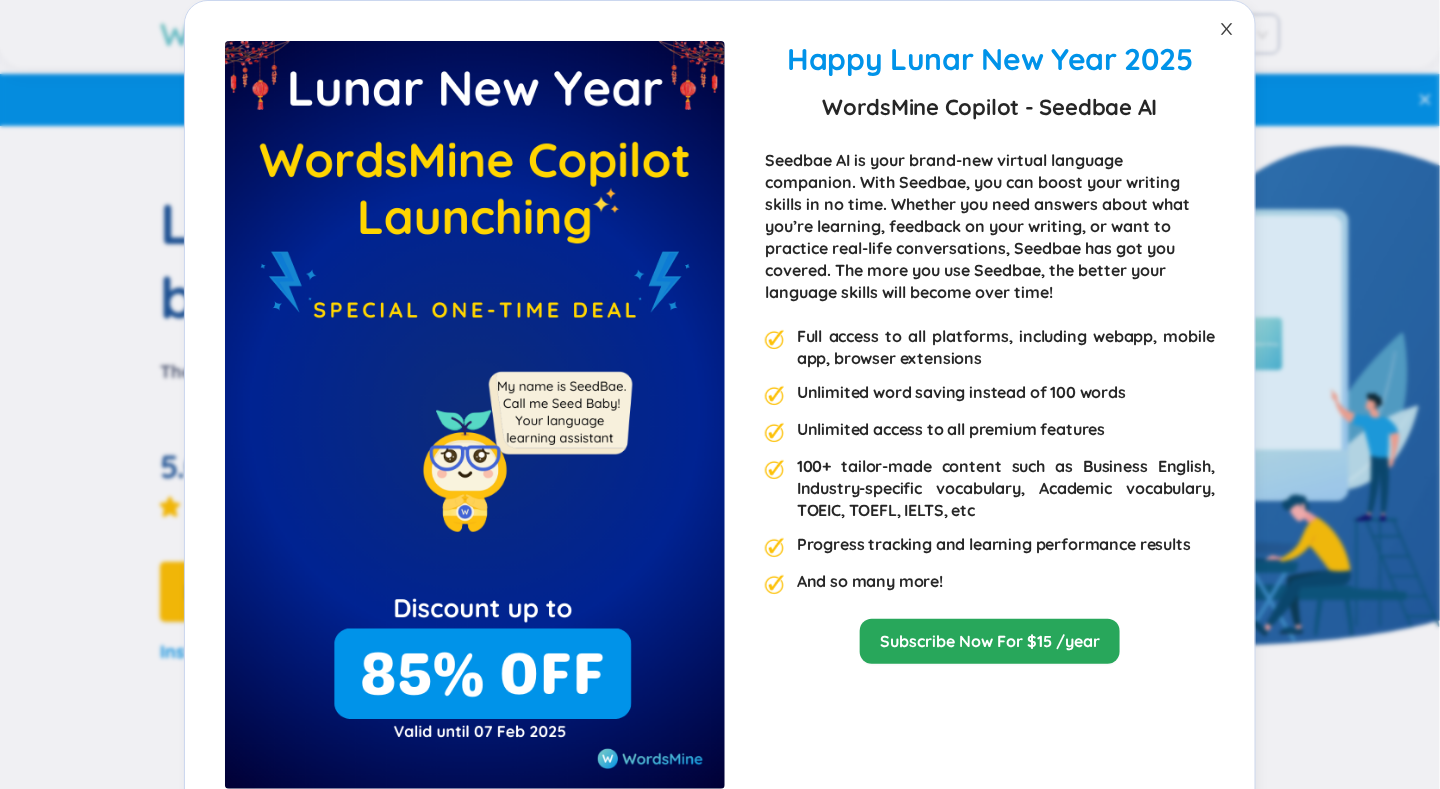 click at bounding box center [1227, 29] 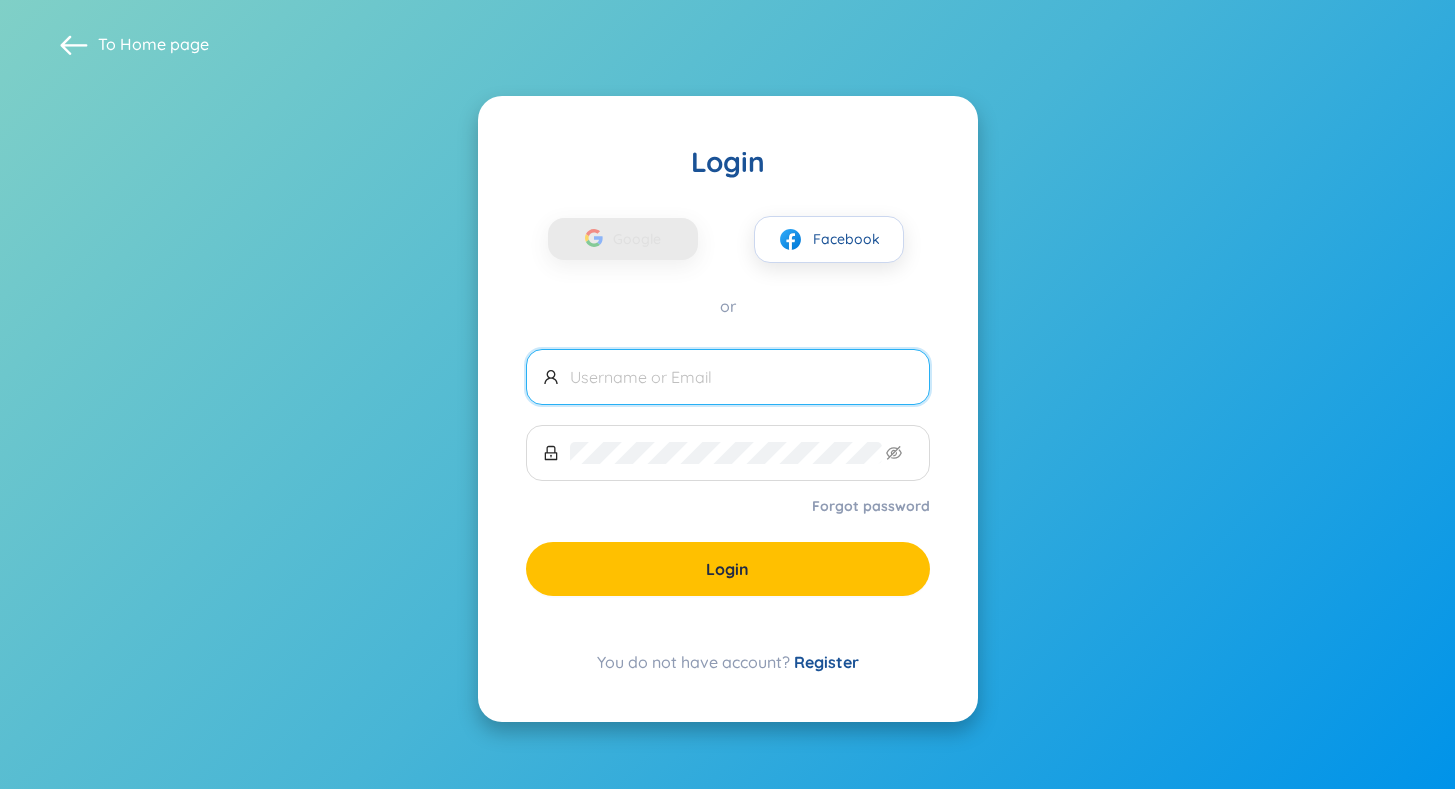 scroll, scrollTop: 0, scrollLeft: 0, axis: both 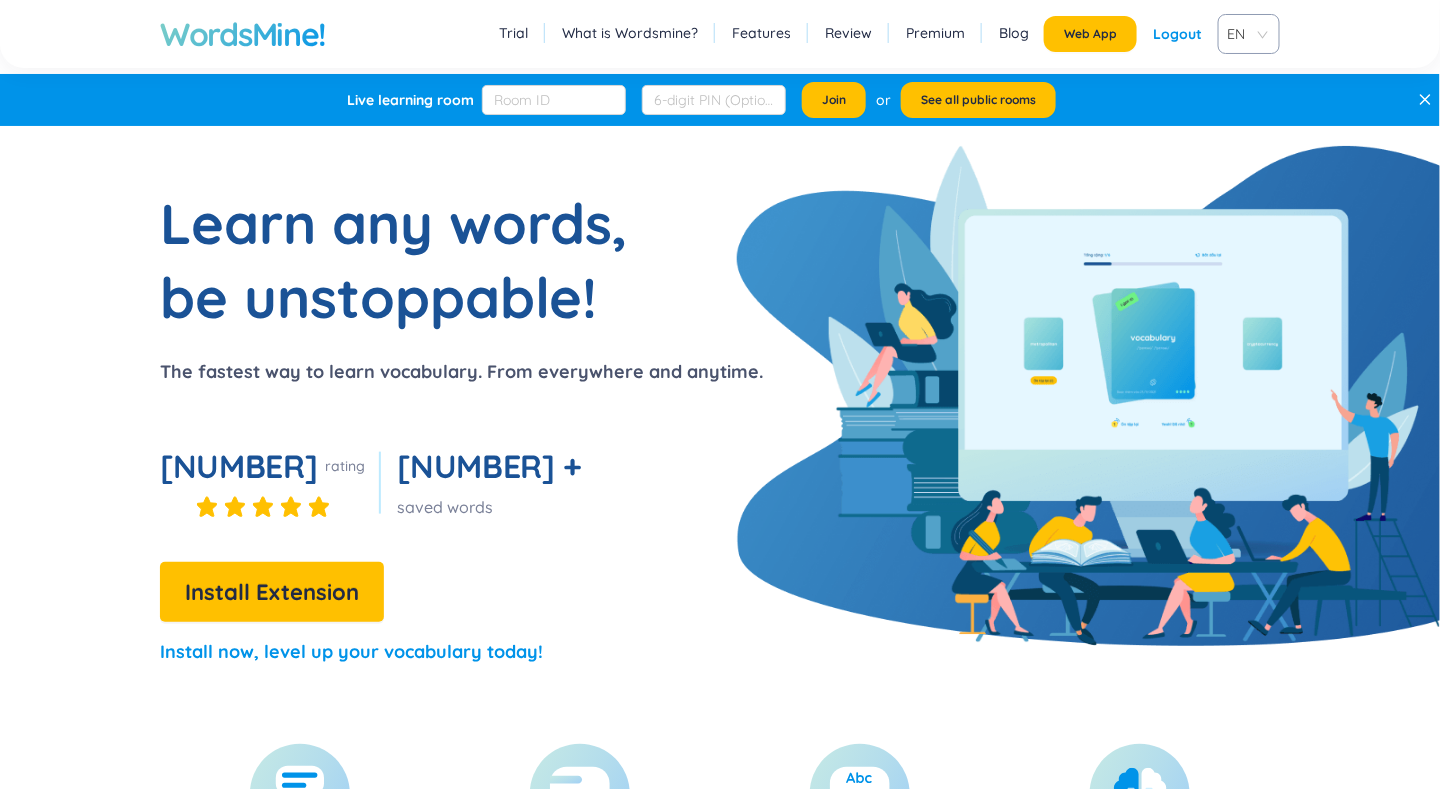 click on "Learn any words, be unstoppable!" at bounding box center (410, 260) 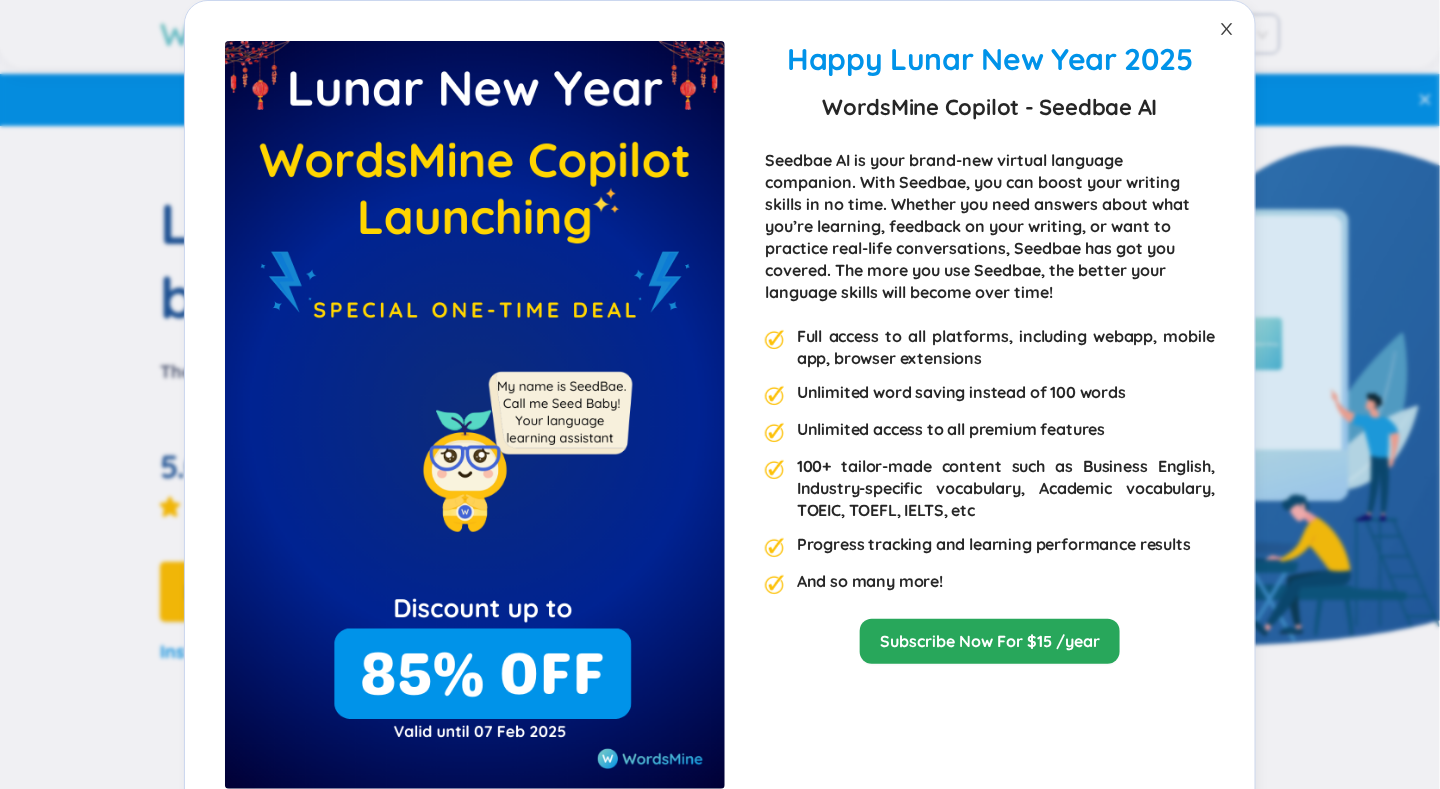 click at bounding box center [1227, 29] 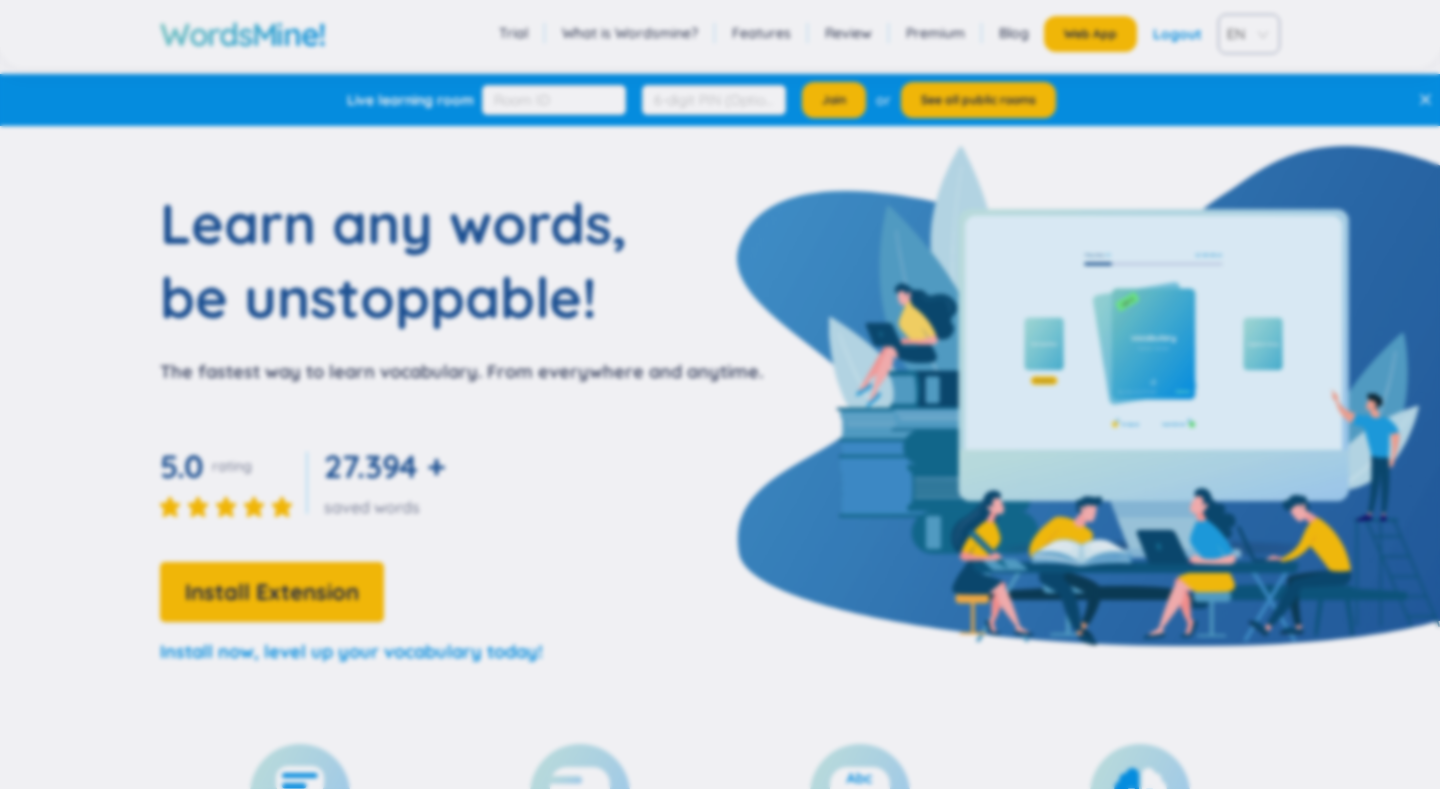 scroll, scrollTop: 0, scrollLeft: 0, axis: both 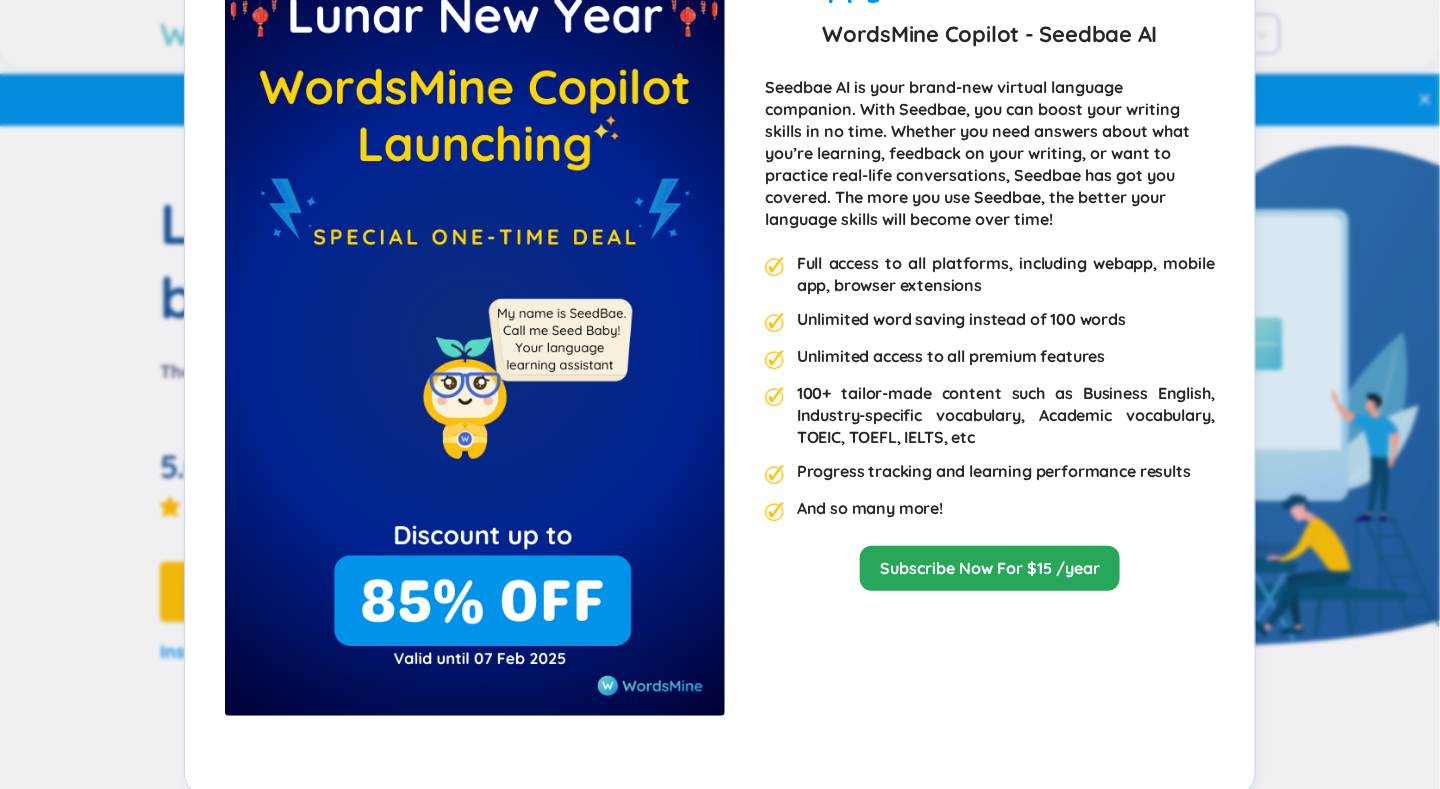 click on "Happy Lunar New Year 2025 WordsMine Copilot - Seedbae AI Seedbae AI is your brand-new virtual language companion. With Seedbae, you can boost your writing skills in no time. Whether you need answers about what you’re learning, feedback on your writing, or want to practice real-life conversations, Seedbae has got you covered. The more you use Seedbae, the better your language skills will become over time! Full access to all platforms, including webapp, mobile app, browser extensions Unlimited word saving instead of 100 words Unlimited access to all premium features 100+ tailor-made content such as Business English, Industry-specific vocabulary, Academic vocabulary, TOEIC, TOEFL, IELTS, etc Progress tracking and learning performance results And so many more! Subscribe Now For $15 /year" at bounding box center (720, 394) 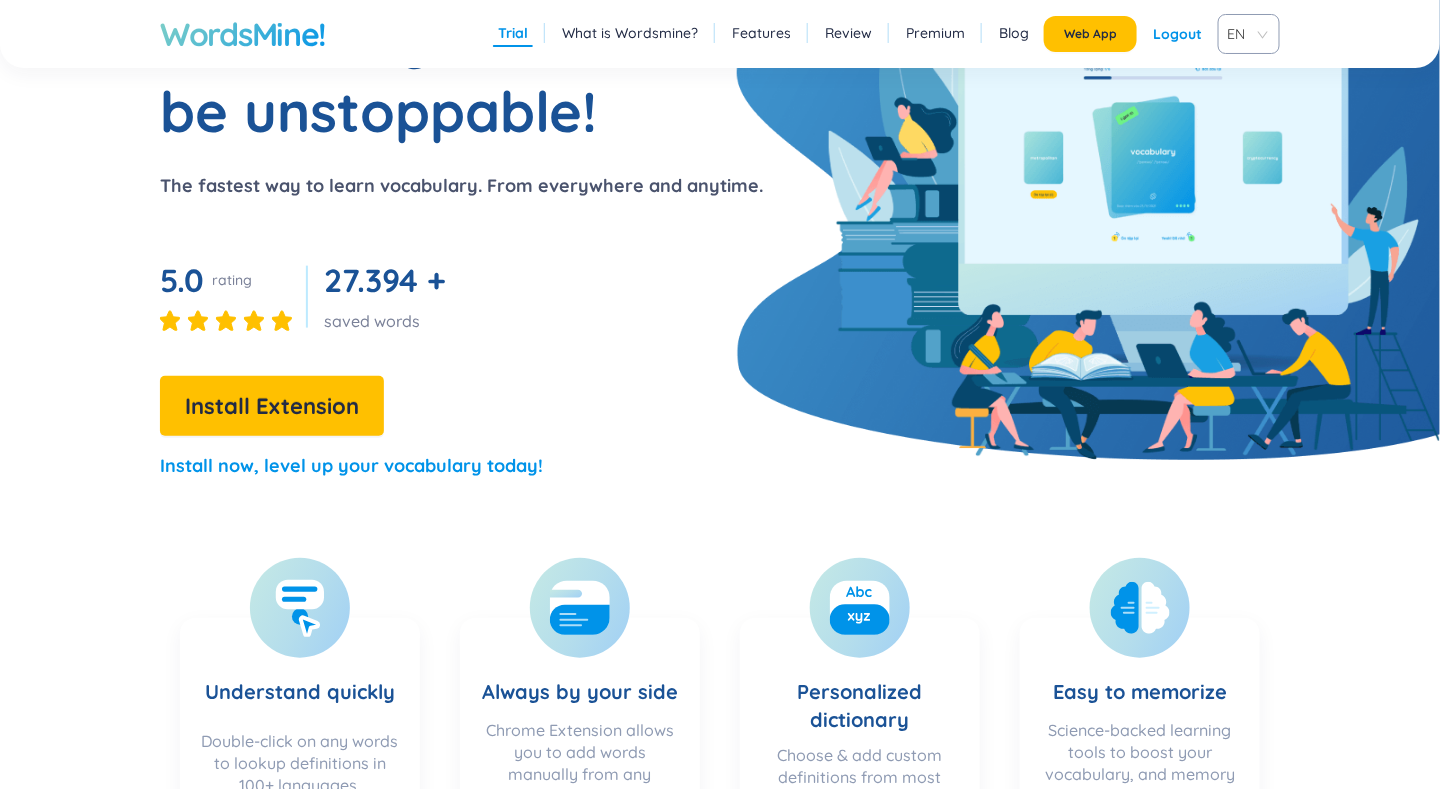 scroll, scrollTop: 0, scrollLeft: 0, axis: both 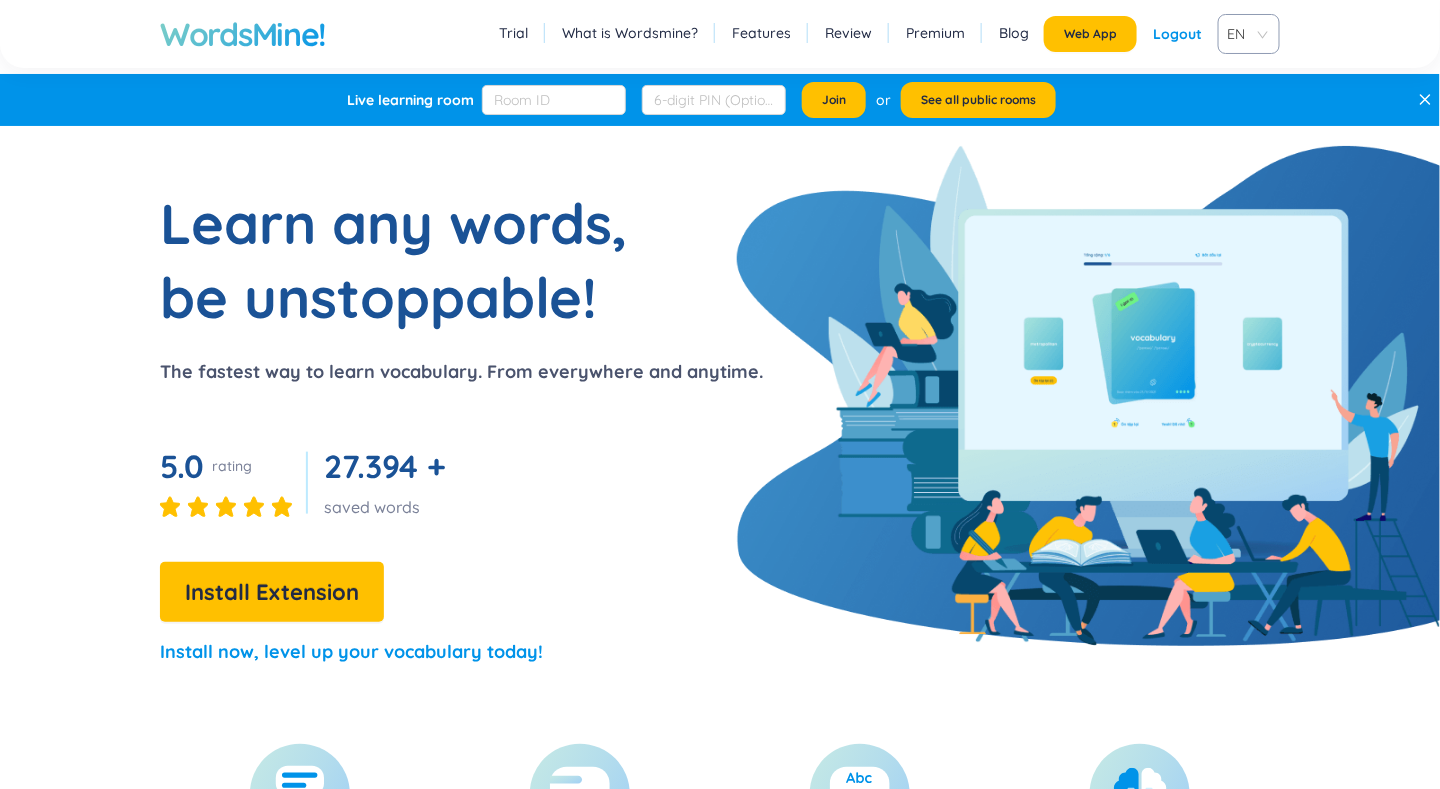 click on "Trial" at bounding box center [513, 33] 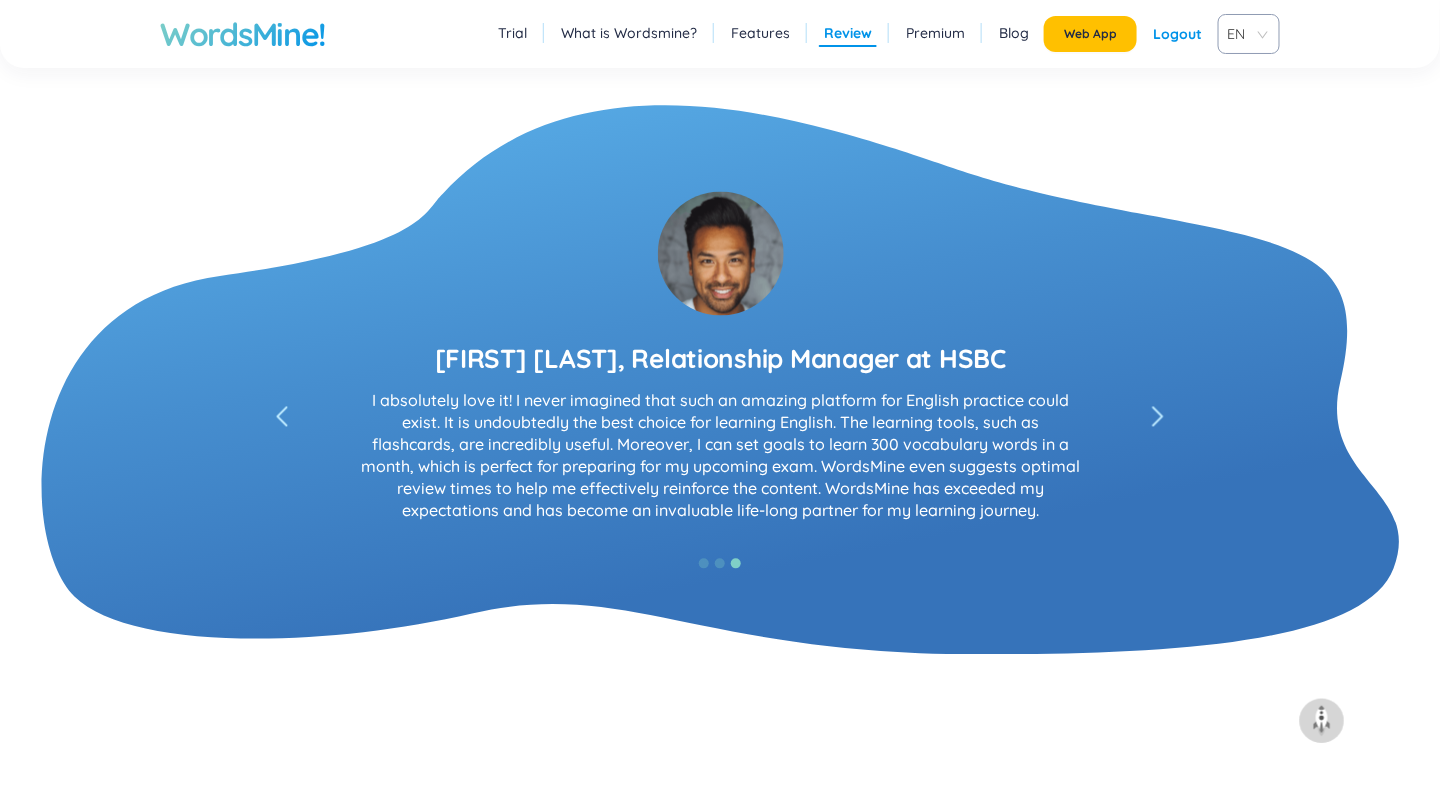 scroll, scrollTop: 3542, scrollLeft: 0, axis: vertical 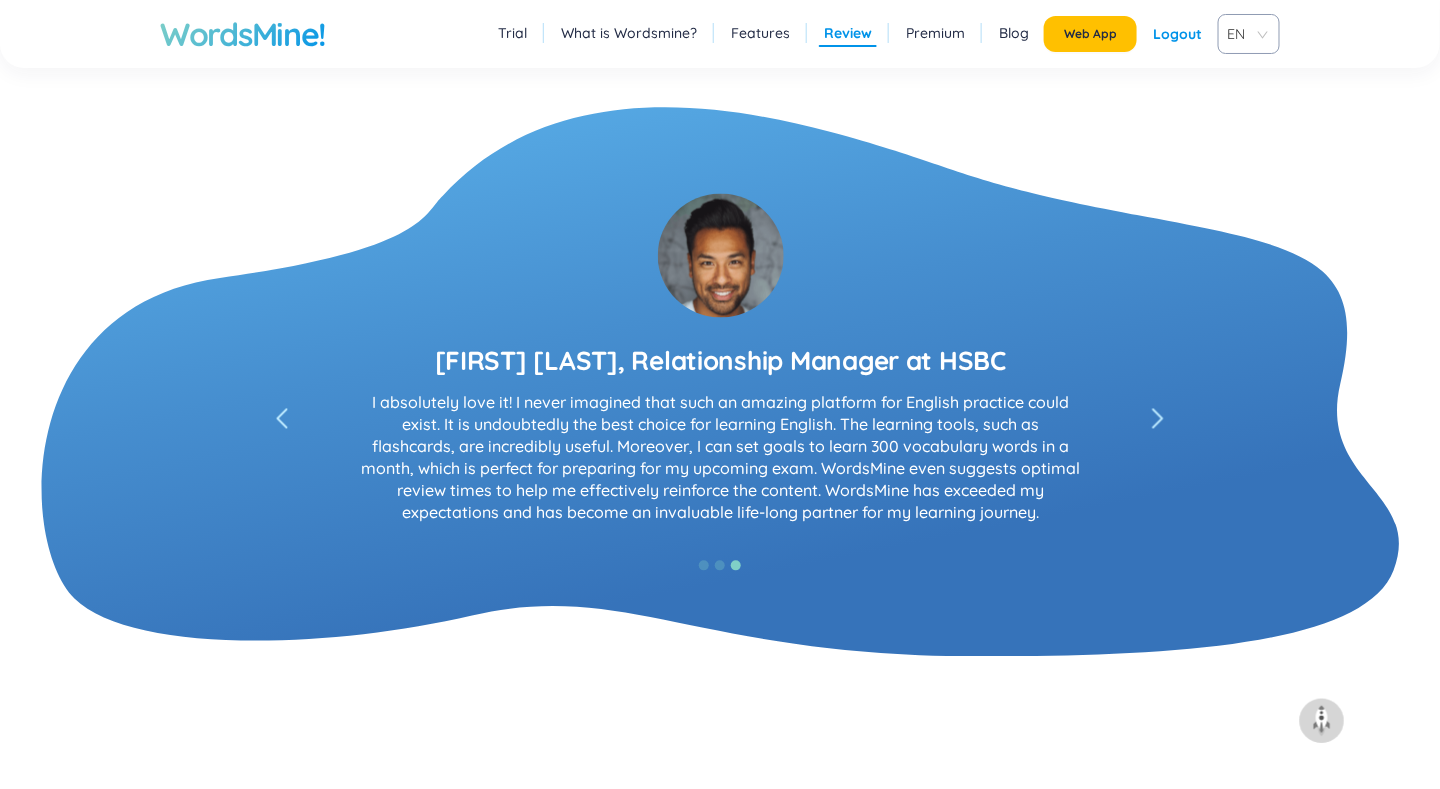 click 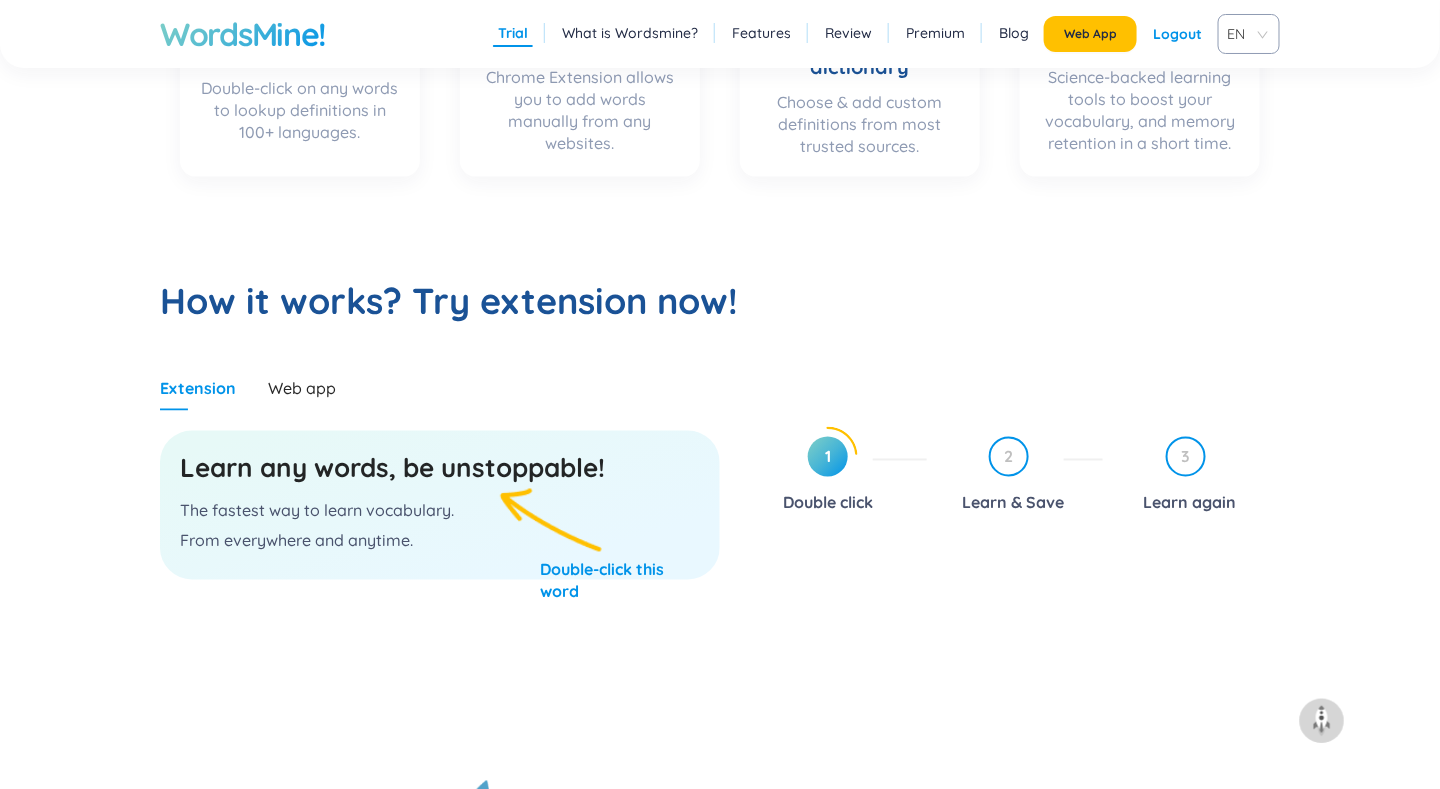 scroll, scrollTop: 845, scrollLeft: 0, axis: vertical 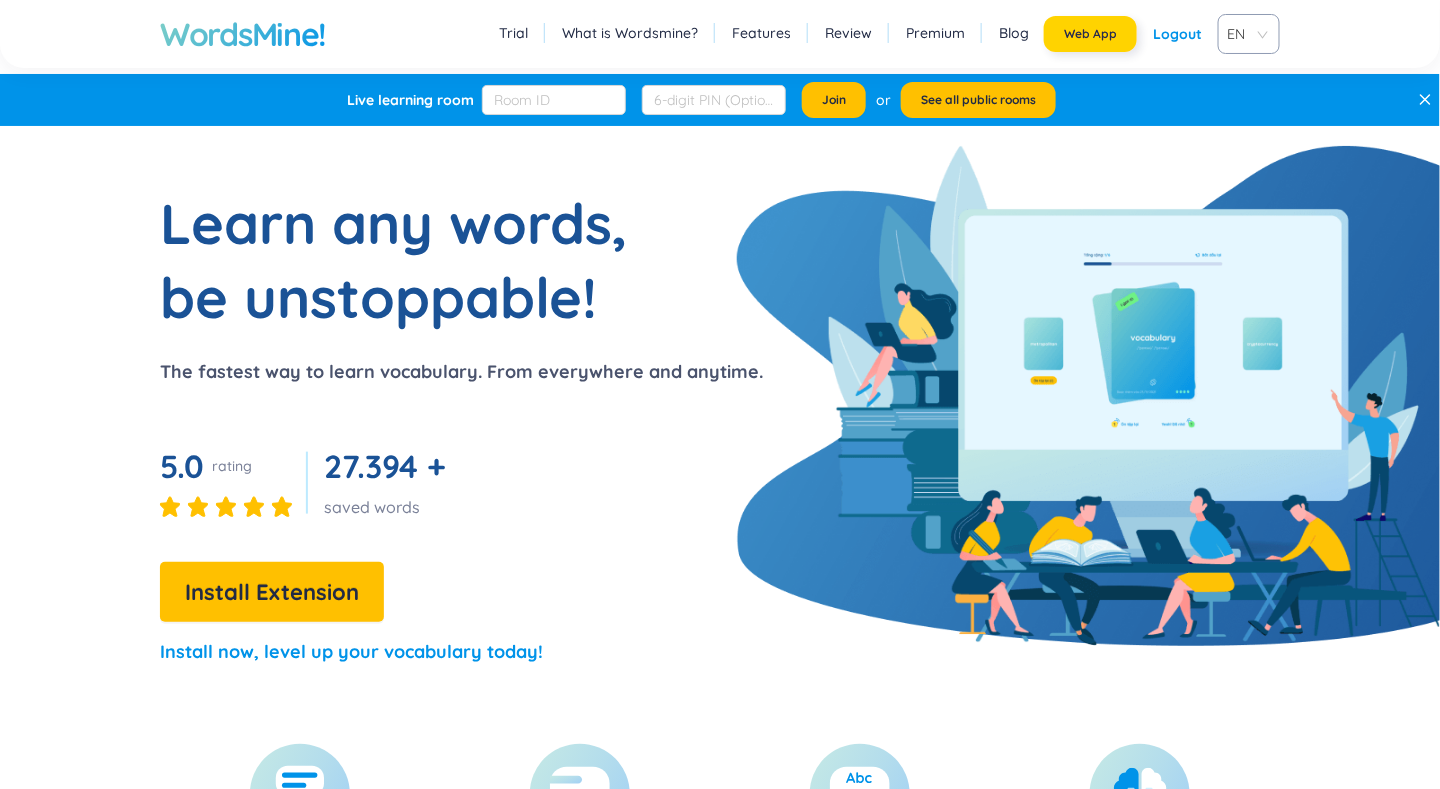 click on "Web App" at bounding box center [1090, 34] 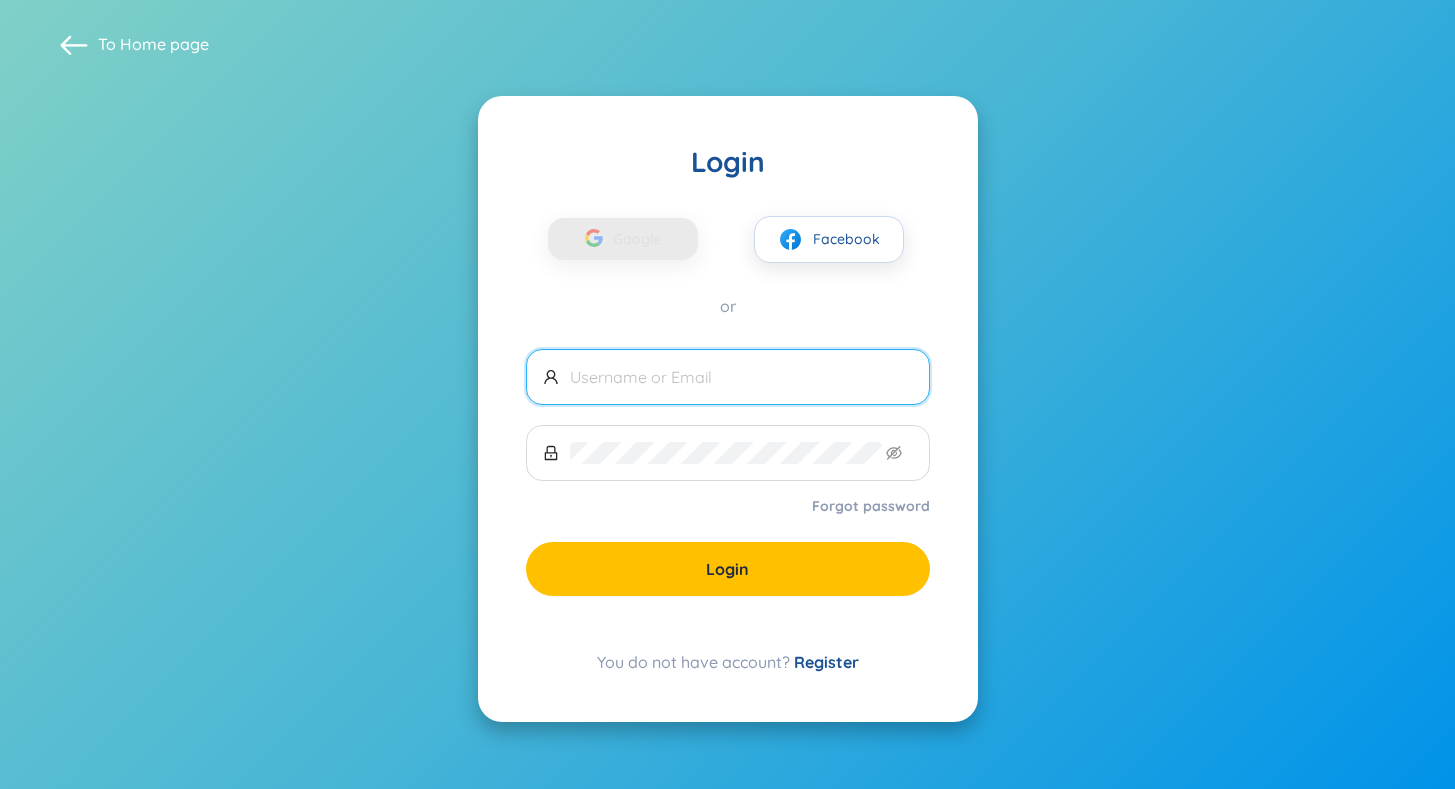 scroll, scrollTop: 0, scrollLeft: 0, axis: both 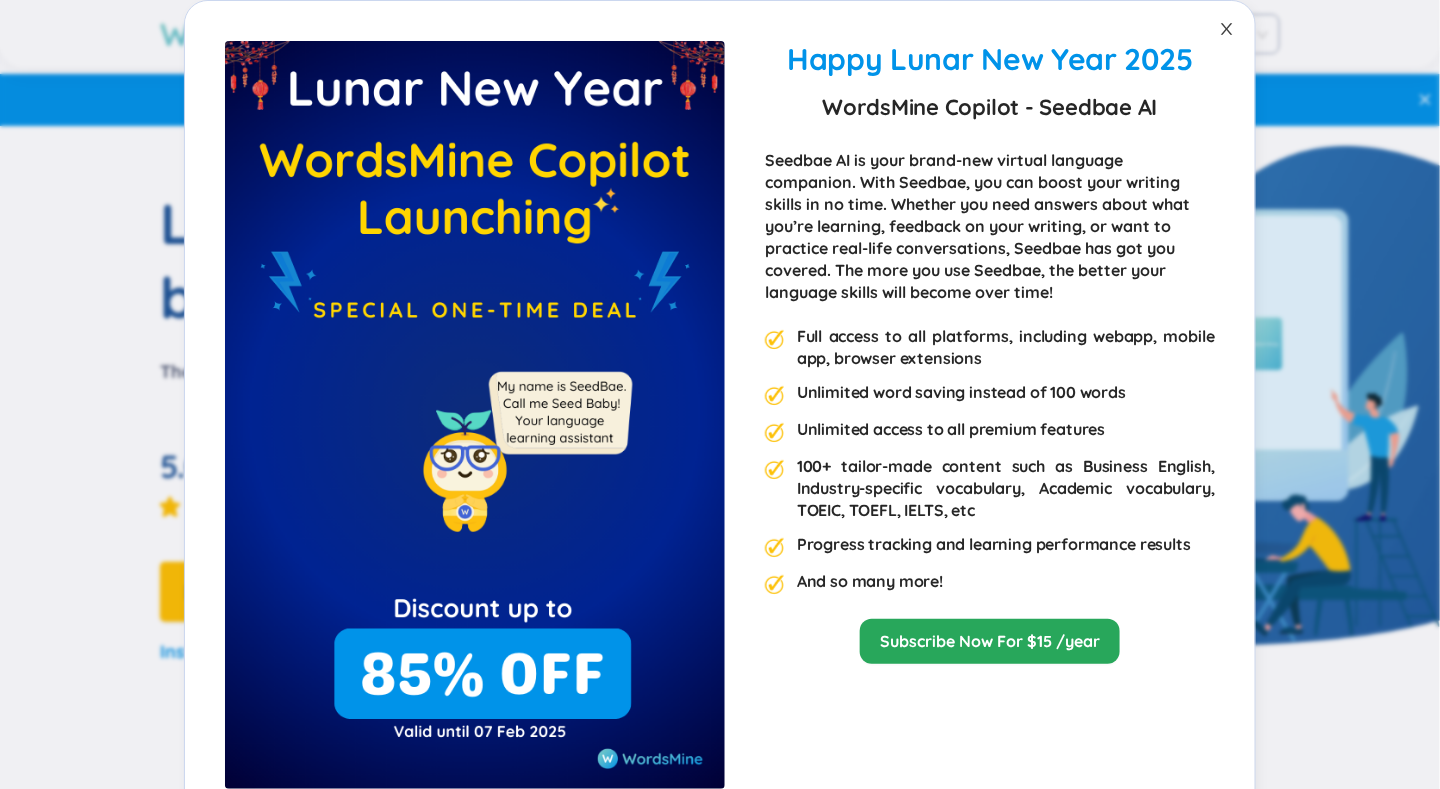 click at bounding box center [1227, 29] 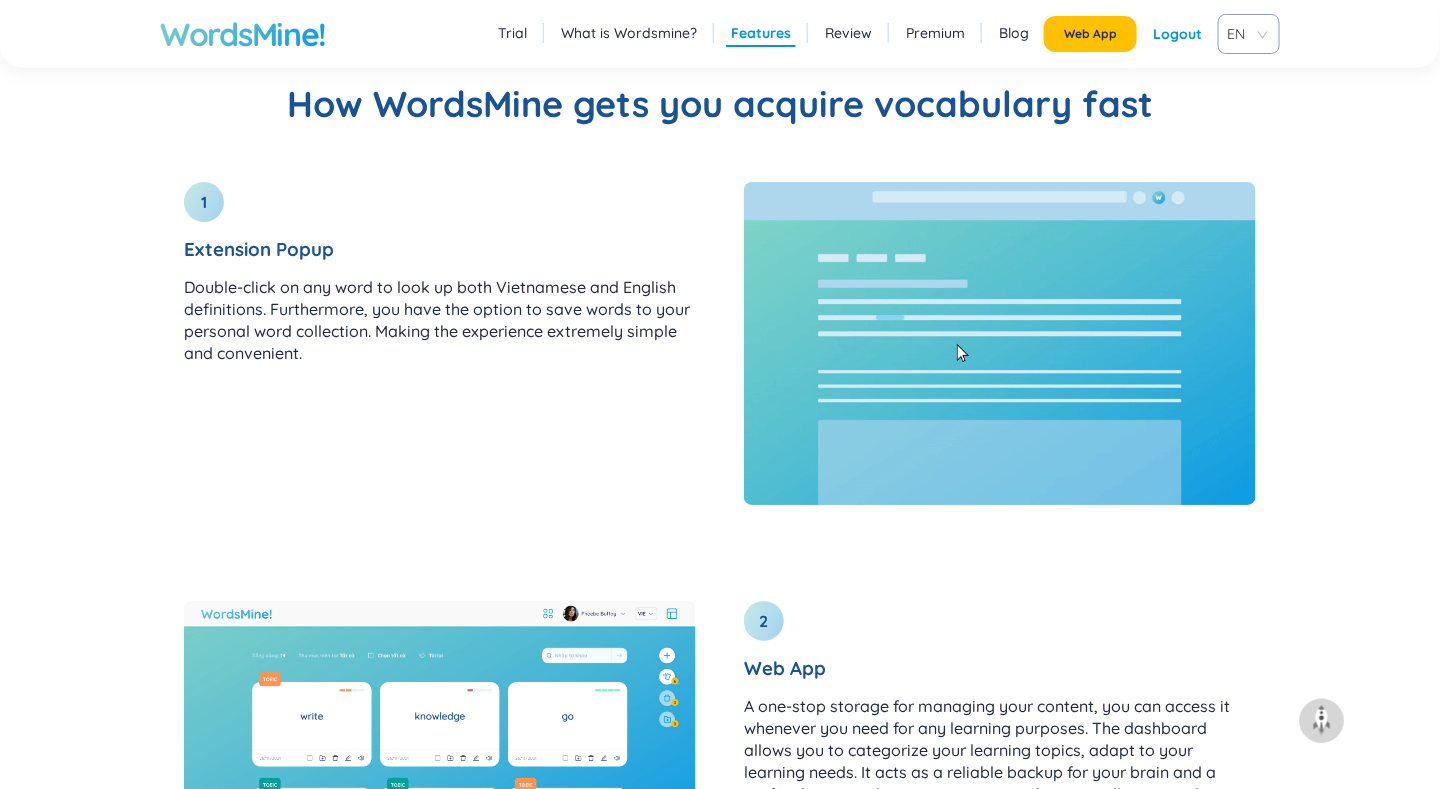 scroll, scrollTop: 2224, scrollLeft: 0, axis: vertical 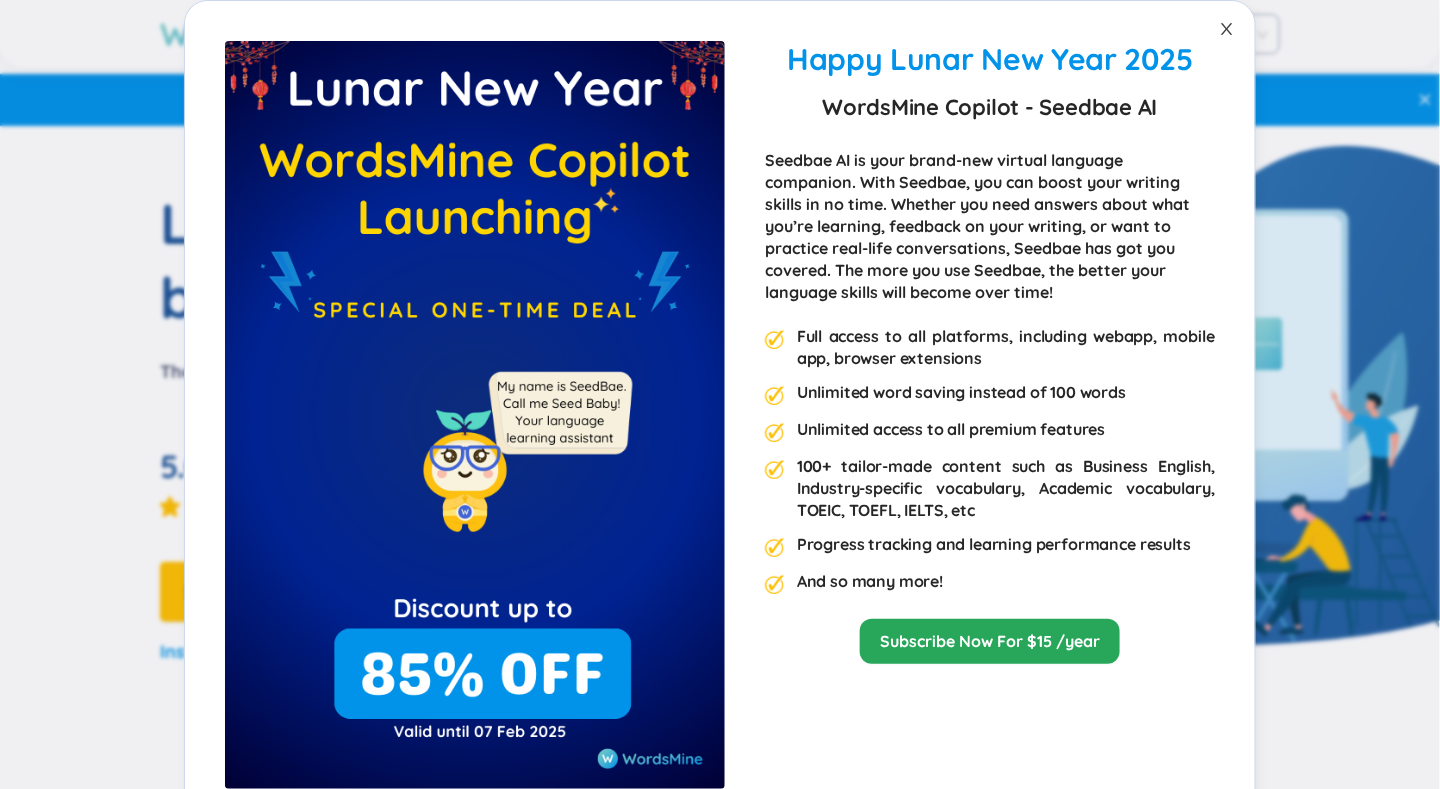 click 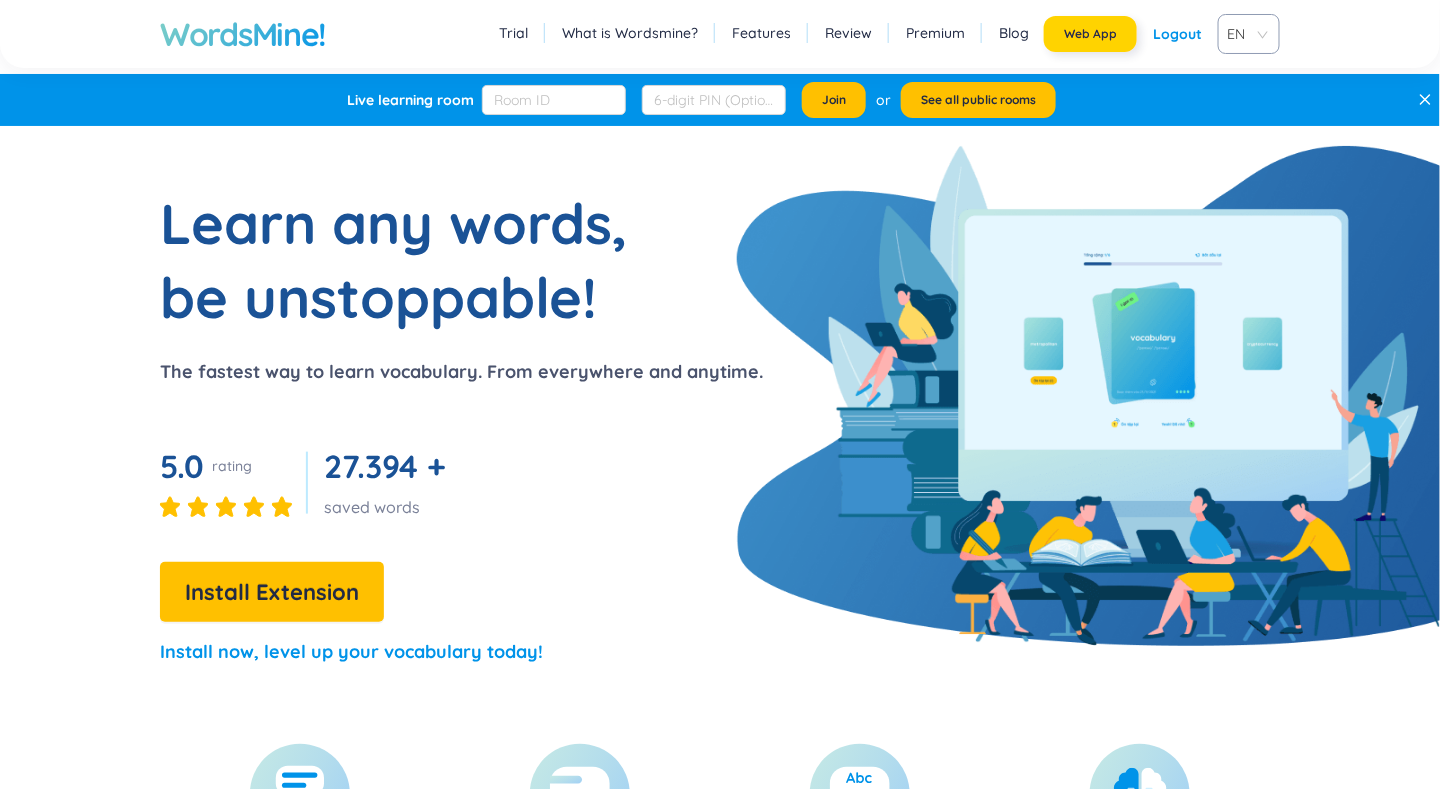 click on "Web App" at bounding box center [1090, 34] 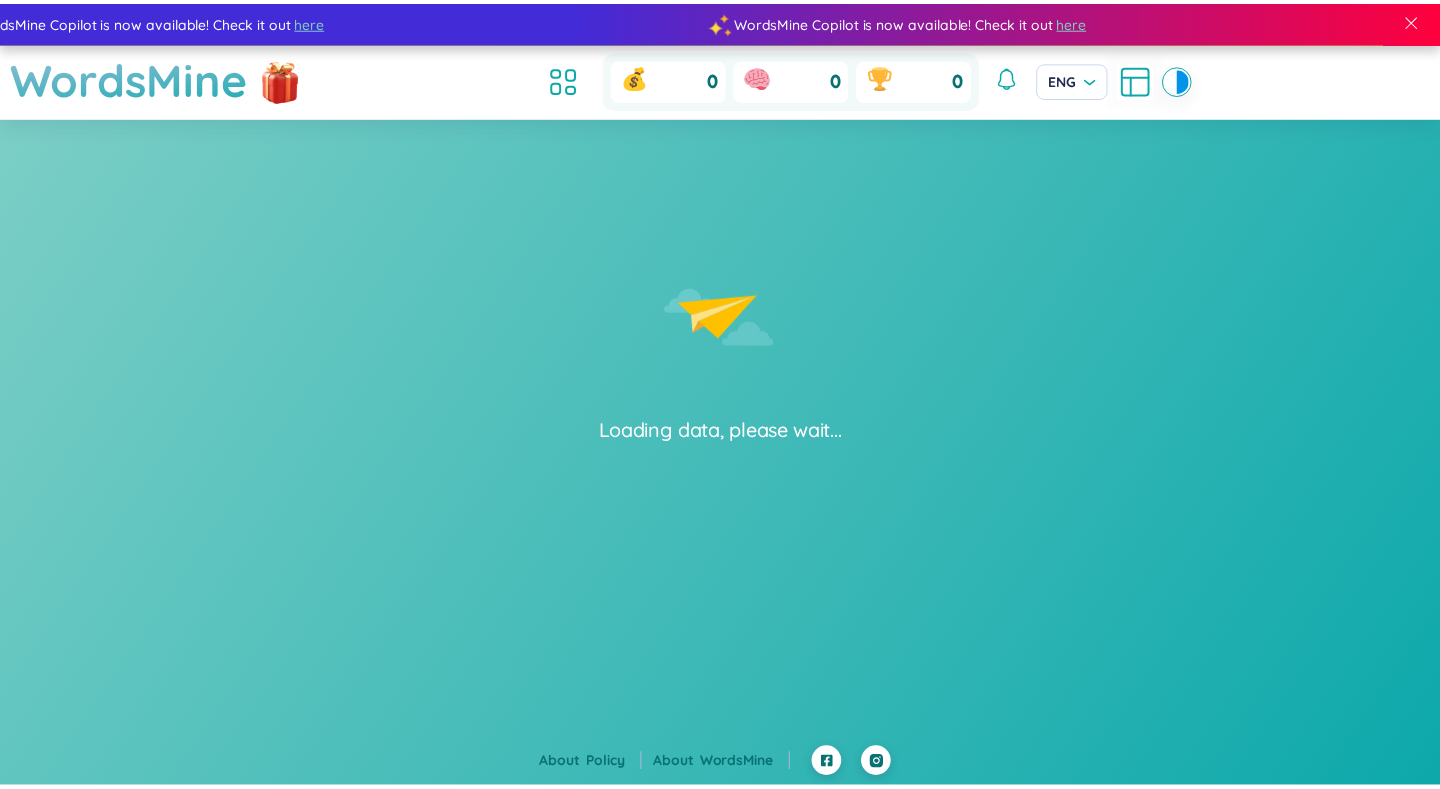 scroll, scrollTop: 0, scrollLeft: 0, axis: both 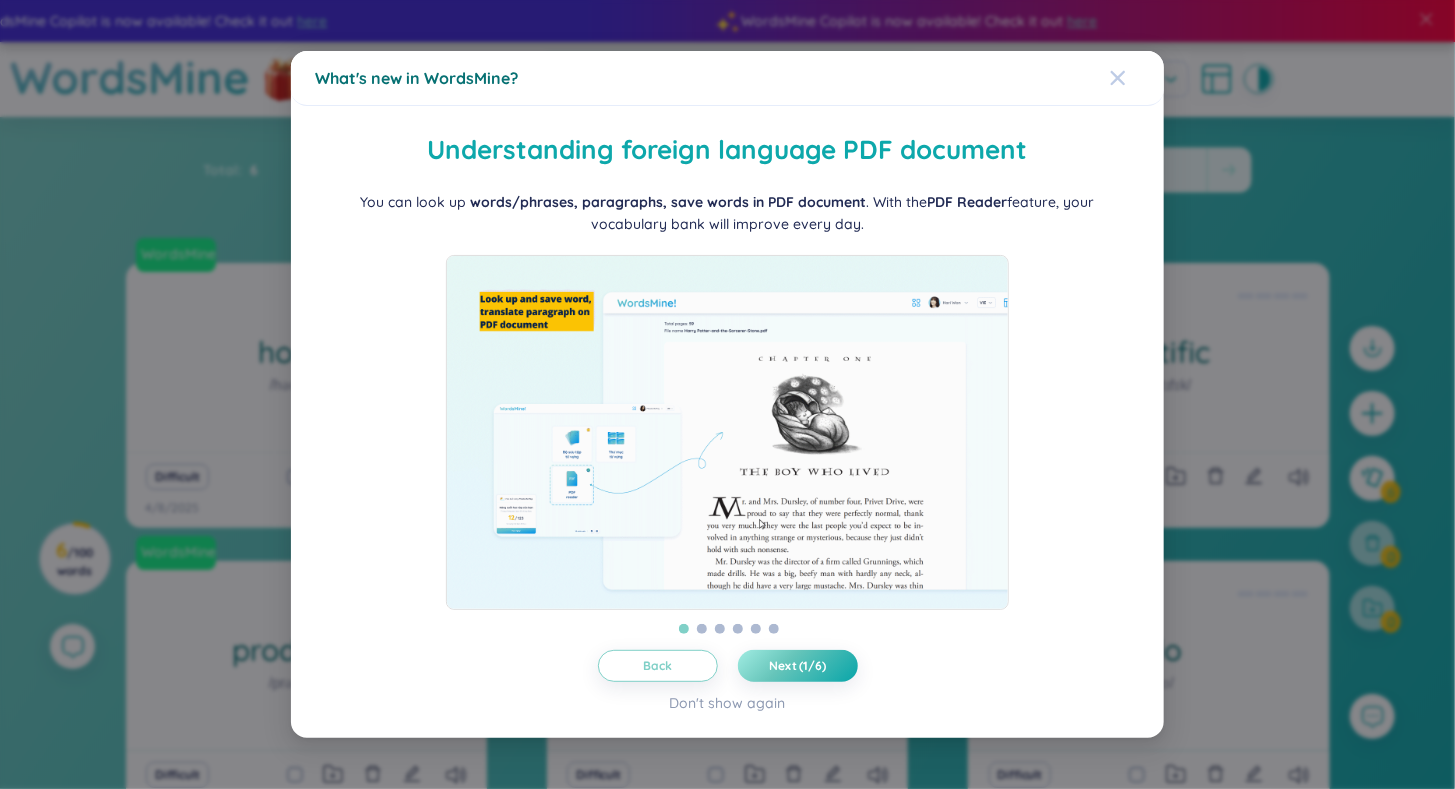 click 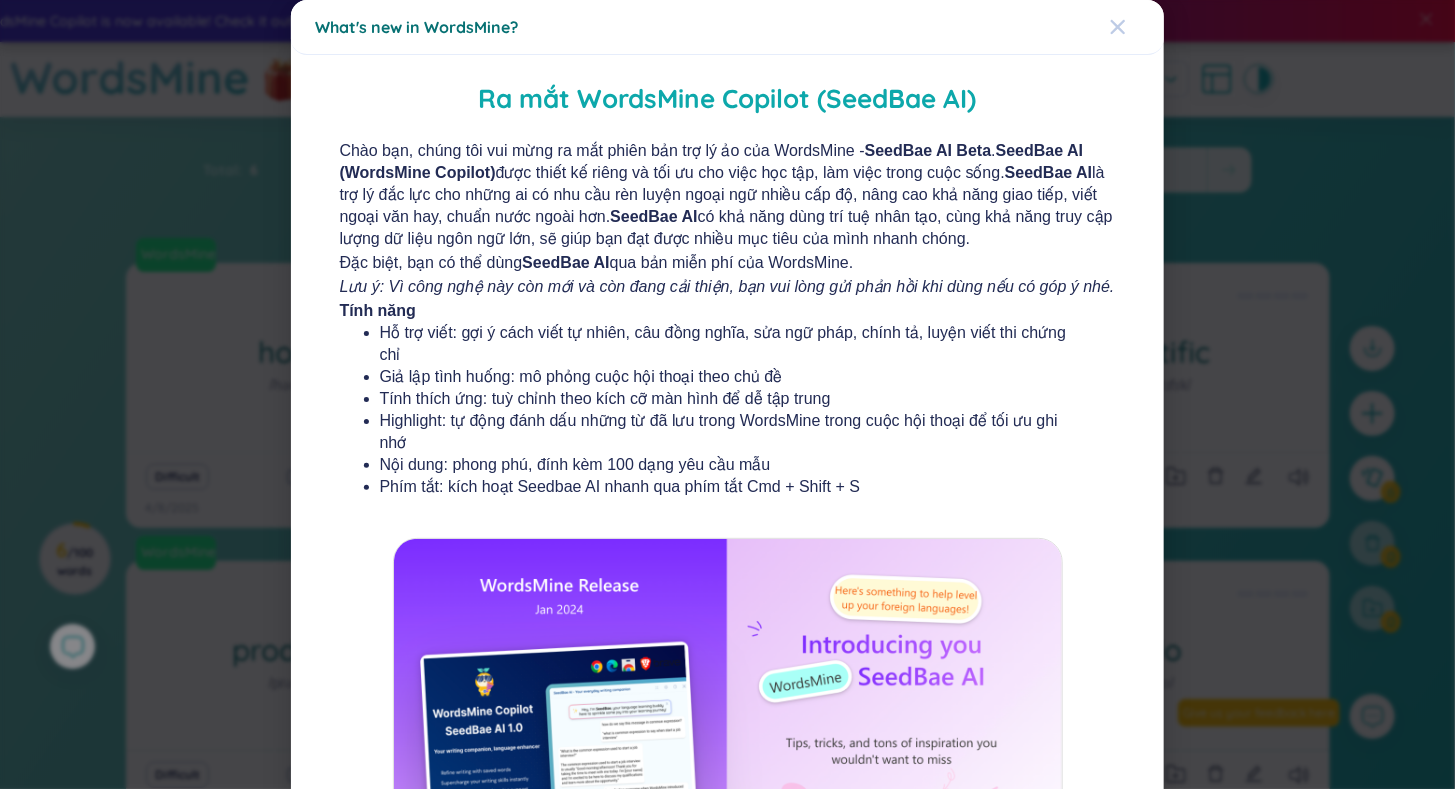 click 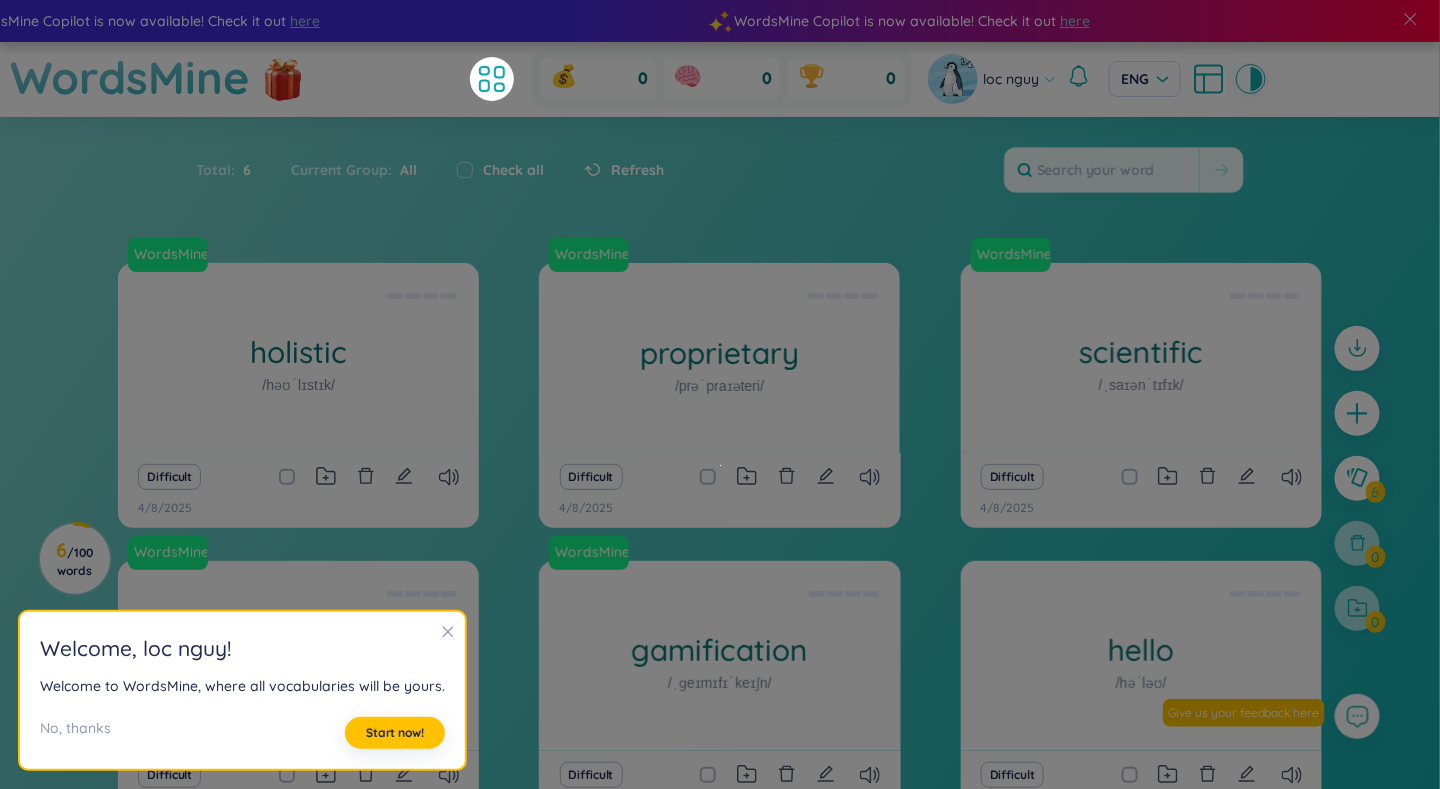 click at bounding box center [448, 633] 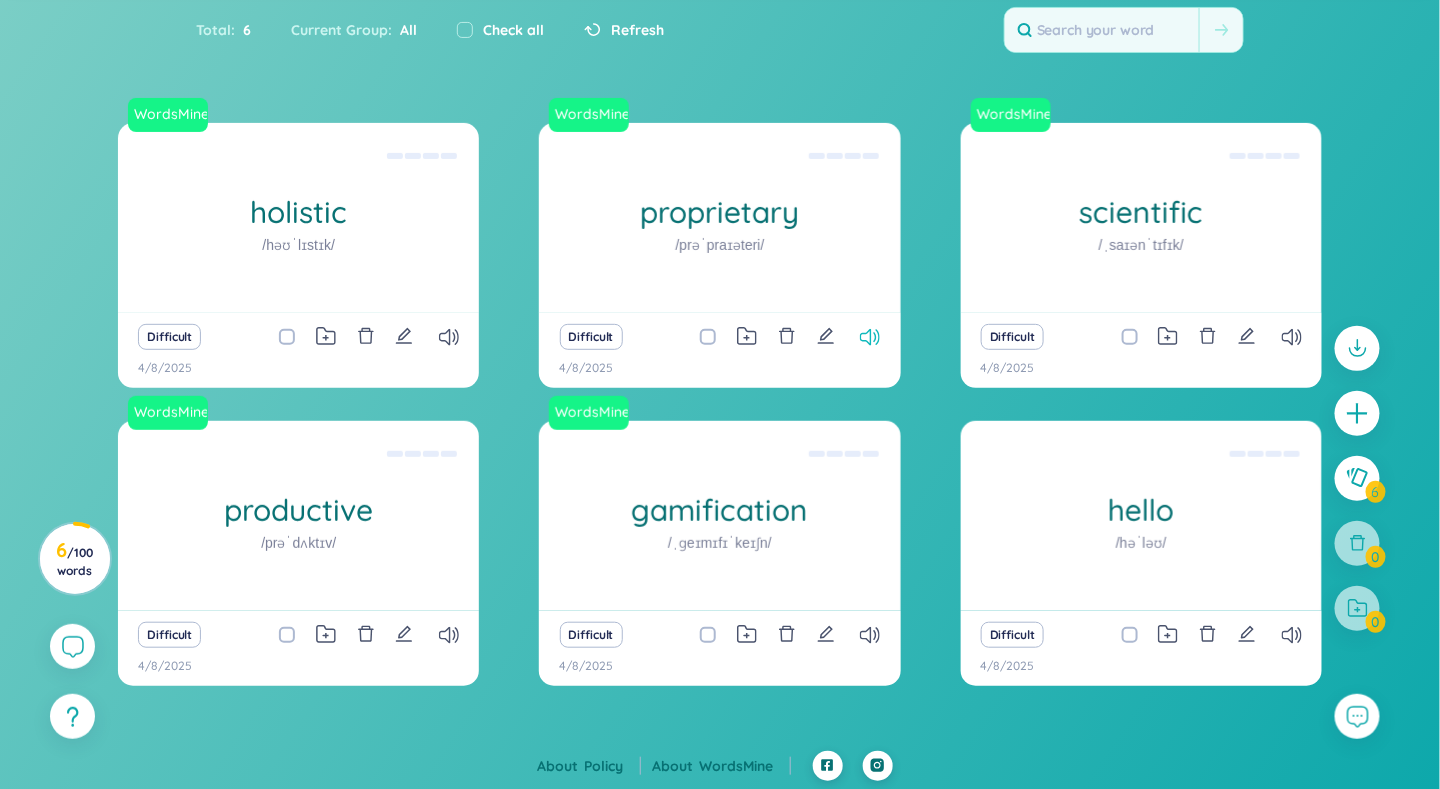 scroll, scrollTop: 0, scrollLeft: 0, axis: both 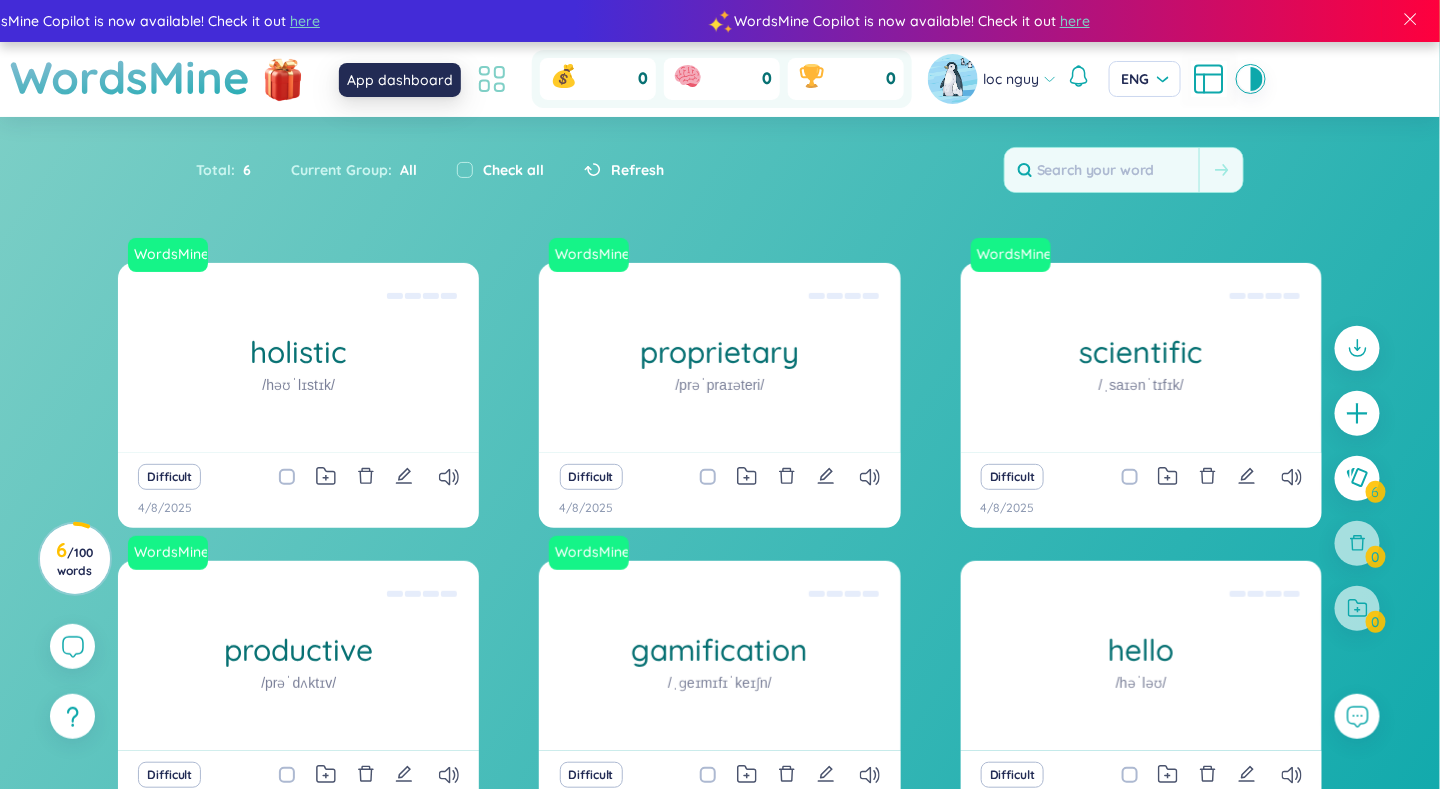 click 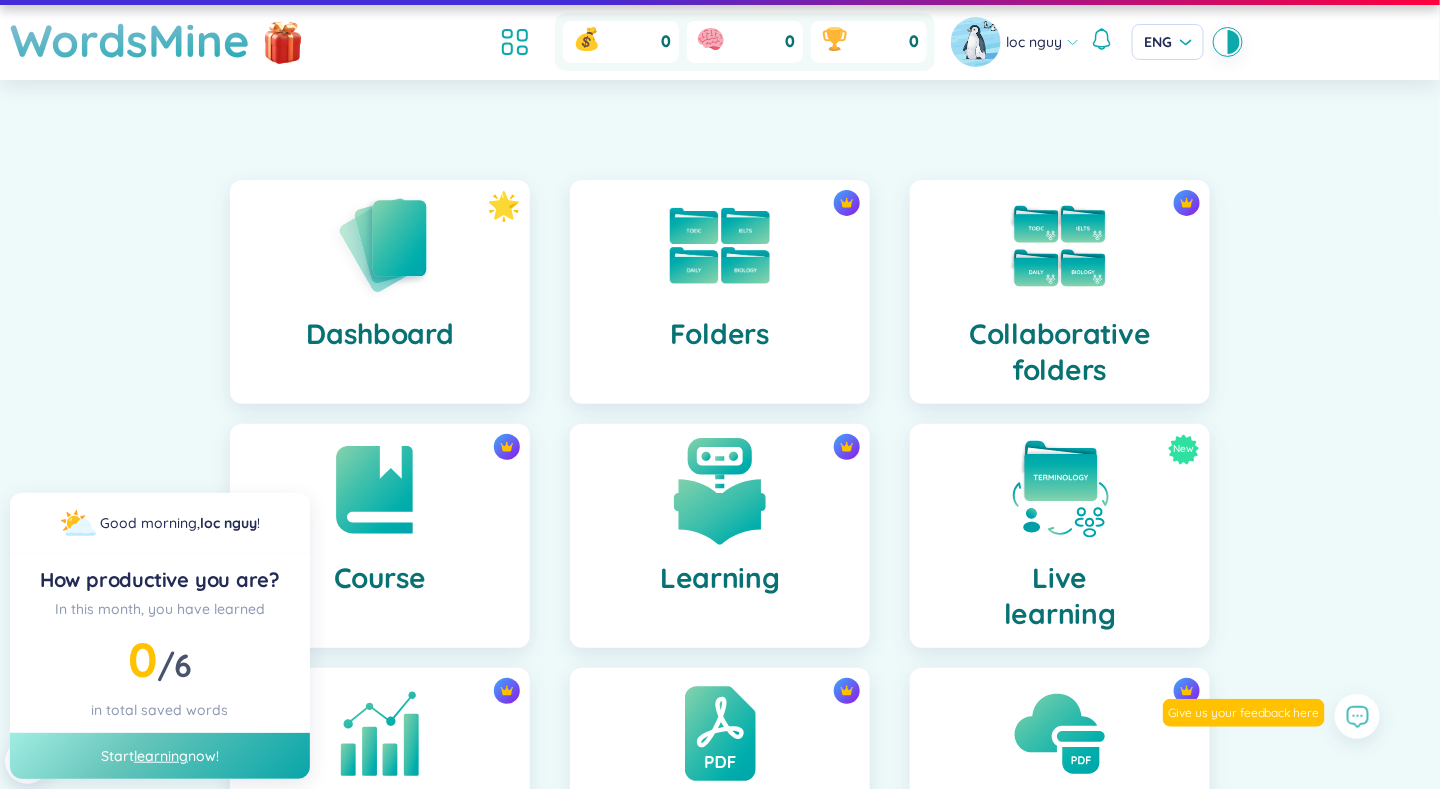 scroll, scrollTop: 0, scrollLeft: 0, axis: both 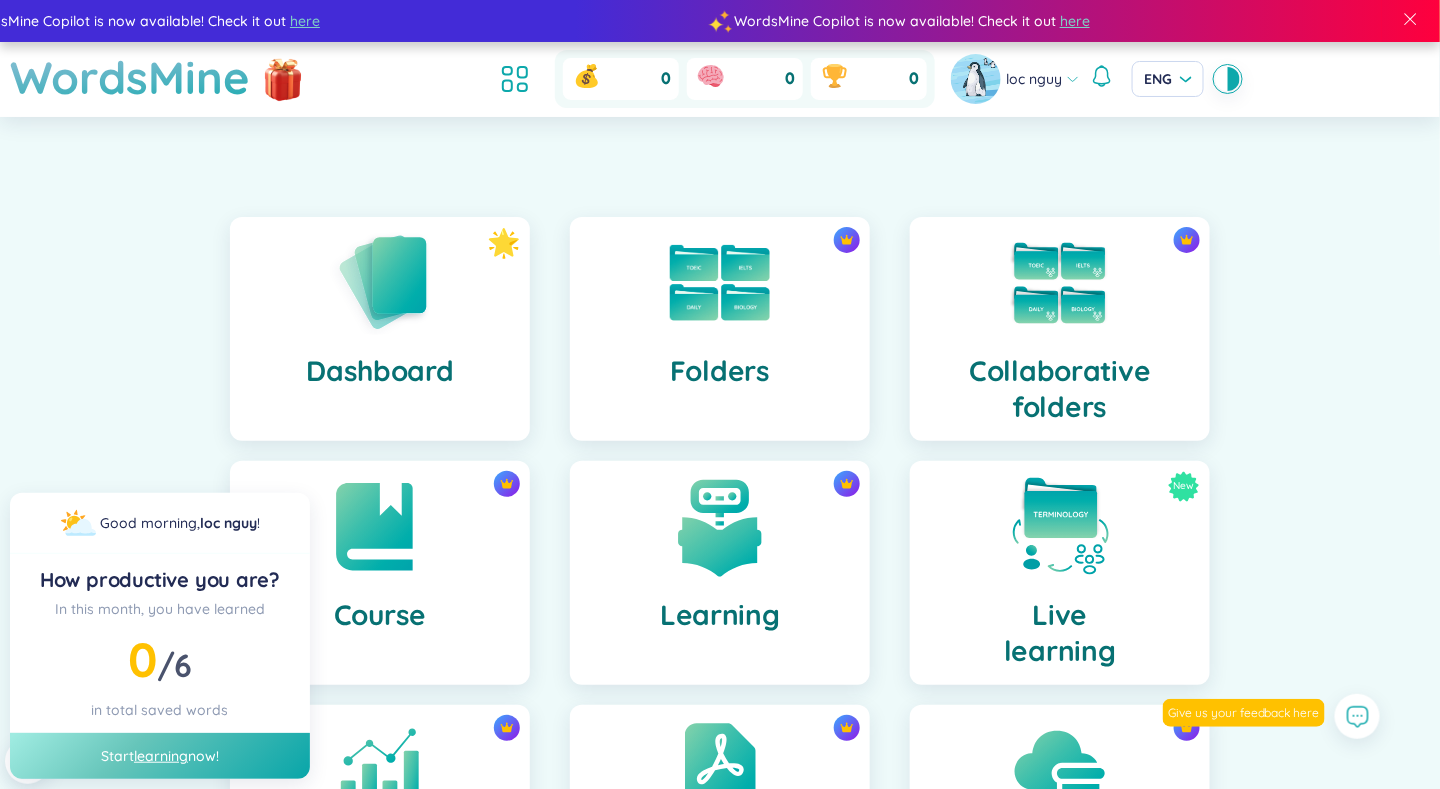 click on "here" at bounding box center [1845, 21] 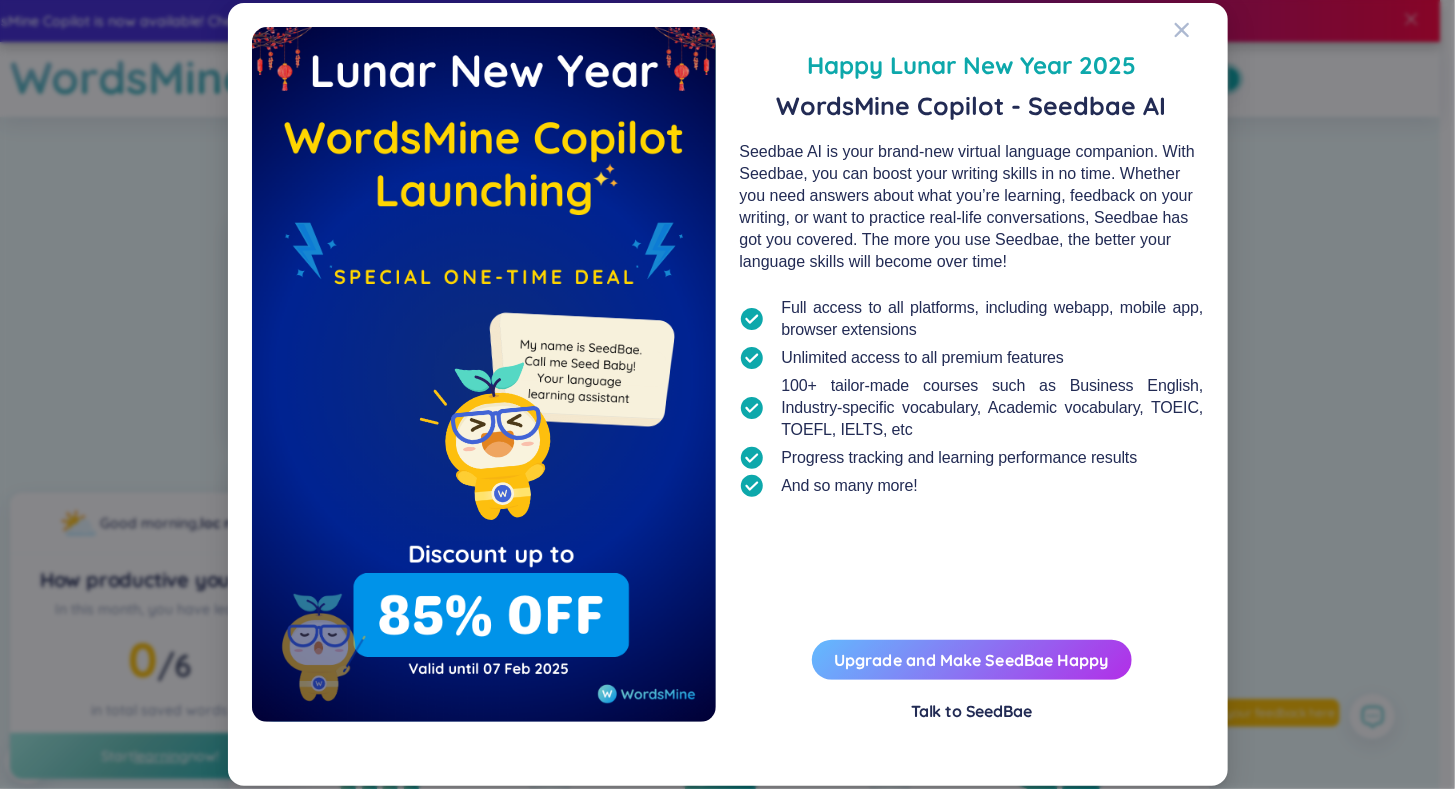 click on "Upgrade and Make SeedBae Happy" at bounding box center [972, 660] 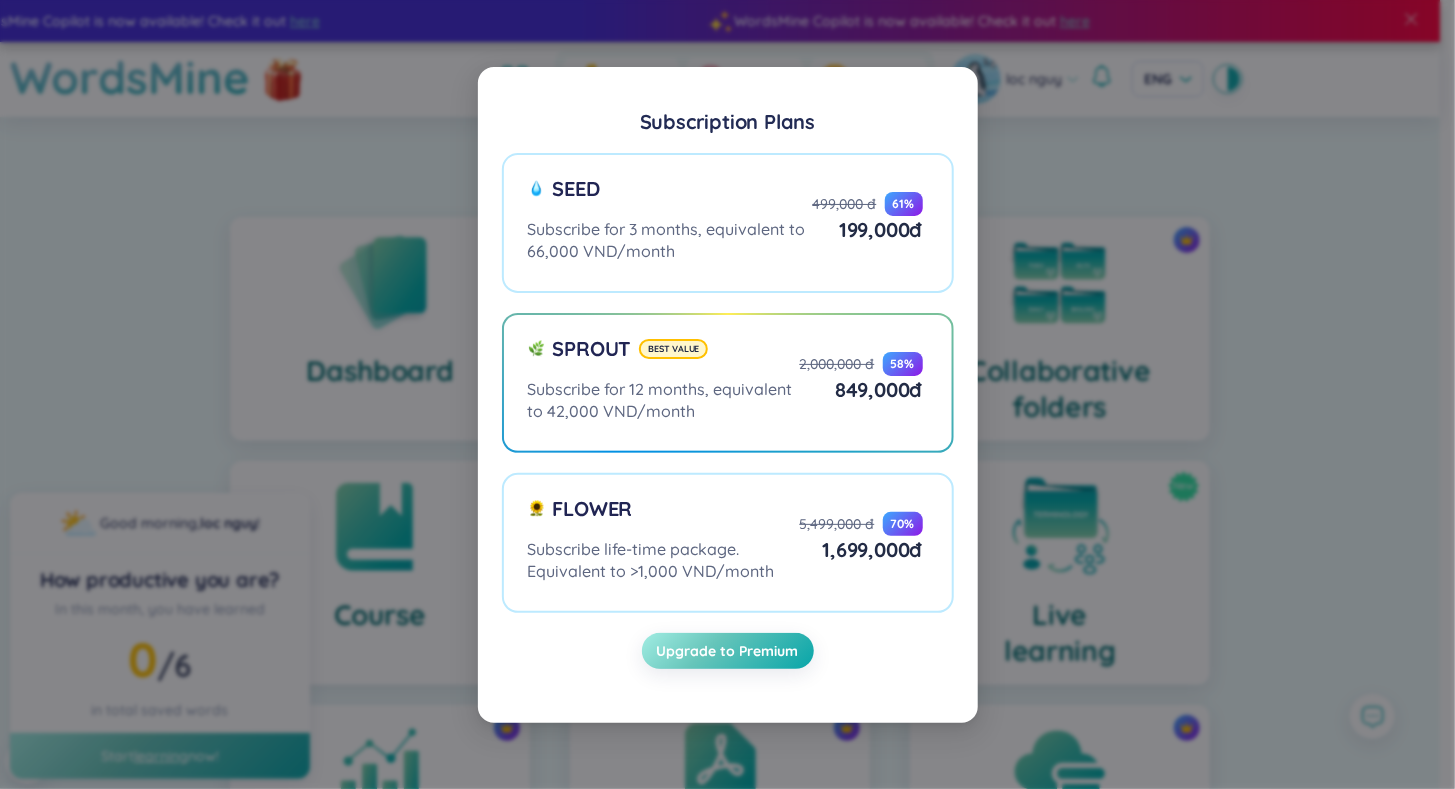 click on "Subscription Plans Seed Subscribe for 3 months, equivalent to 66,000 VND/month 499,000 đ 61 % 199,000 đ Sprout Best value Subscribe for 12 months, equivalent to 42,000 VND/month 2,000,000 đ 58 % 849,000  đ Flower Subscribe life-time package. Equivalent to >1,000 VND/month 5,499,000 đ 70 % 1,699,000  đ Upgrade to Premium" at bounding box center [727, 394] 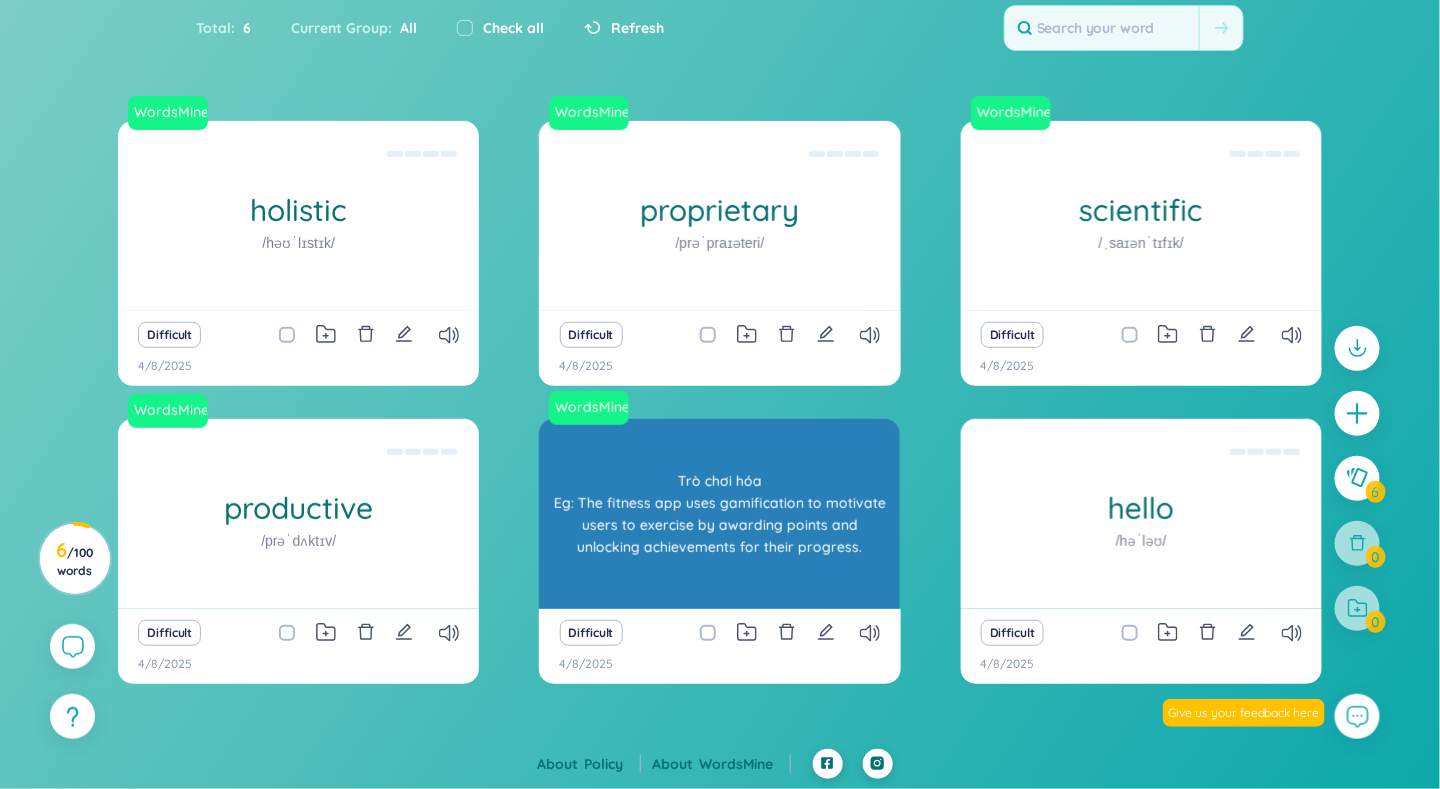 scroll, scrollTop: 140, scrollLeft: 0, axis: vertical 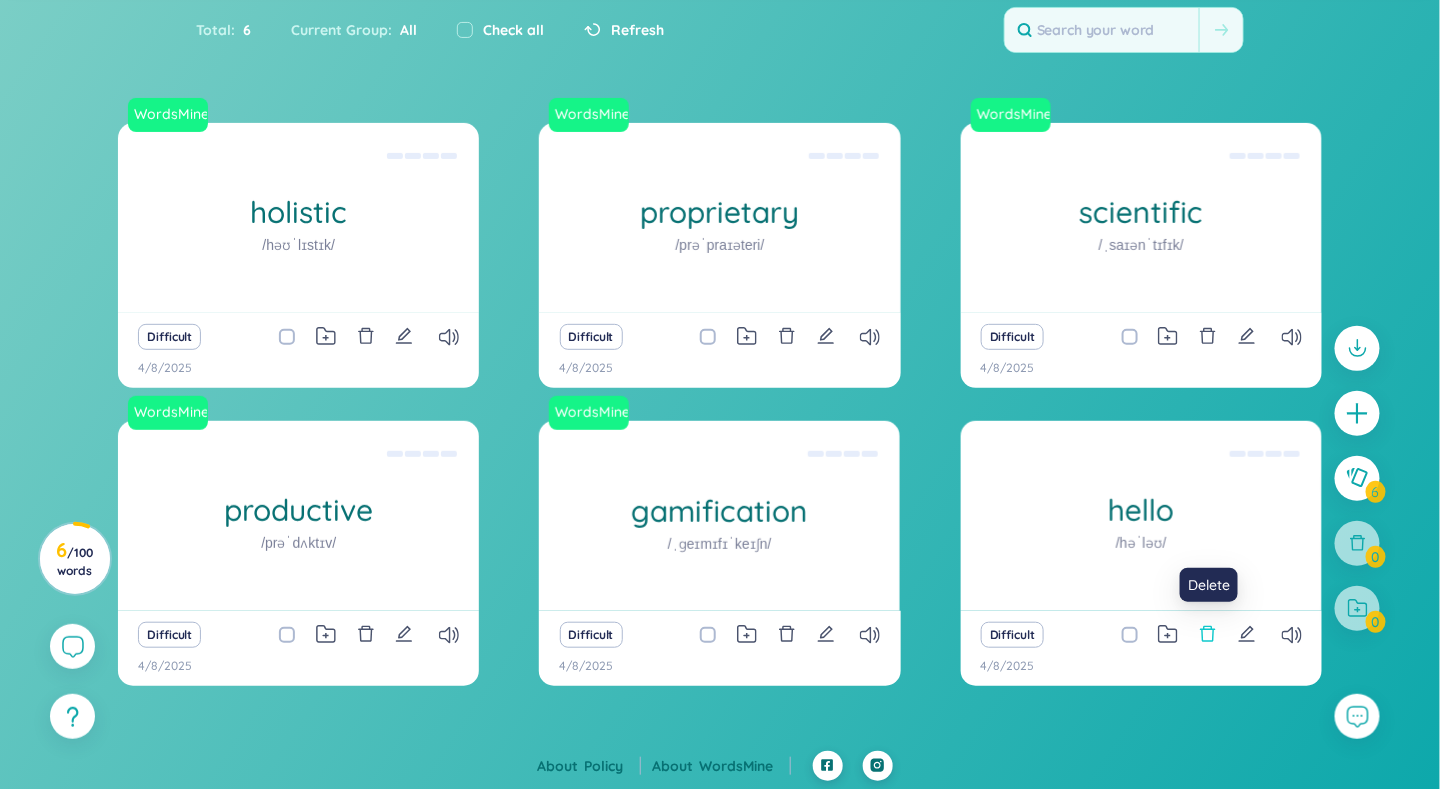 click 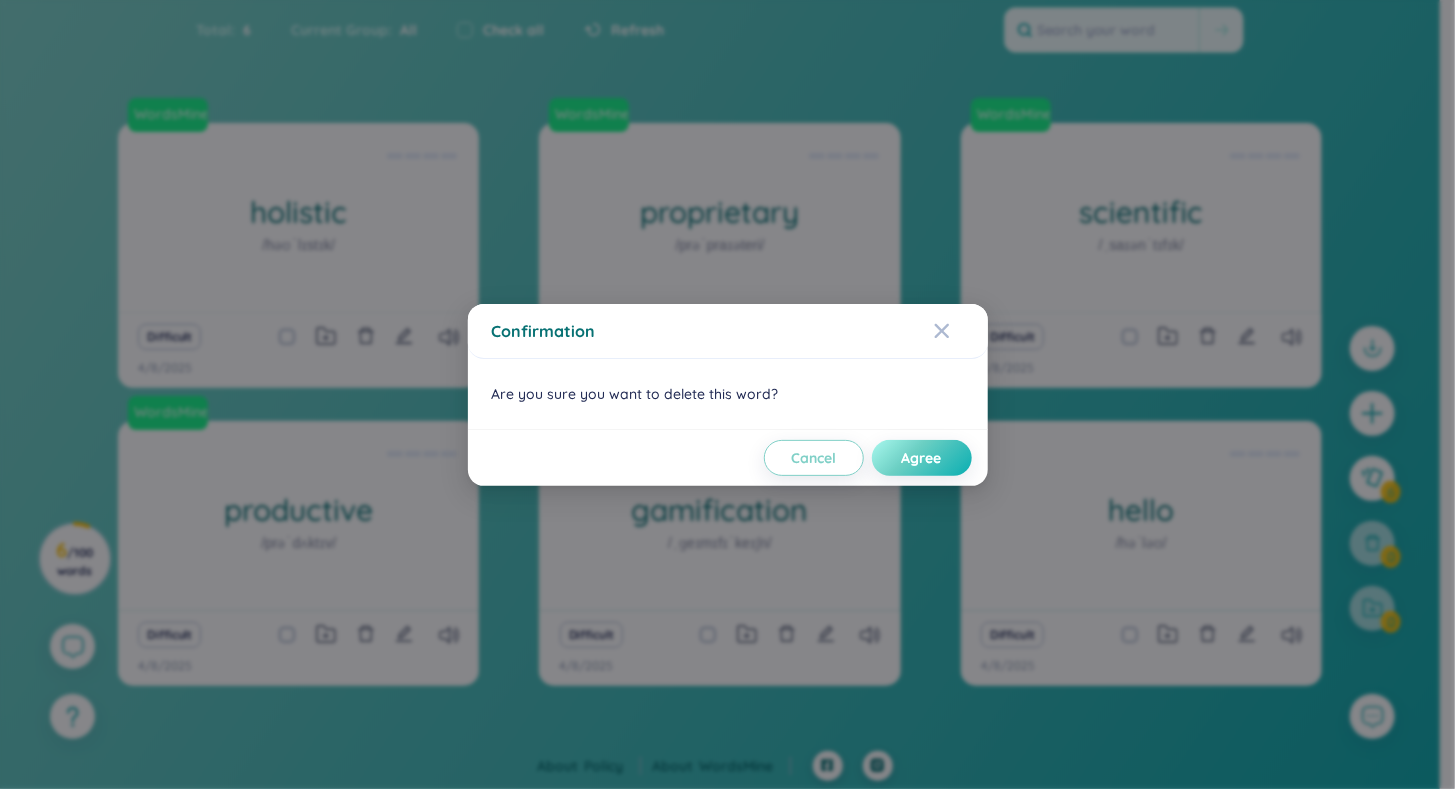 click on "Agree" at bounding box center [922, 458] 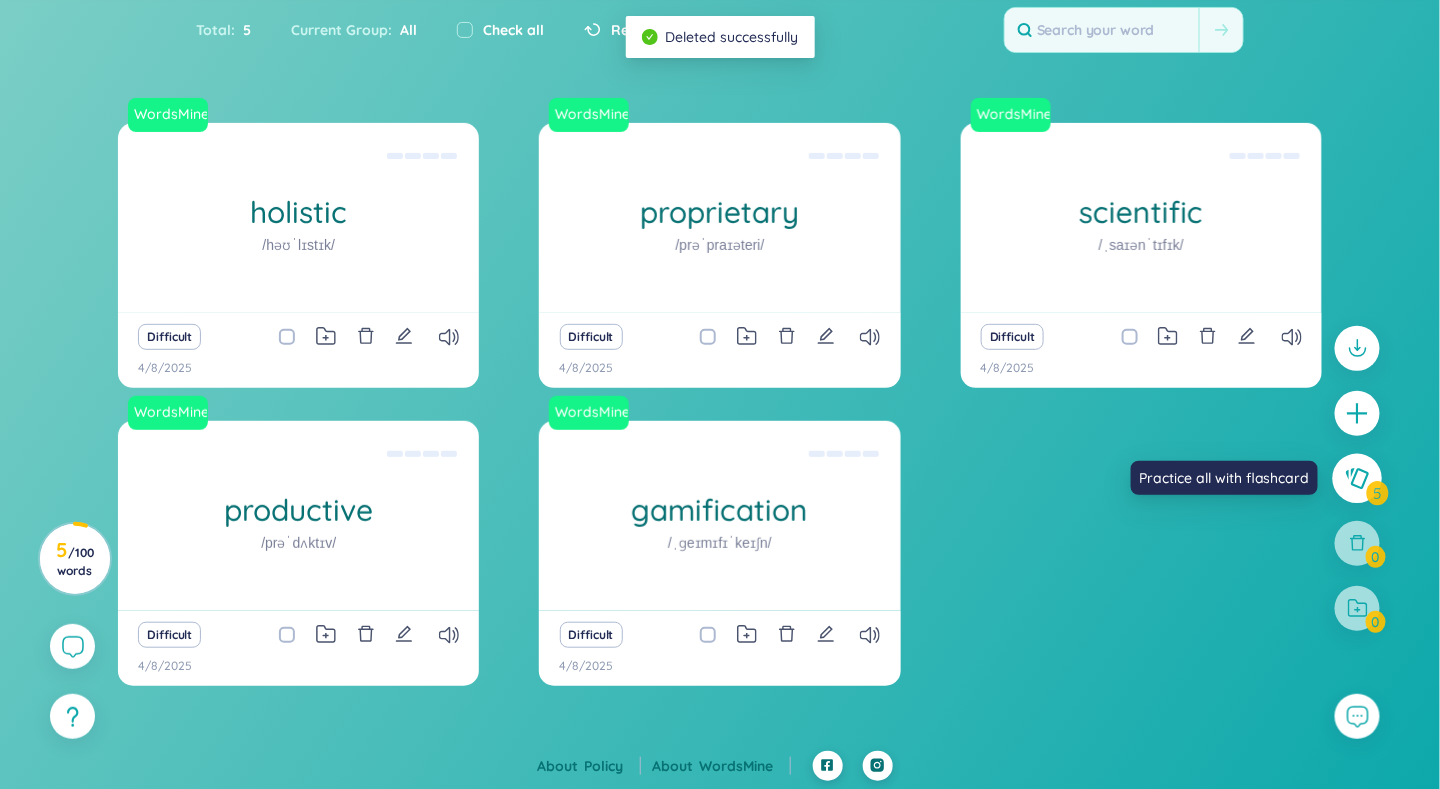 click 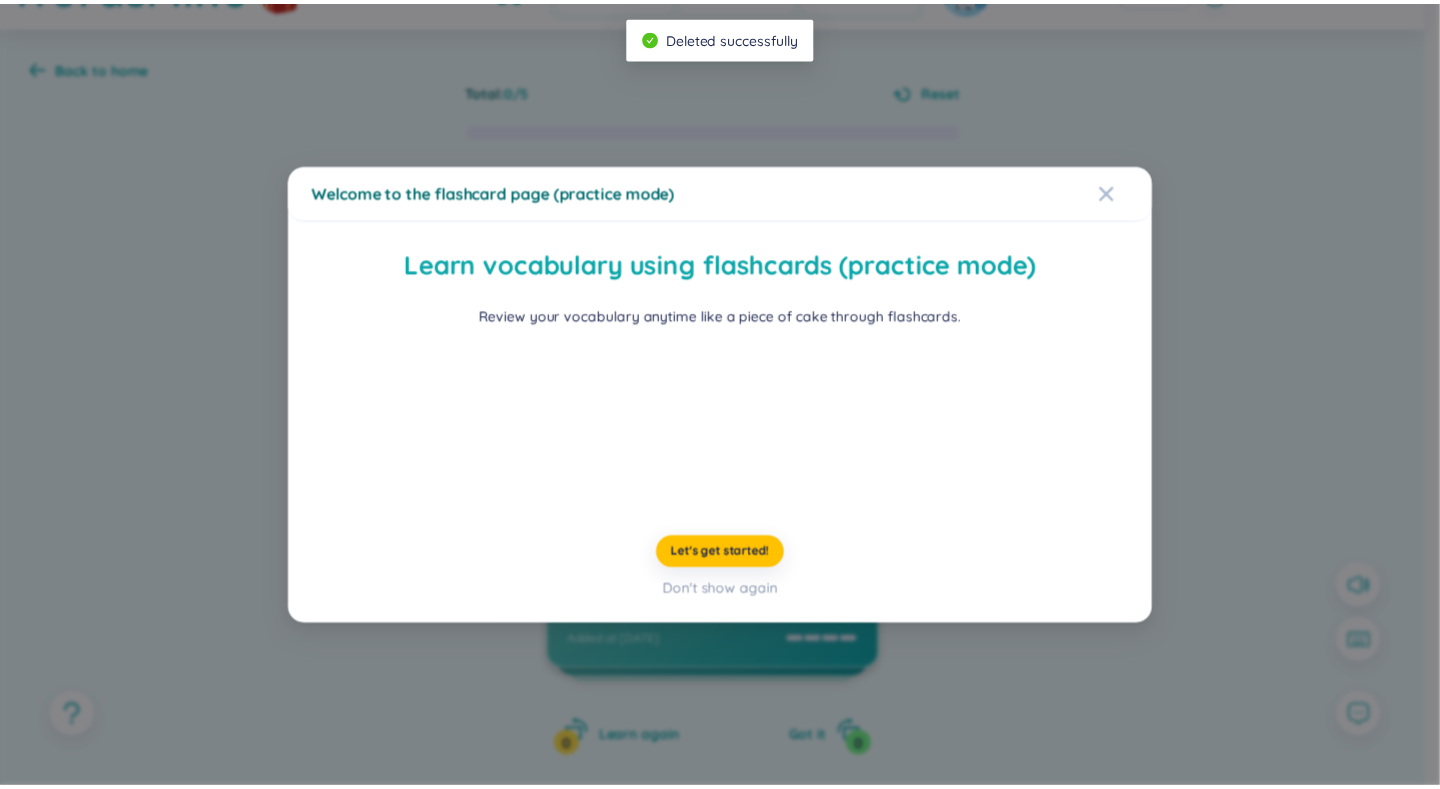 scroll, scrollTop: 0, scrollLeft: 0, axis: both 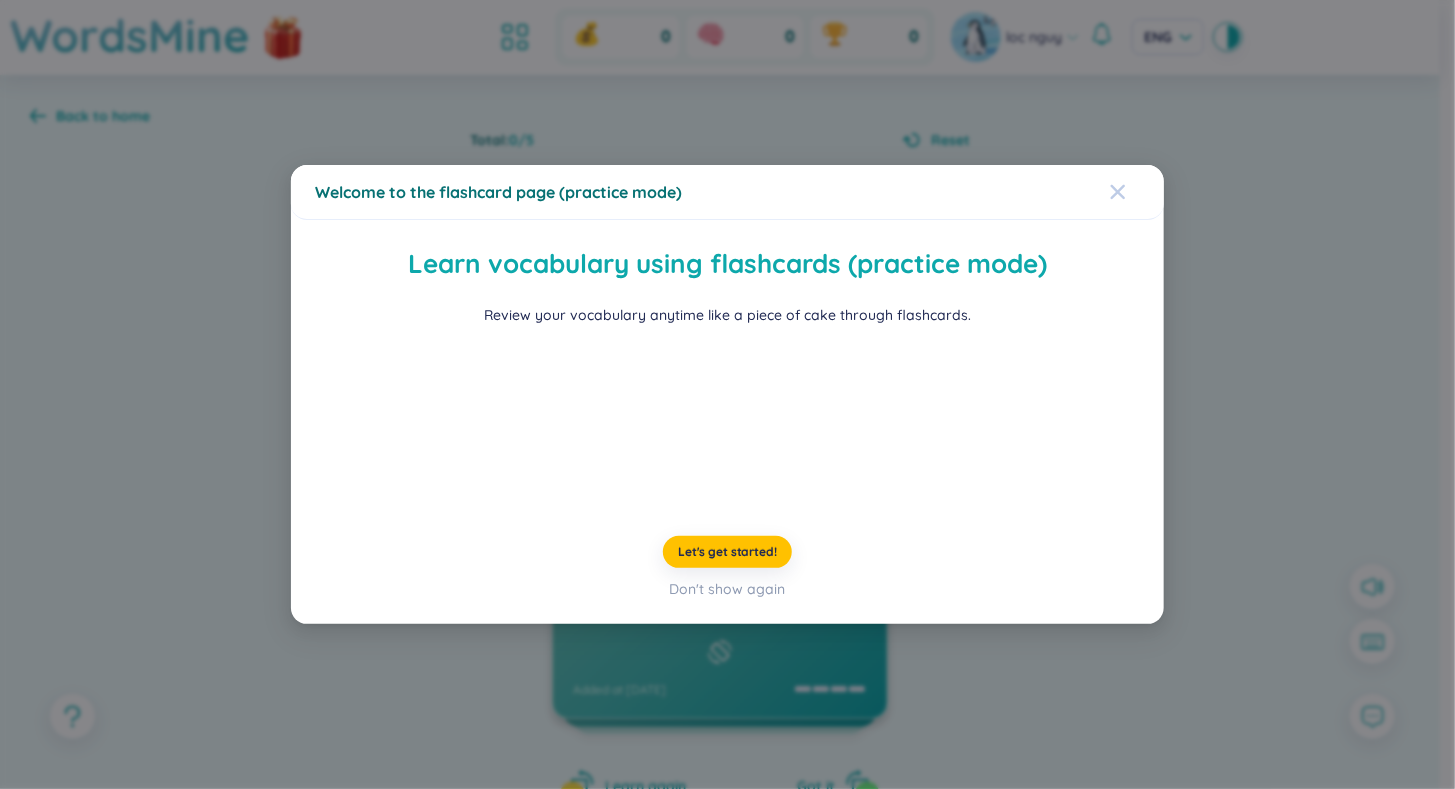 click 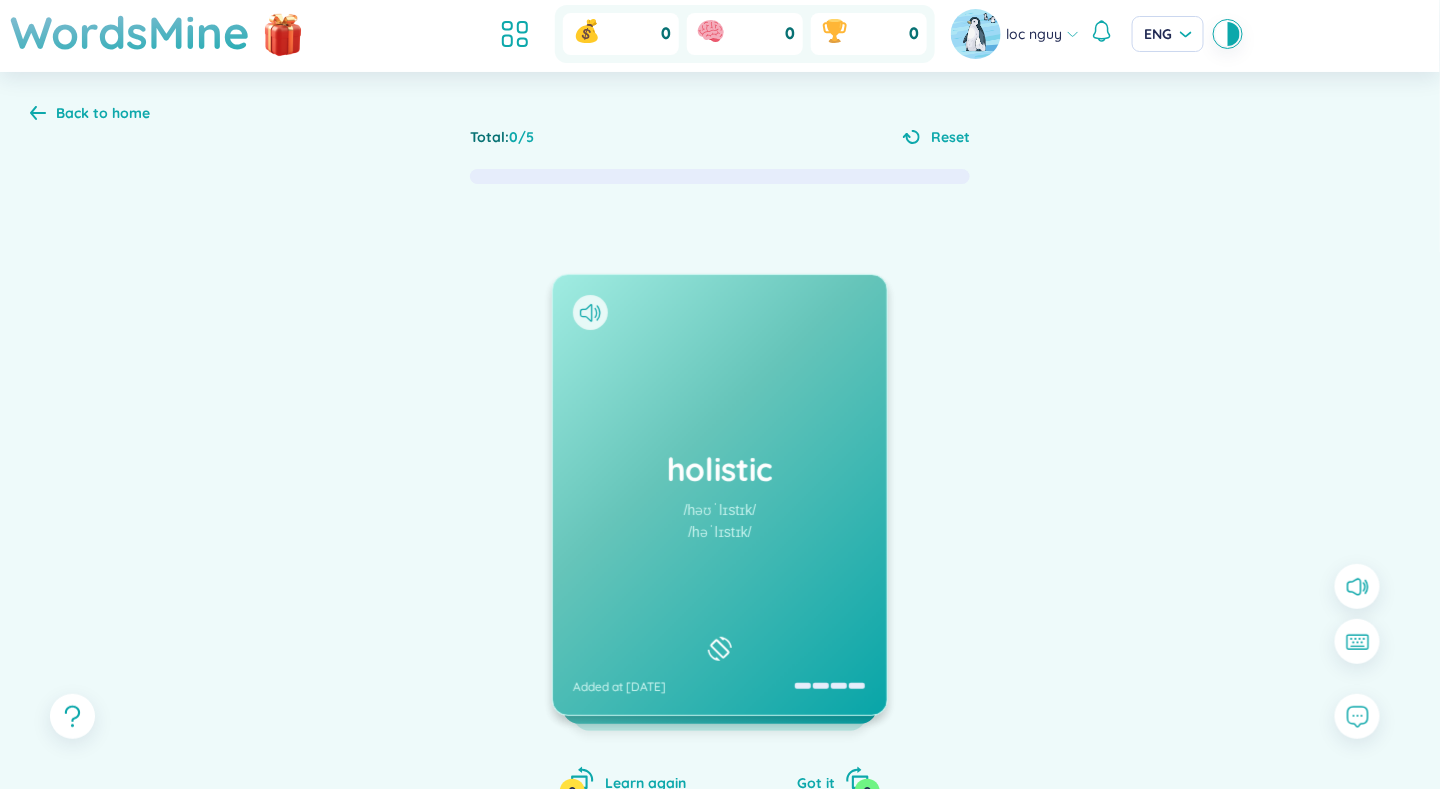 scroll, scrollTop: 0, scrollLeft: 0, axis: both 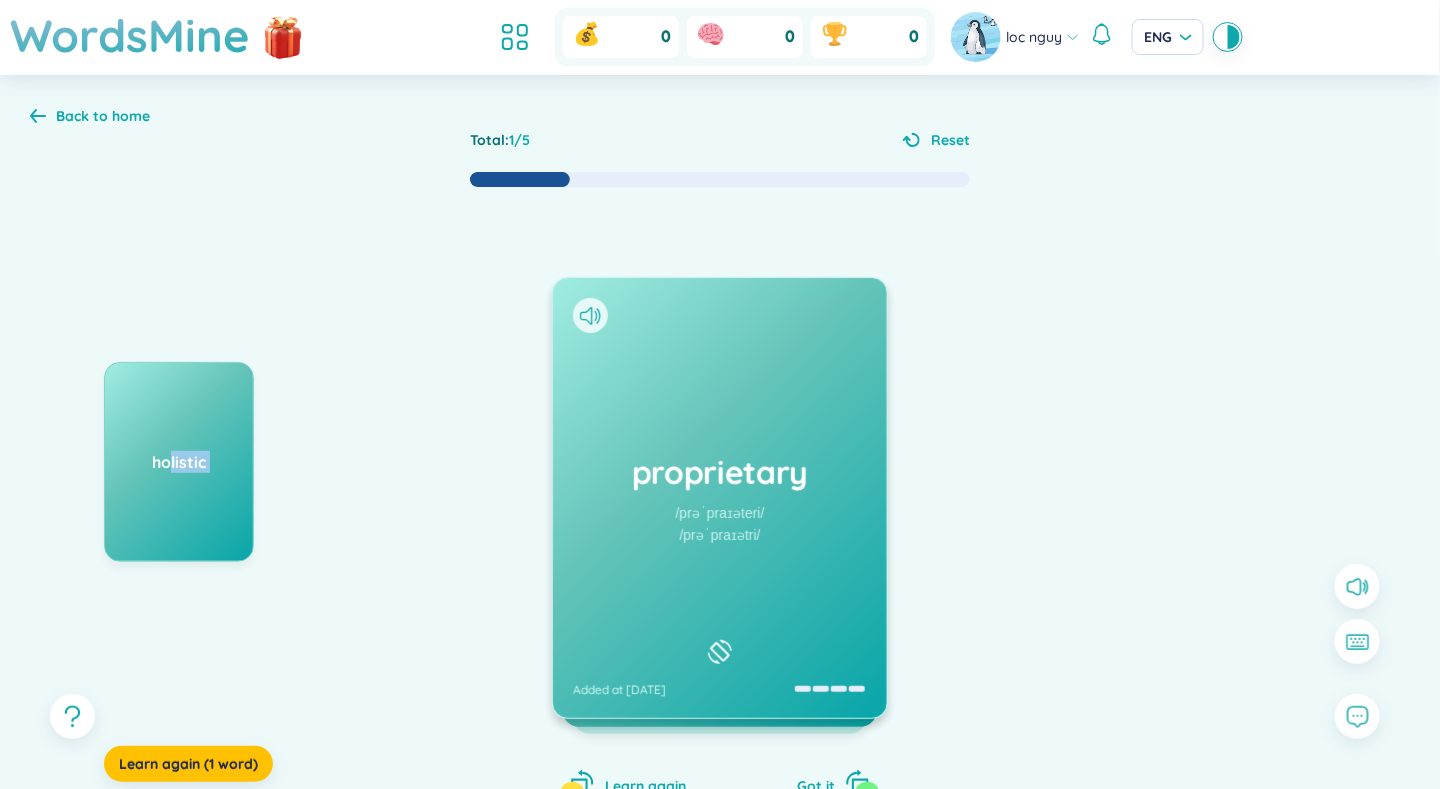 drag, startPoint x: 173, startPoint y: 474, endPoint x: 738, endPoint y: 495, distance: 565.39014 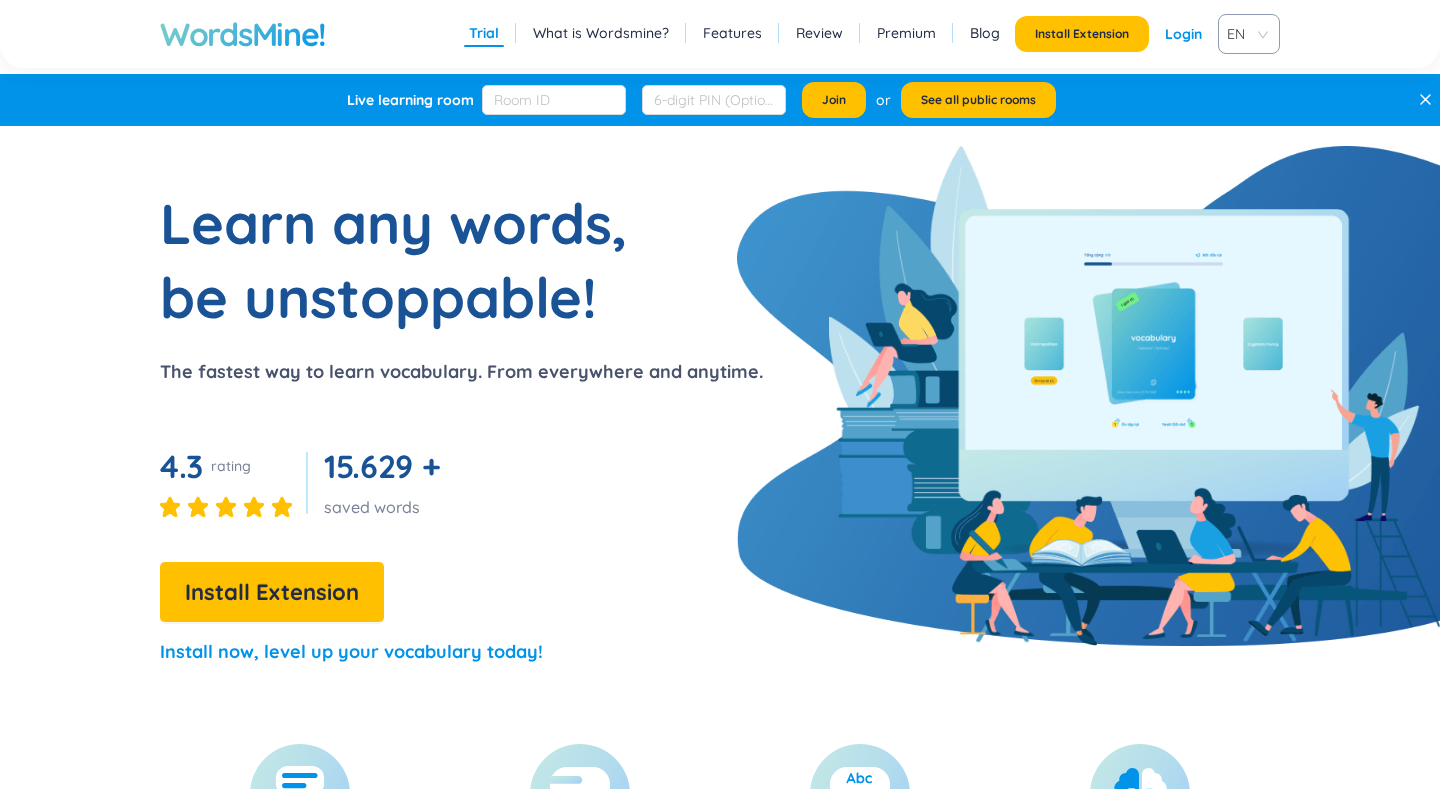 scroll, scrollTop: 245, scrollLeft: 0, axis: vertical 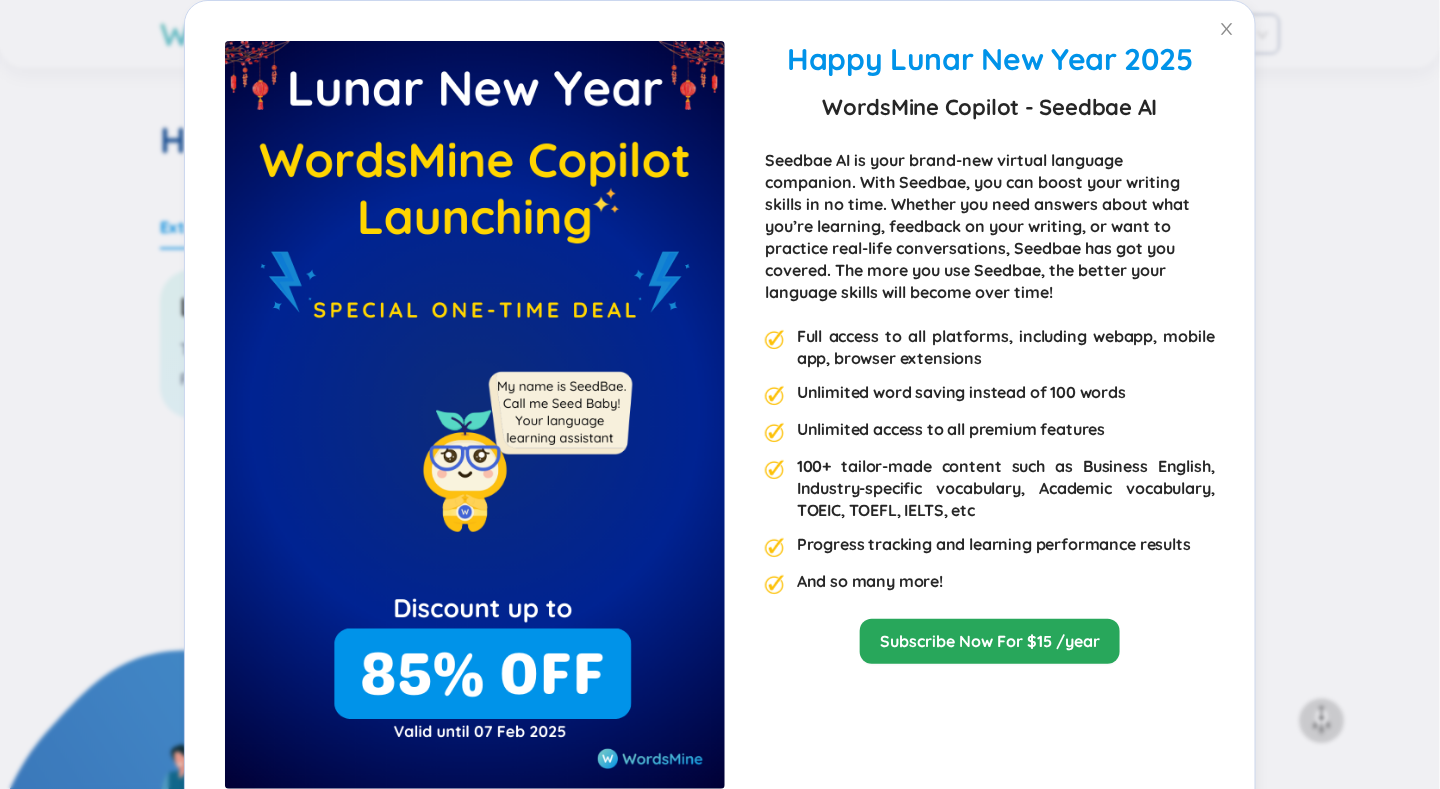 click on "Seedbae AI is your brand-new virtual language companion. With Seedbae, you can boost your writing skills in no time. Whether you need answers about what you’re learning, feedback on your writing, or want to practice real-life conversations, Seedbae has got you covered. The more you use Seedbae, the better your language skills will become over time!" at bounding box center [990, 226] 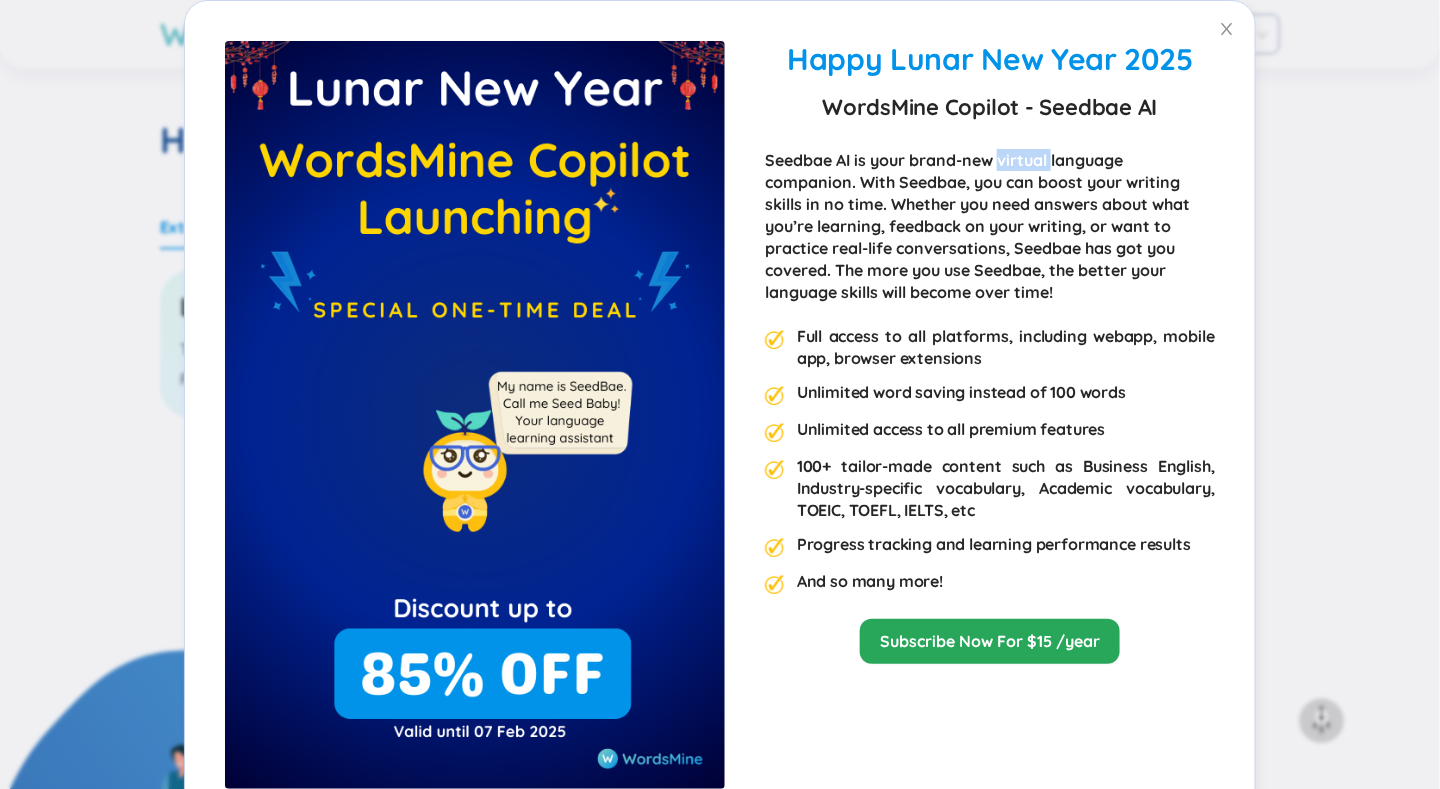 click on "Seedbae AI is your brand-new virtual language companion. With Seedbae, you can boost your writing skills in no time. Whether you need answers about what you’re learning, feedback on your writing, or want to practice real-life conversations, Seedbae has got you covered. The more you use Seedbae, the better your language skills will become over time!" at bounding box center [990, 226] 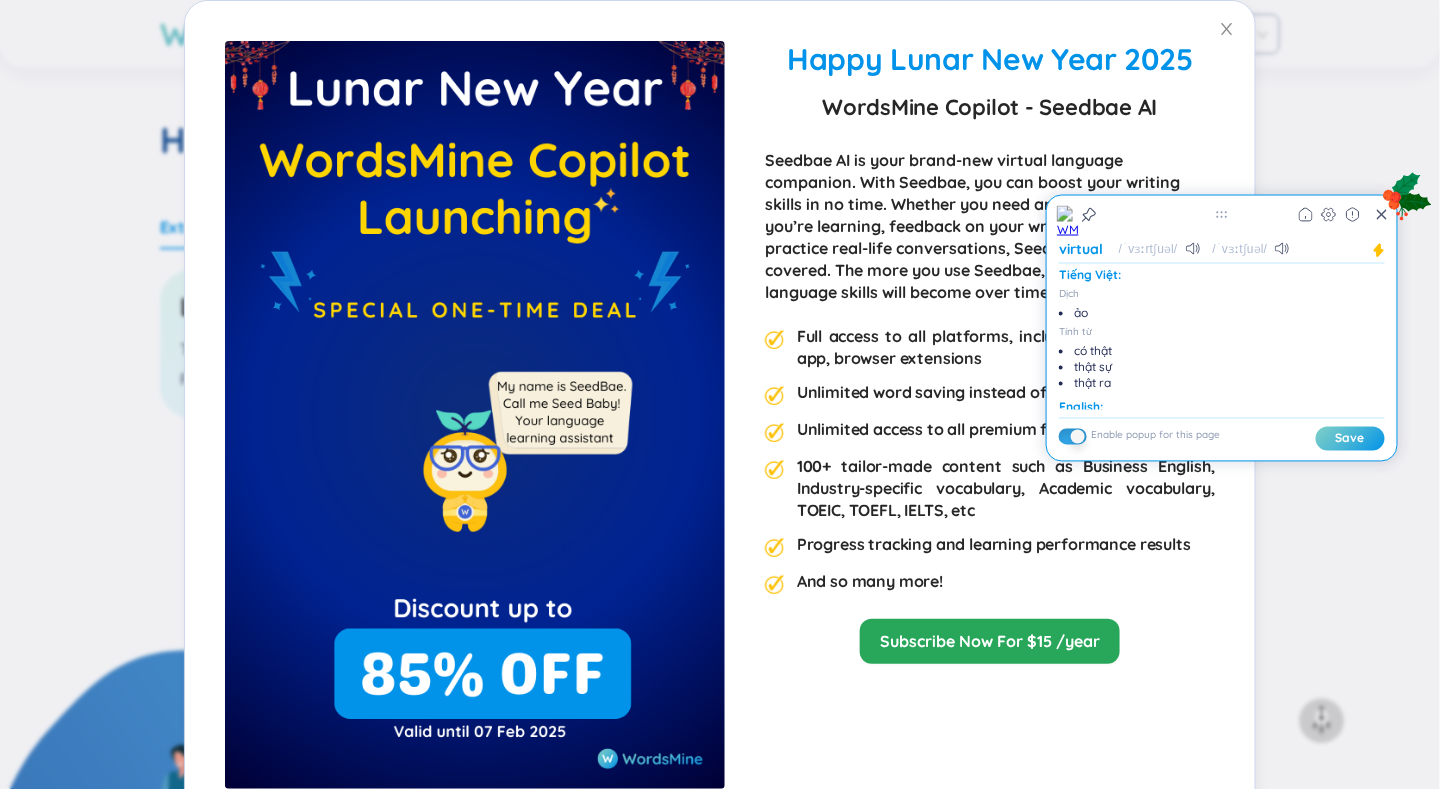 drag, startPoint x: 1021, startPoint y: 167, endPoint x: 875, endPoint y: 225, distance: 157.0987 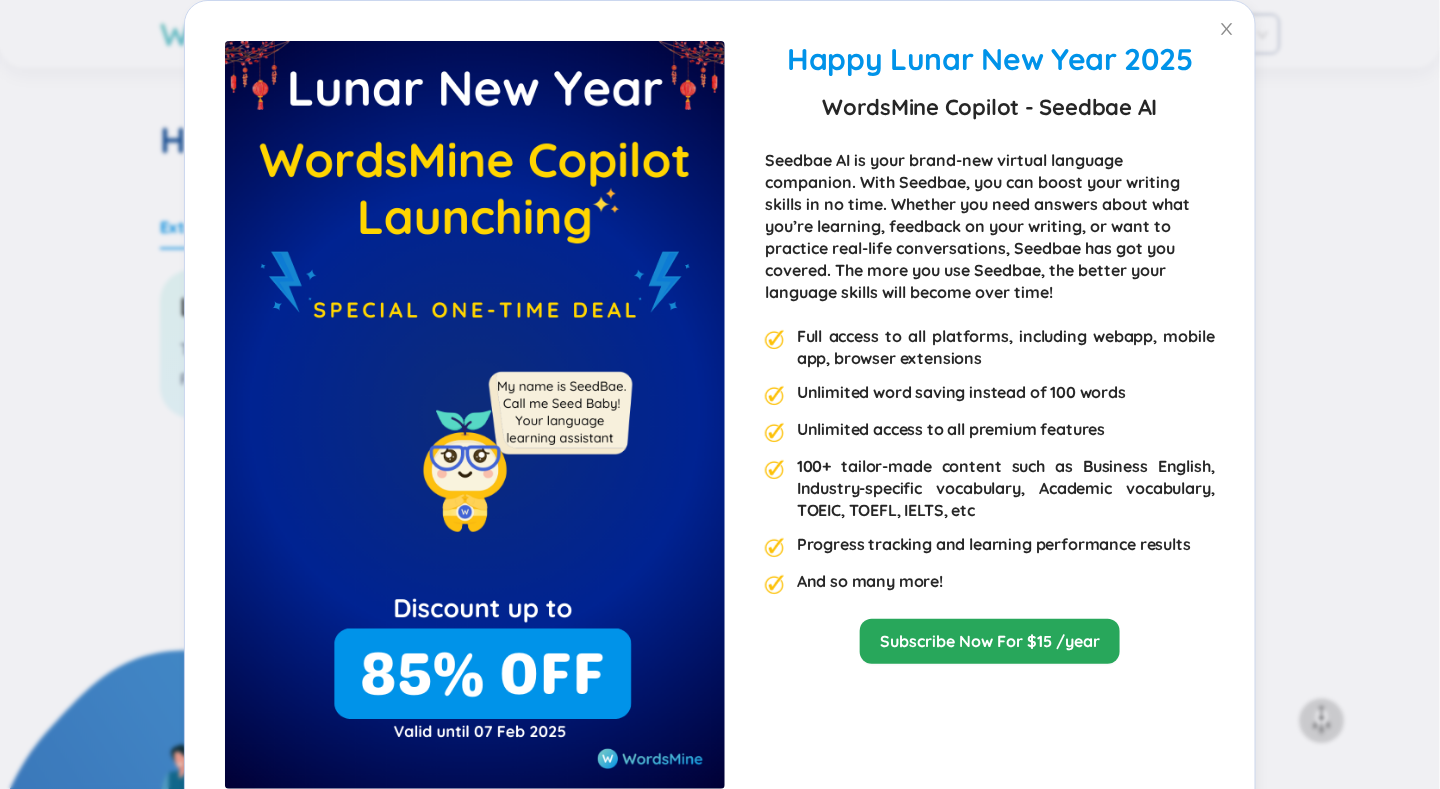 click on "Seedbae AI is your brand-new virtual language companion. With Seedbae, you can boost your writing skills in no time. Whether you need answers about what you’re learning, feedback on your writing, or want to practice real-life conversations, Seedbae has got you covered. The more you use Seedbae, the better your language skills will become over time!" at bounding box center (990, 226) 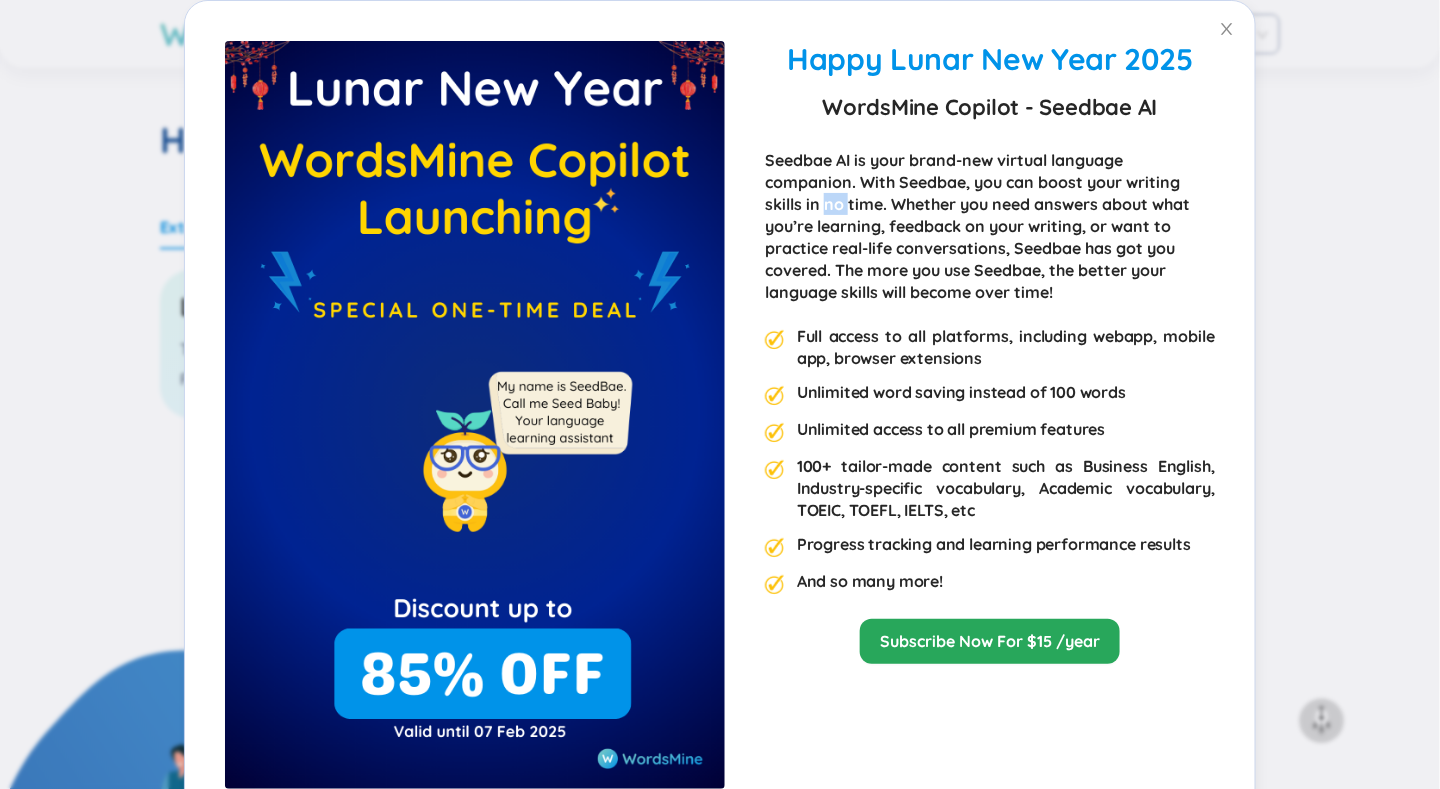 click on "Seedbae AI is your brand-new virtual language companion. With Seedbae, you can boost your writing skills in no time. Whether you need answers about what you’re learning, feedback on your writing, or want to practice real-life conversations, Seedbae has got you covered. The more you use Seedbae, the better your language skills will become over time!" at bounding box center (990, 226) 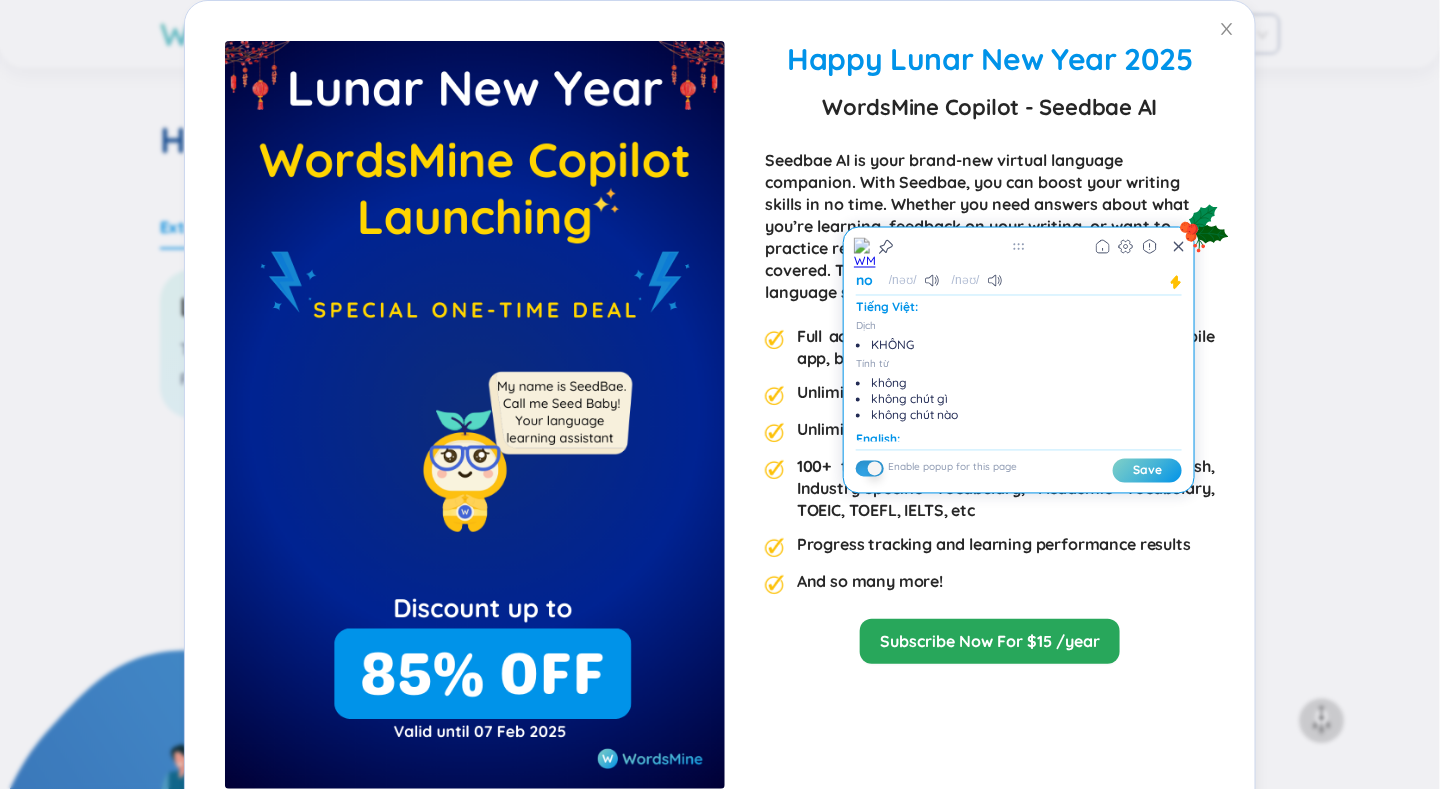 click on "Seedbae AI is your brand-new virtual language companion. With Seedbae, you can boost your writing skills in no time. Whether you need answers about what you’re learning, feedback on your writing, or want to practice real-life conversations, Seedbae has got you covered. The more you use Seedbae, the better your language skills will become over time!" at bounding box center (990, 226) 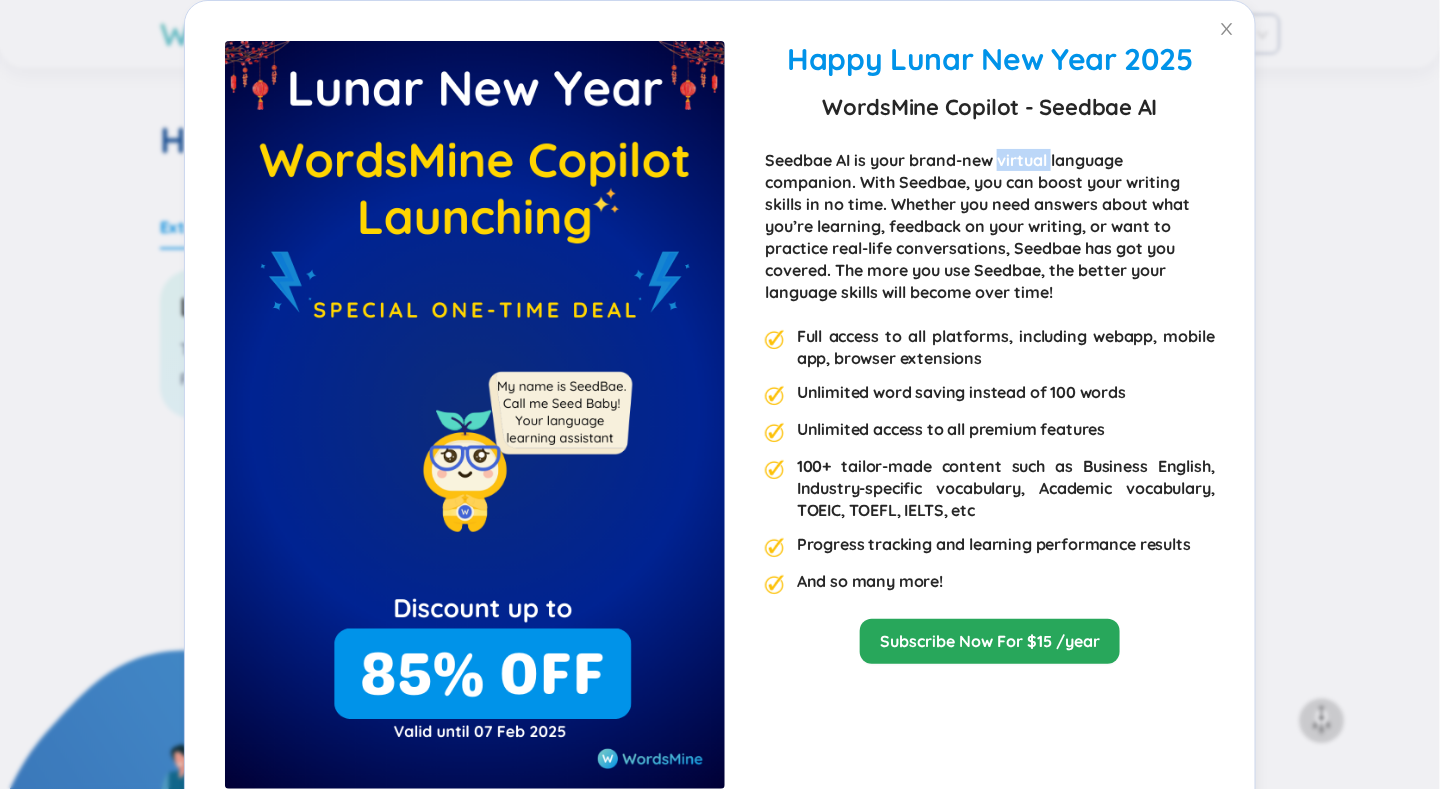 click on "Seedbae AI is your brand-new virtual language companion. With Seedbae, you can boost your writing skills in no time. Whether you need answers about what you’re learning, feedback on your writing, or want to practice real-life conversations, Seedbae has got you covered. The more you use Seedbae, the better your language skills will become over time!" at bounding box center [990, 226] 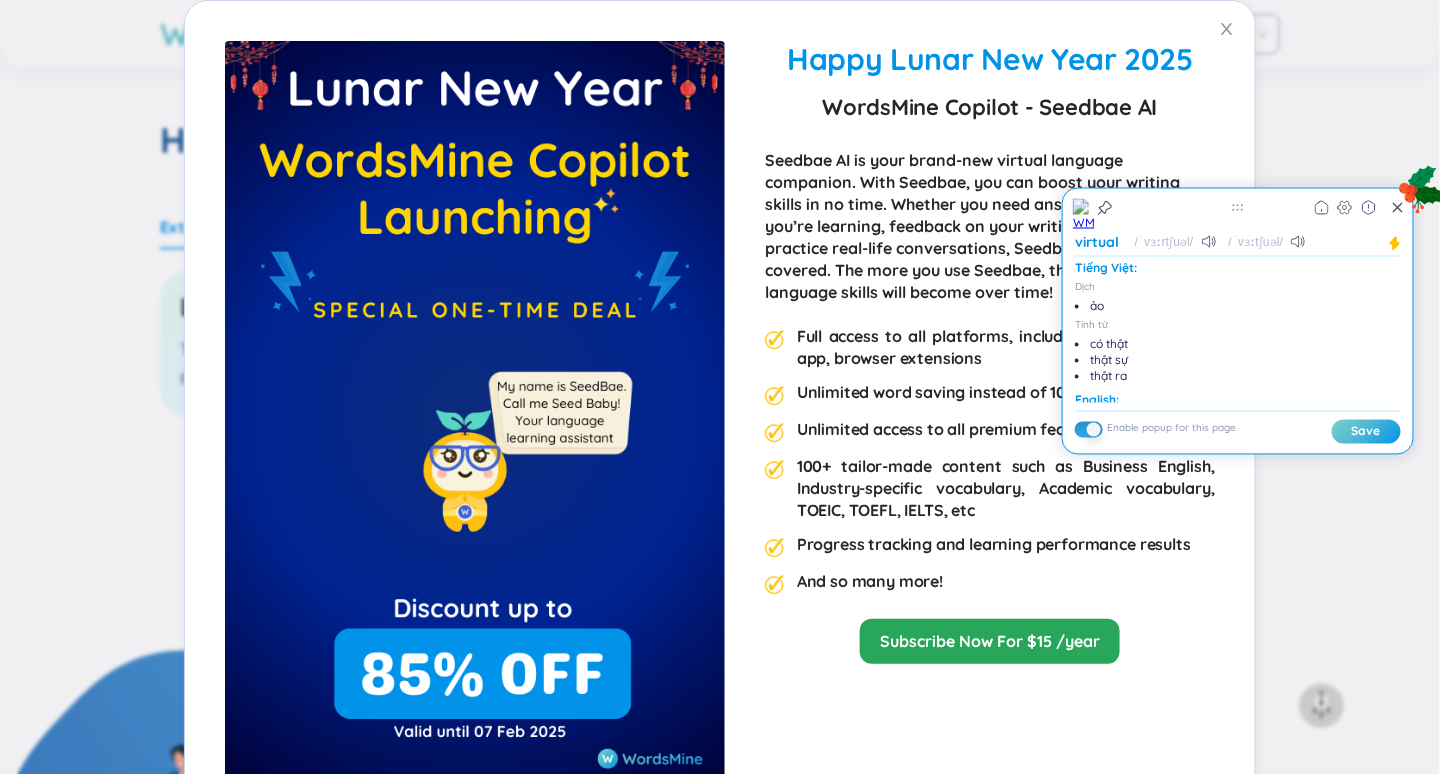 click on "Full access to all platforms, including webapp, mobile app, browser extensions" at bounding box center [1006, 347] 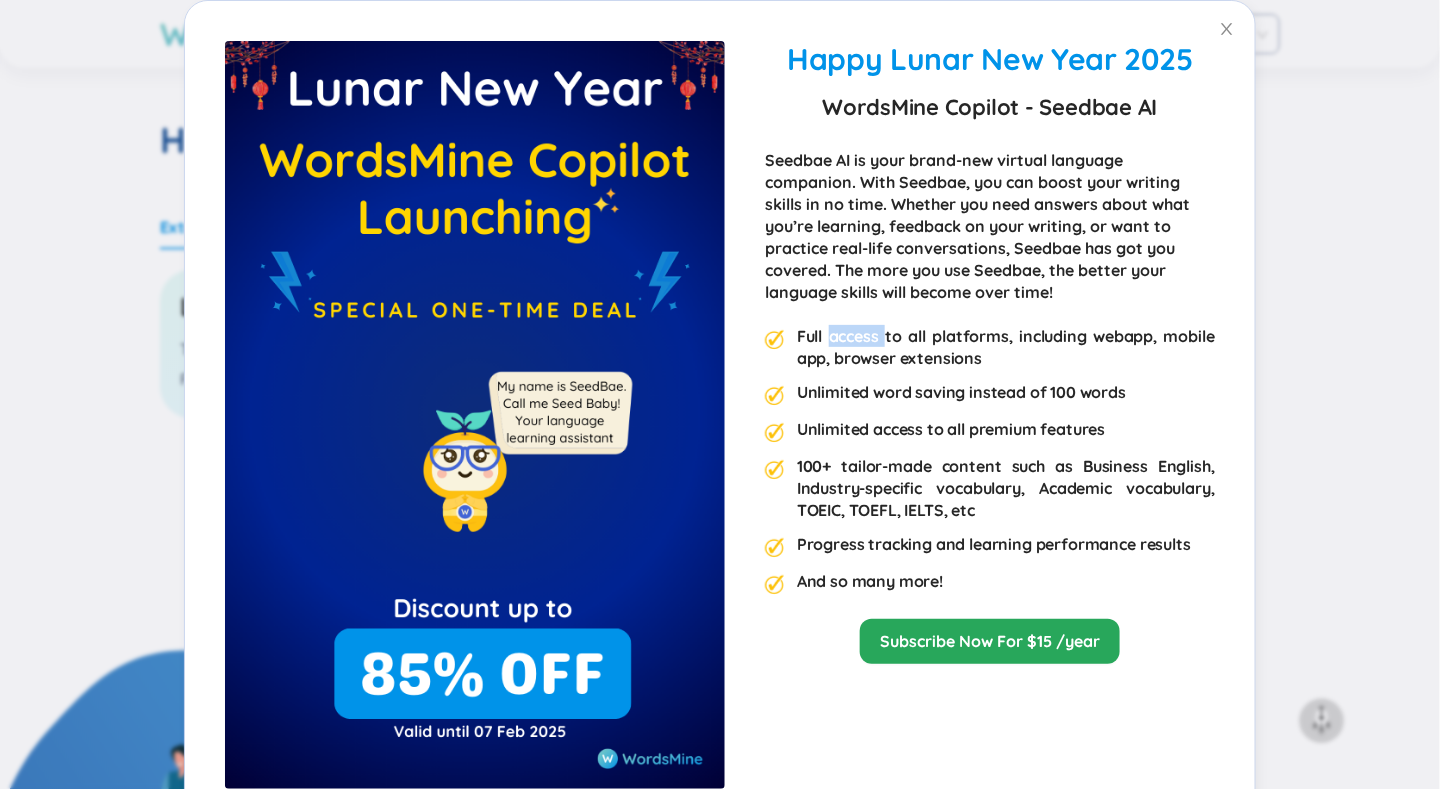 click on "Full access to all platforms, including webapp, mobile app, browser extensions" at bounding box center [1006, 347] 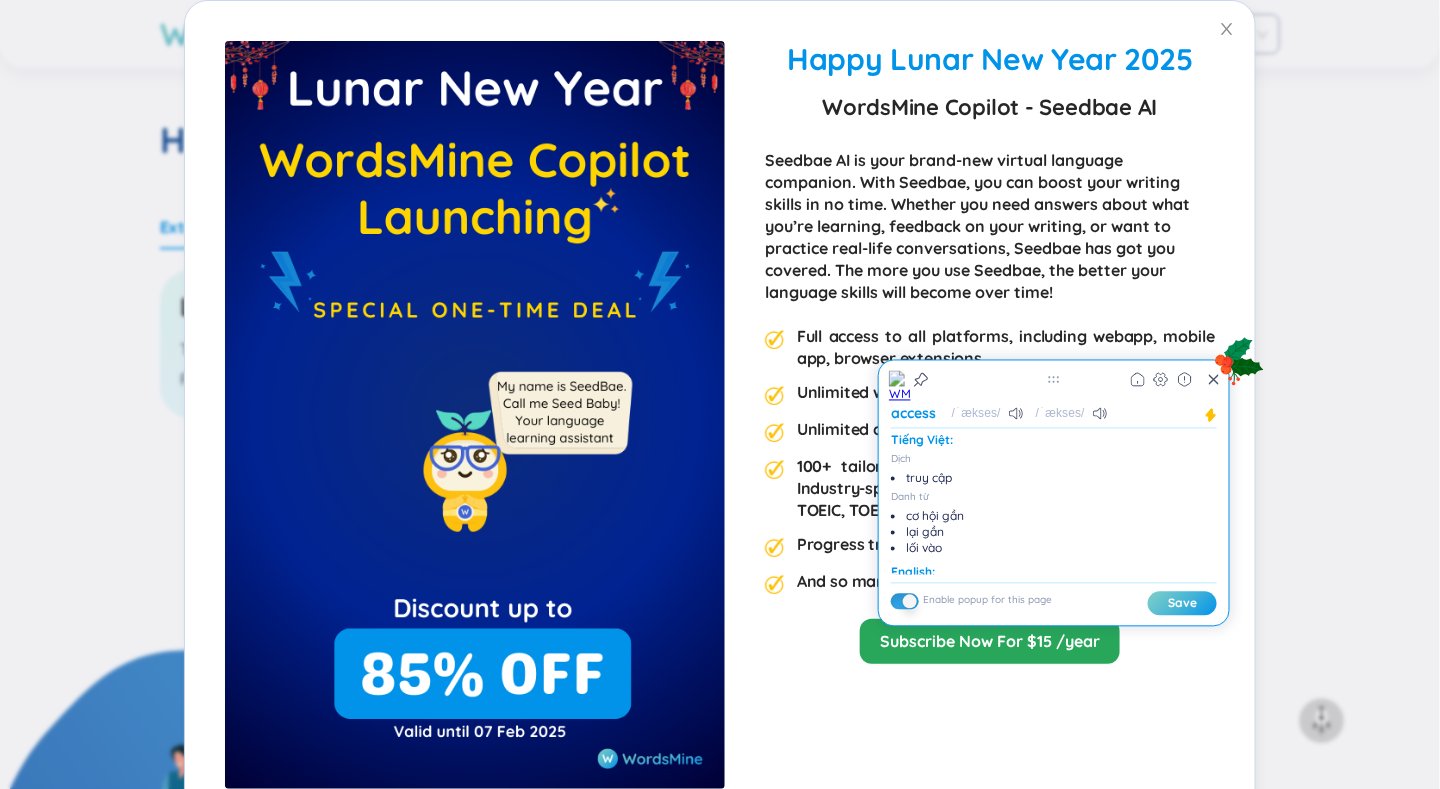 click on "Seedbae AI is your brand-new virtual language companion. With Seedbae, you can boost your writing skills in no time. Whether you need answers about what you’re learning, feedback on your writing, or want to practice real-life conversations, Seedbae has got you covered. The more you use Seedbae, the better your language skills will become over time!" at bounding box center [990, 226] 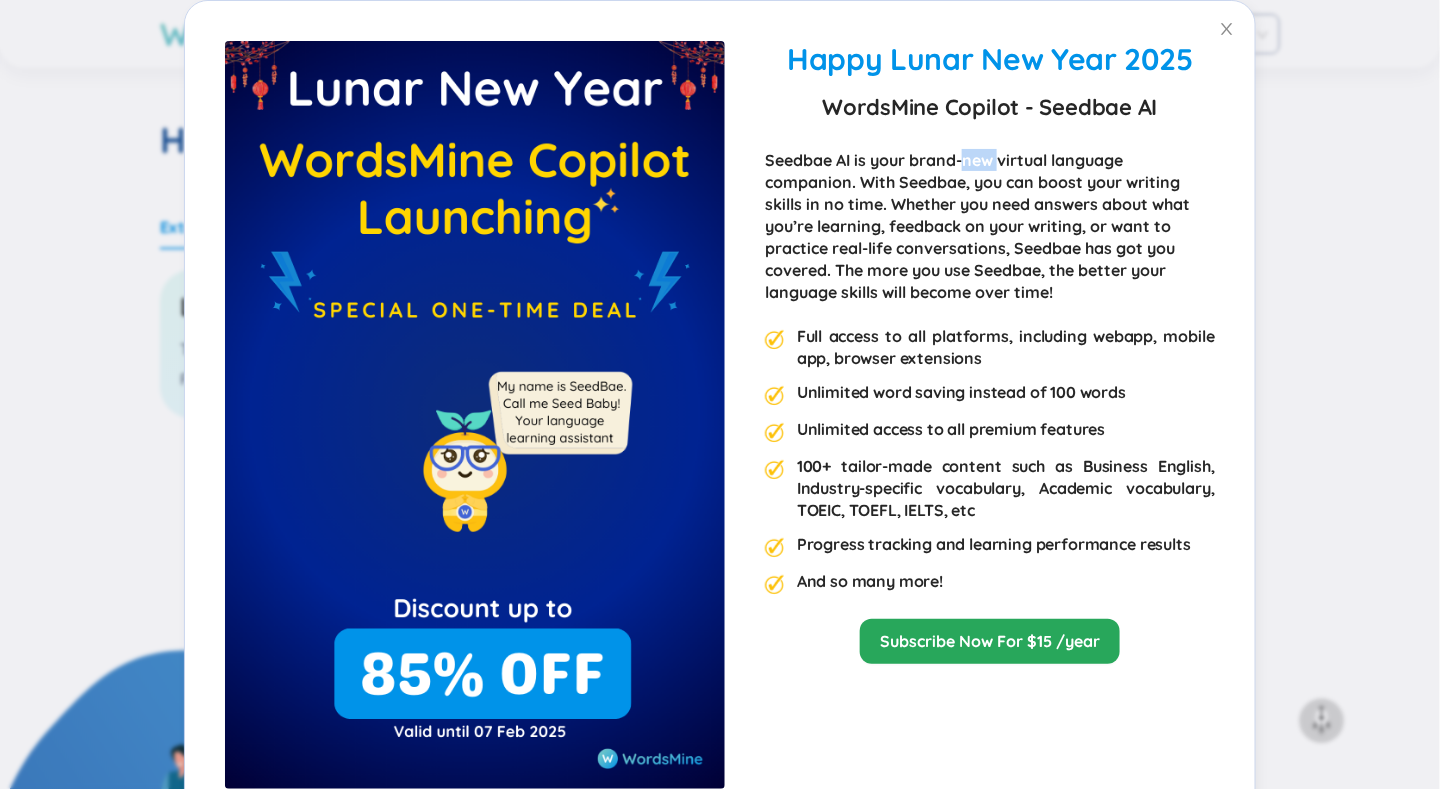 click on "Seedbae AI is your brand-new virtual language companion. With Seedbae, you can boost your writing skills in no time. Whether you need answers about what you’re learning, feedback on your writing, or want to practice real-life conversations, Seedbae has got you covered. The more you use Seedbae, the better your language skills will become over time!" at bounding box center [990, 226] 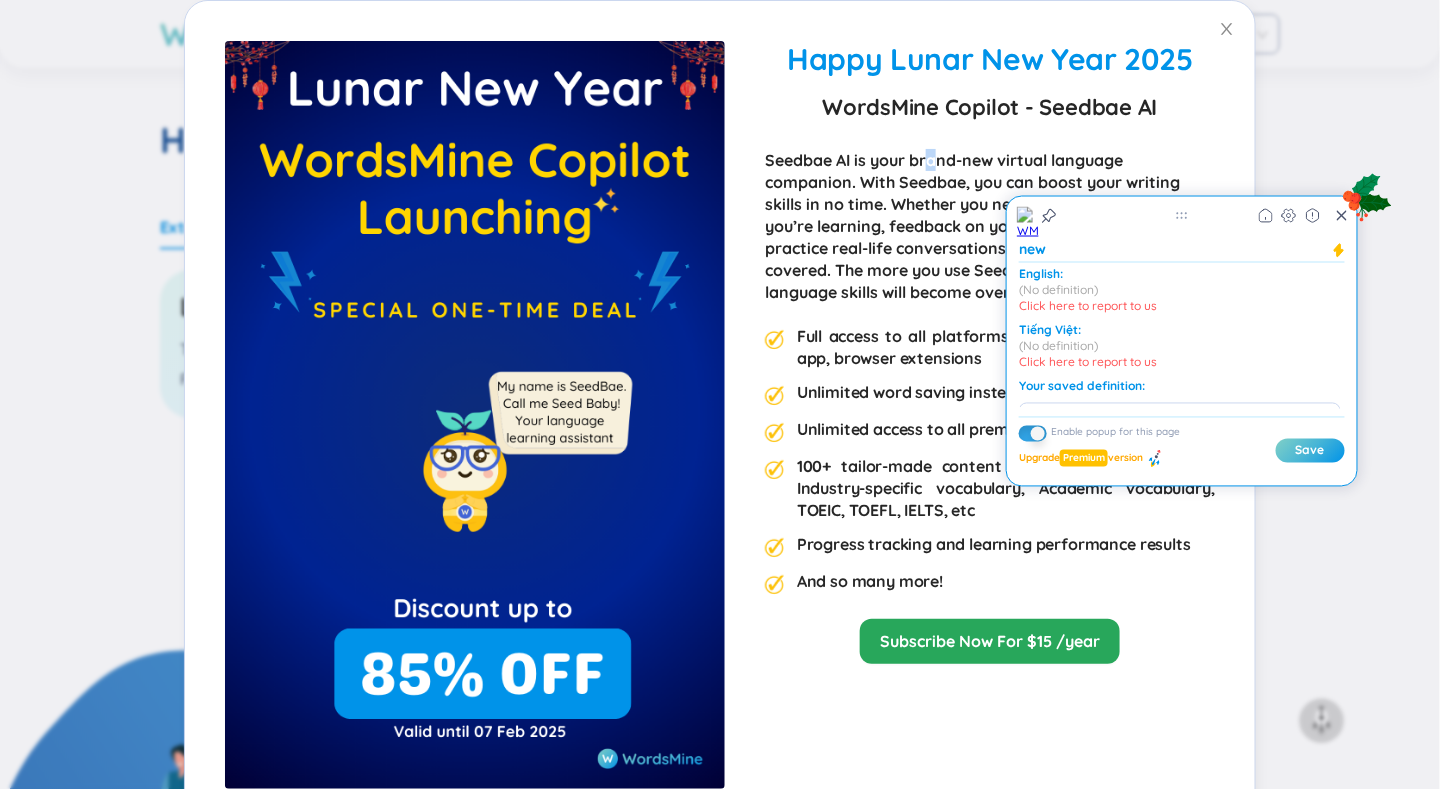 drag, startPoint x: 981, startPoint y: 168, endPoint x: 928, endPoint y: 170, distance: 53.037724 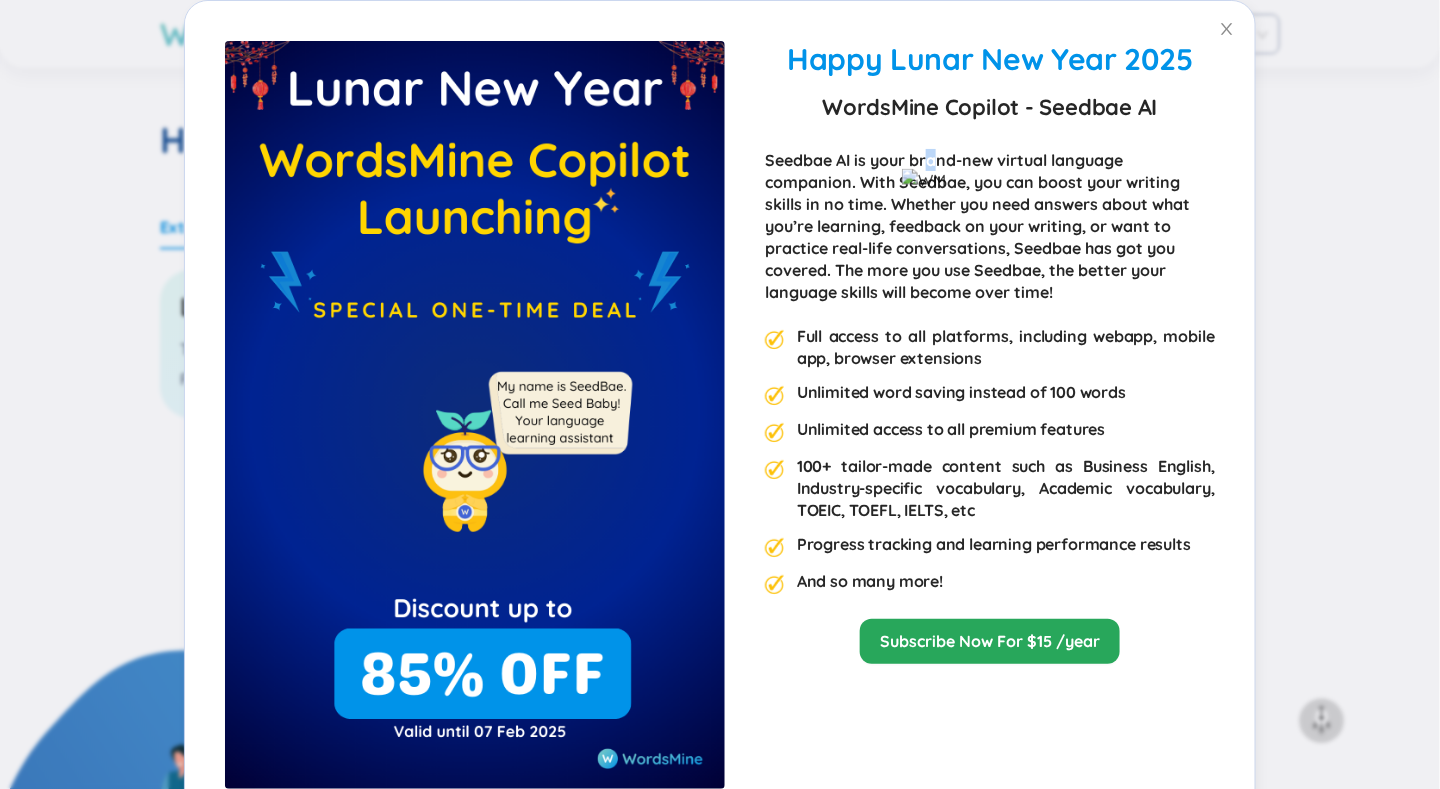 click on "Seedbae AI is your brand-new virtual language companion. With Seedbae, you can boost your writing skills in no time. Whether you need answers about what you’re learning, feedback on your writing, or want to practice real-life conversations, Seedbae has got you covered. The more you use Seedbae, the better your language skills will become over time!" at bounding box center [990, 226] 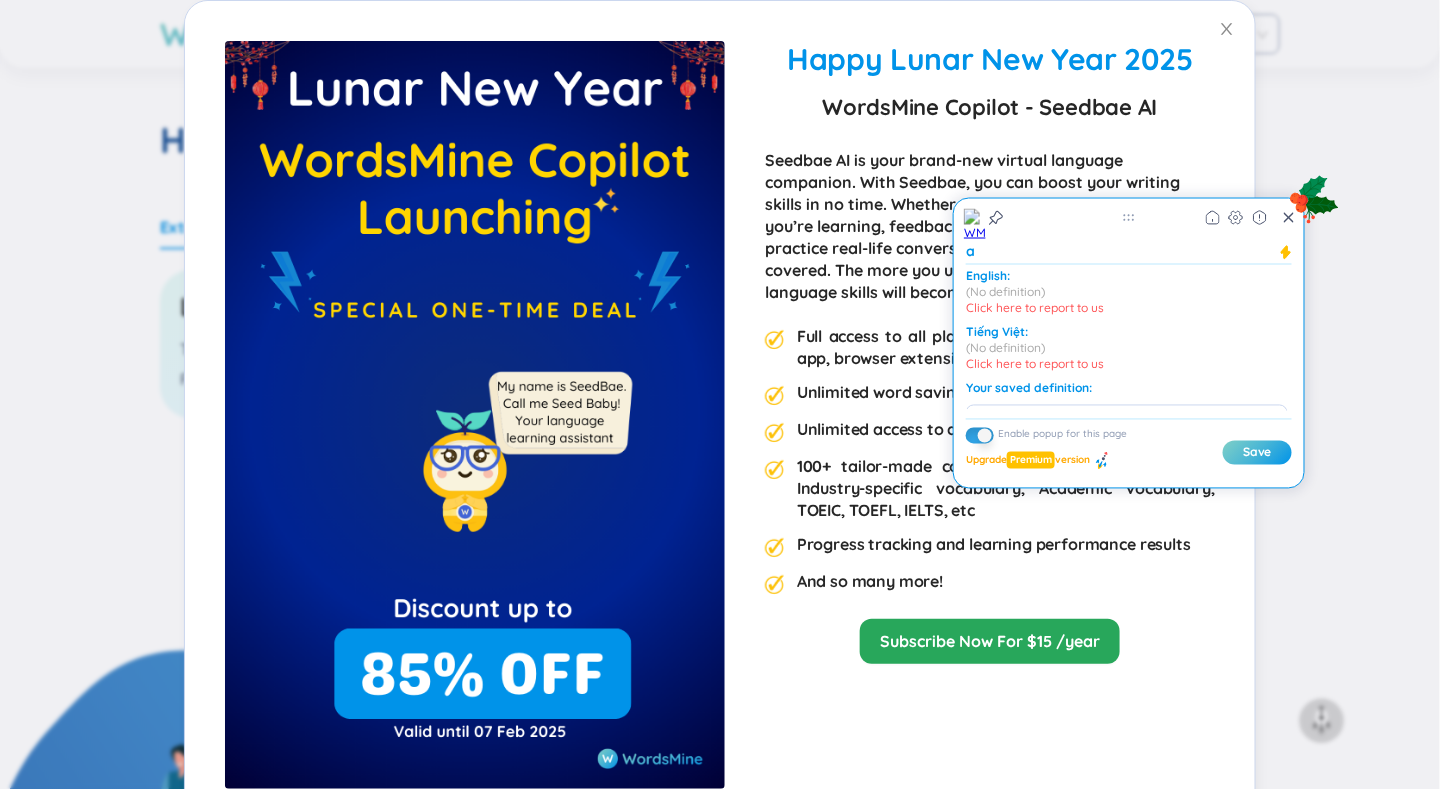 drag, startPoint x: 928, startPoint y: 170, endPoint x: 885, endPoint y: 240, distance: 82.1523 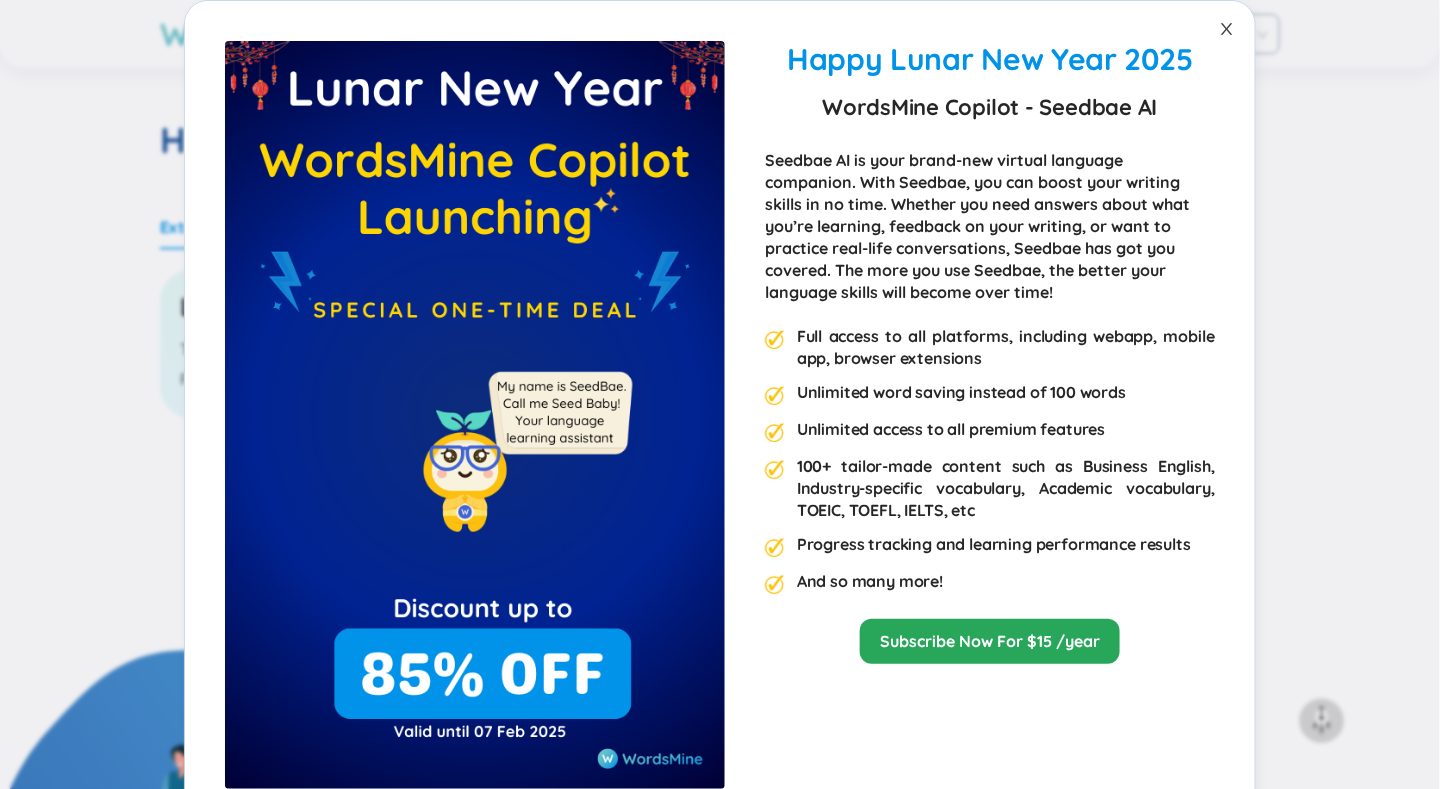 click at bounding box center (1227, 29) 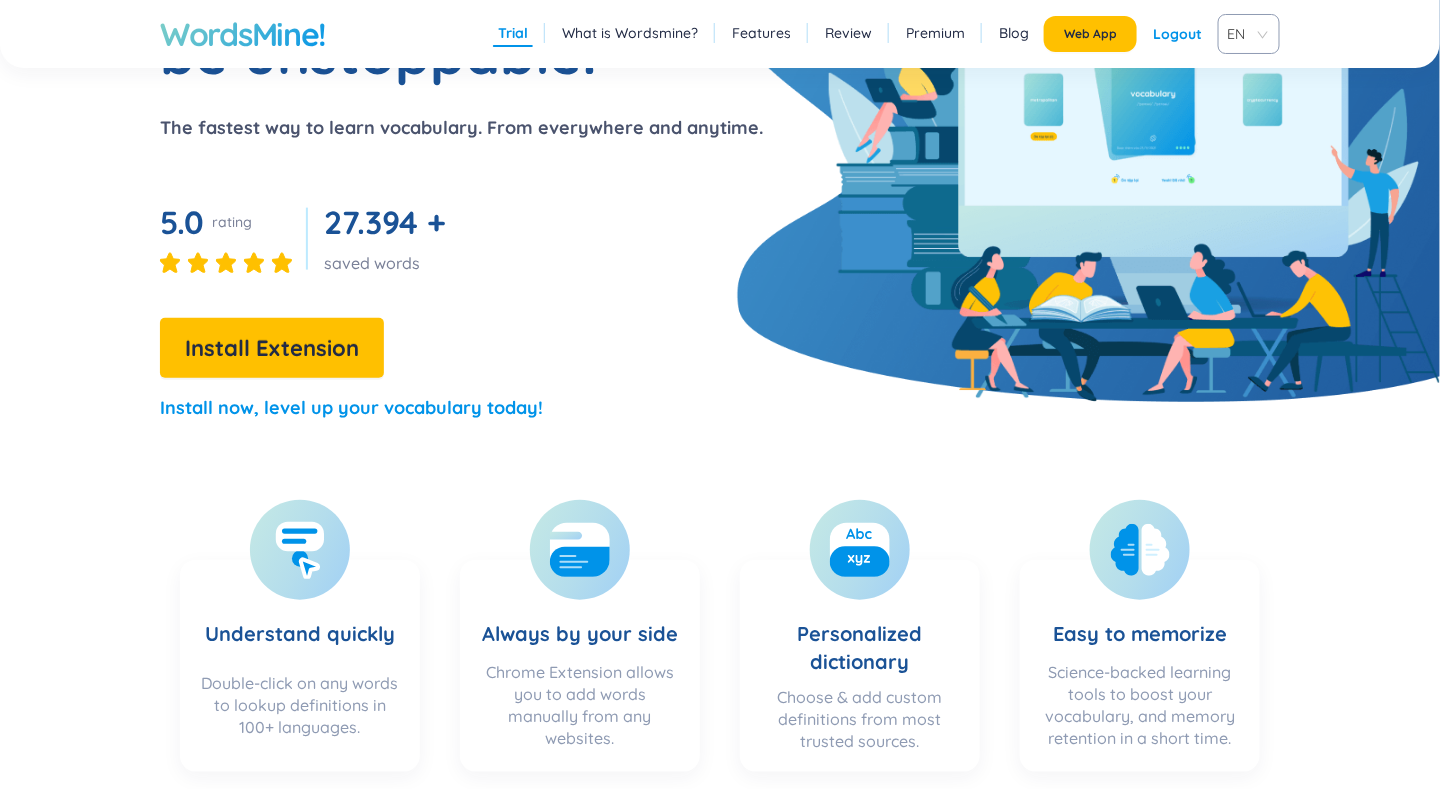 scroll, scrollTop: 0, scrollLeft: 0, axis: both 